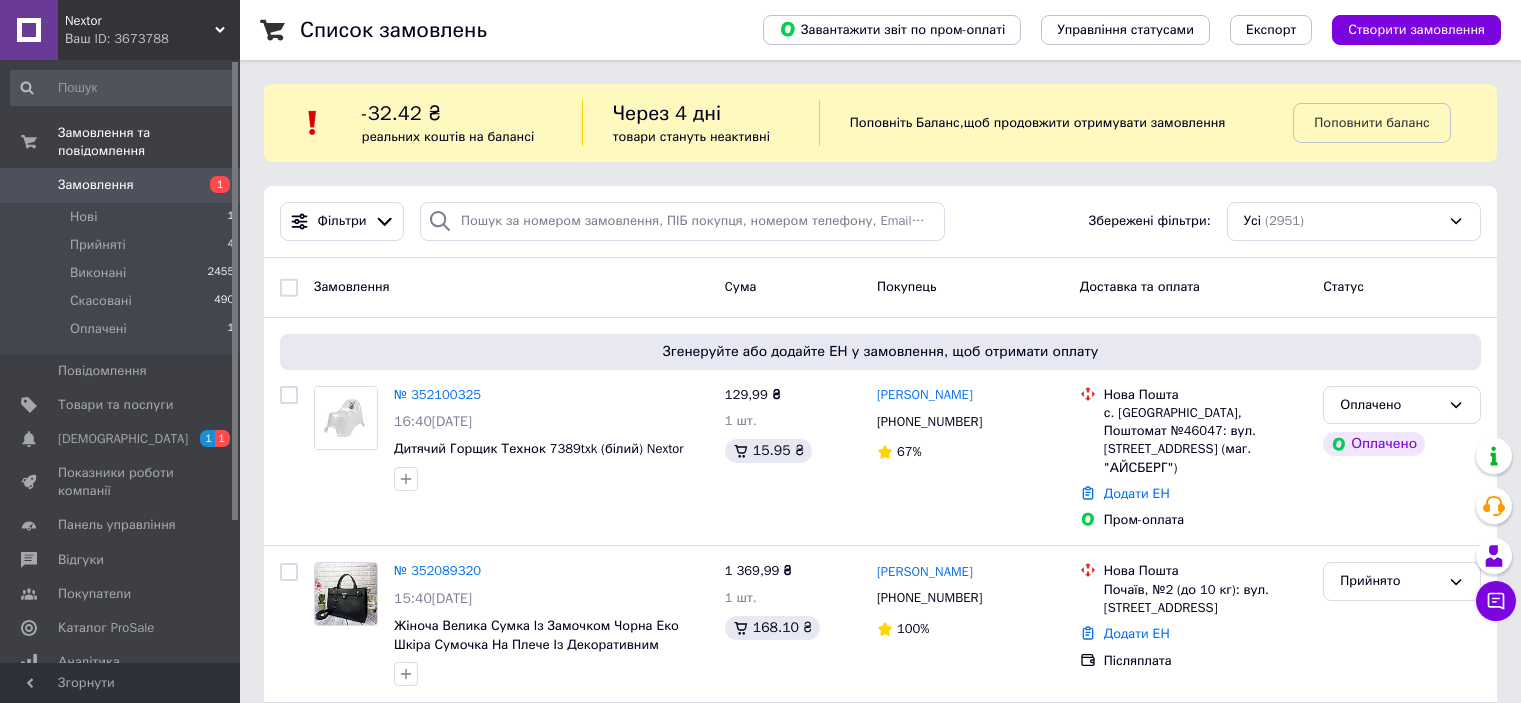 click on "Ваш ID: 3673788" at bounding box center (152, 39) 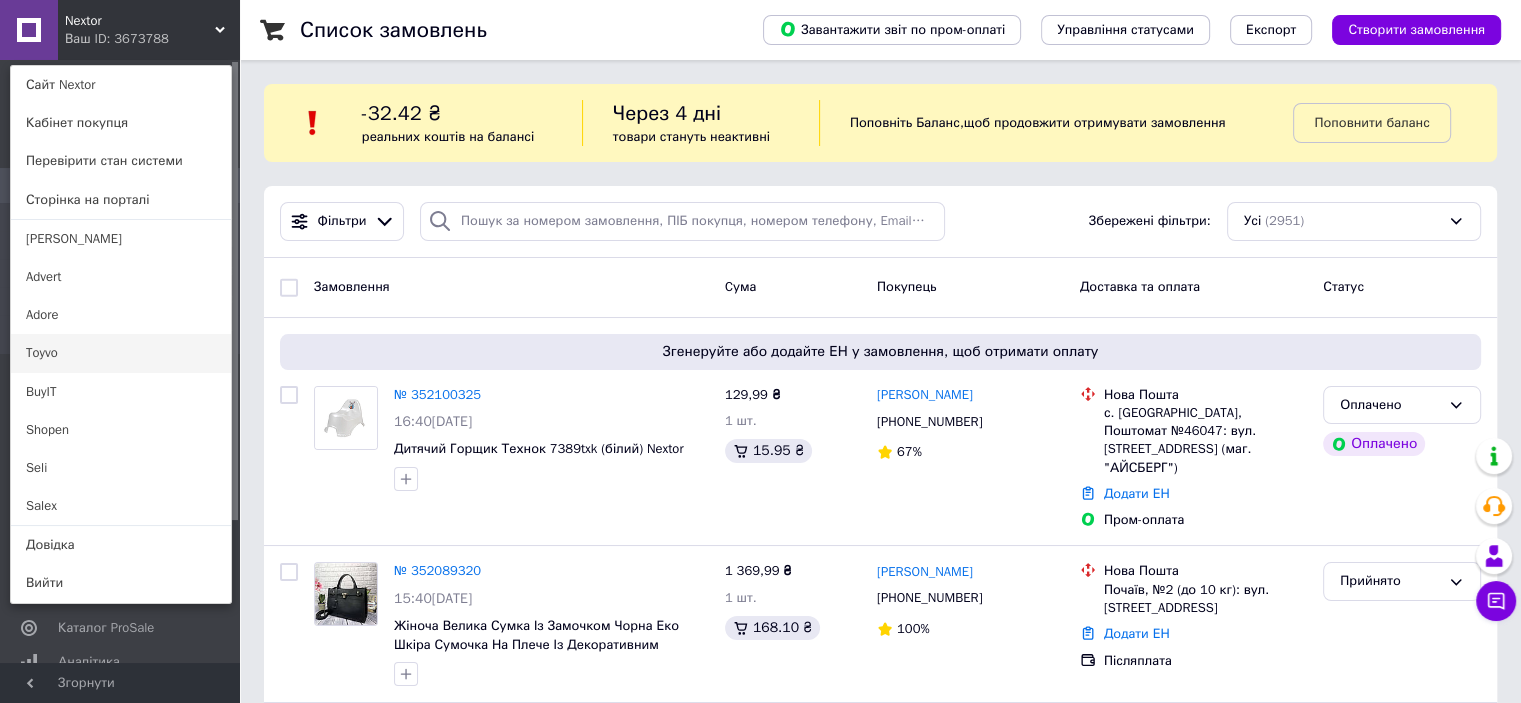 click on "Toyvo" at bounding box center (121, 353) 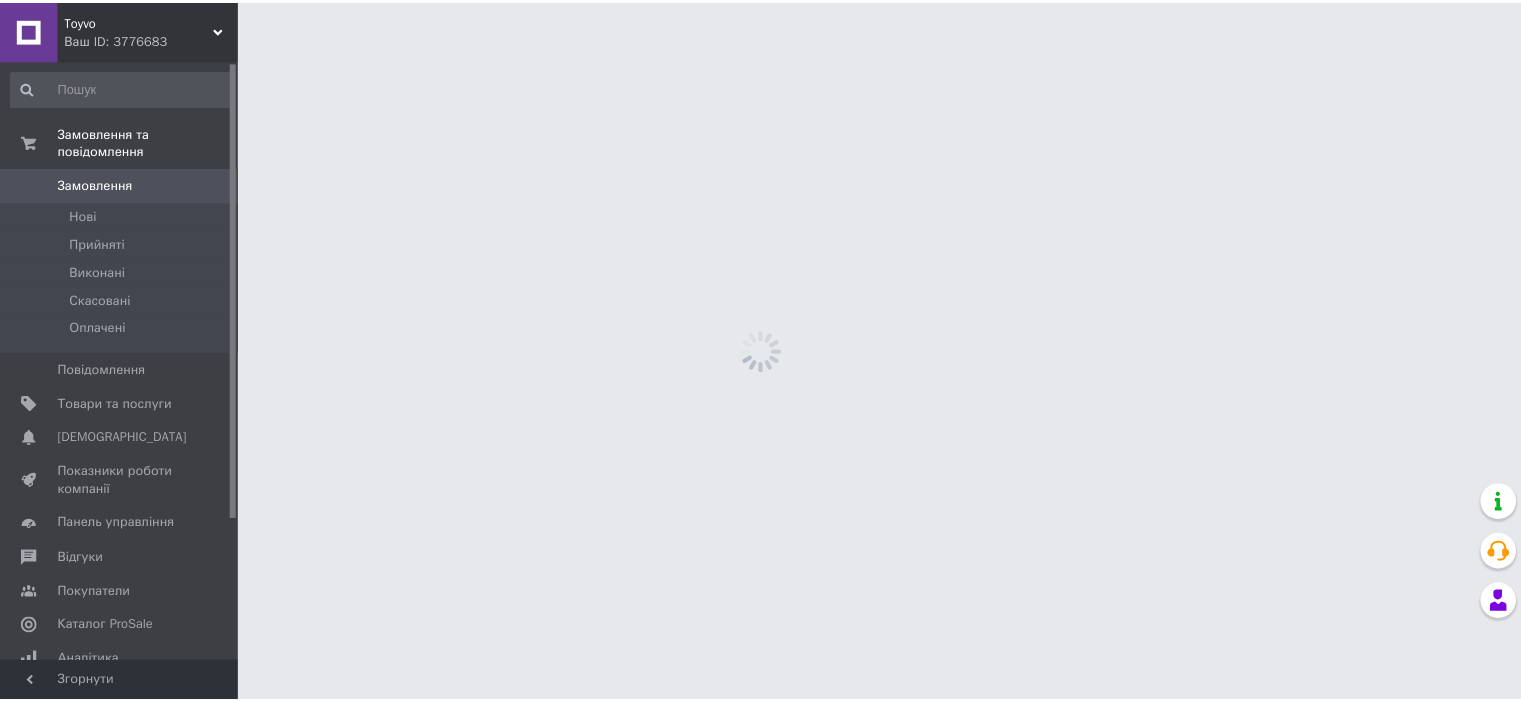 scroll, scrollTop: 0, scrollLeft: 0, axis: both 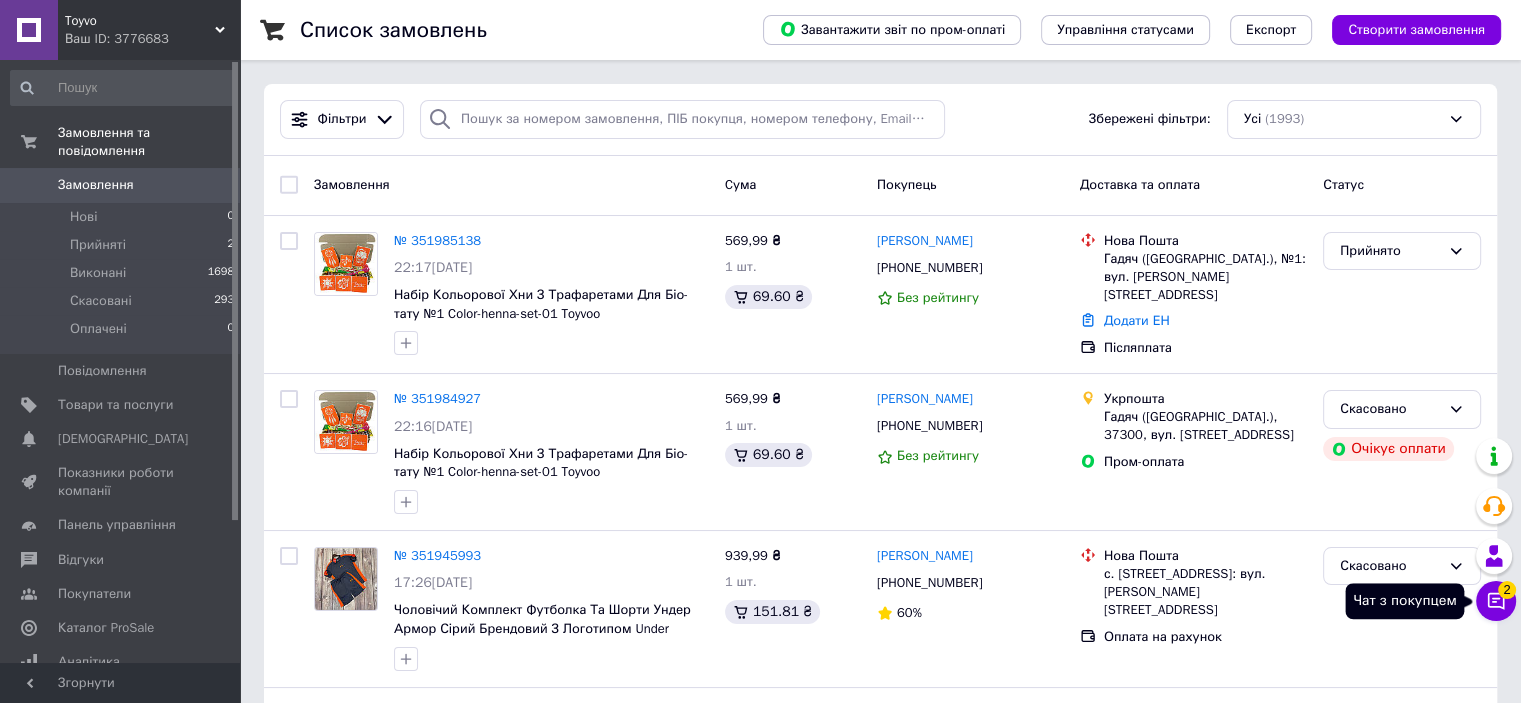 click on "2" at bounding box center [1507, 590] 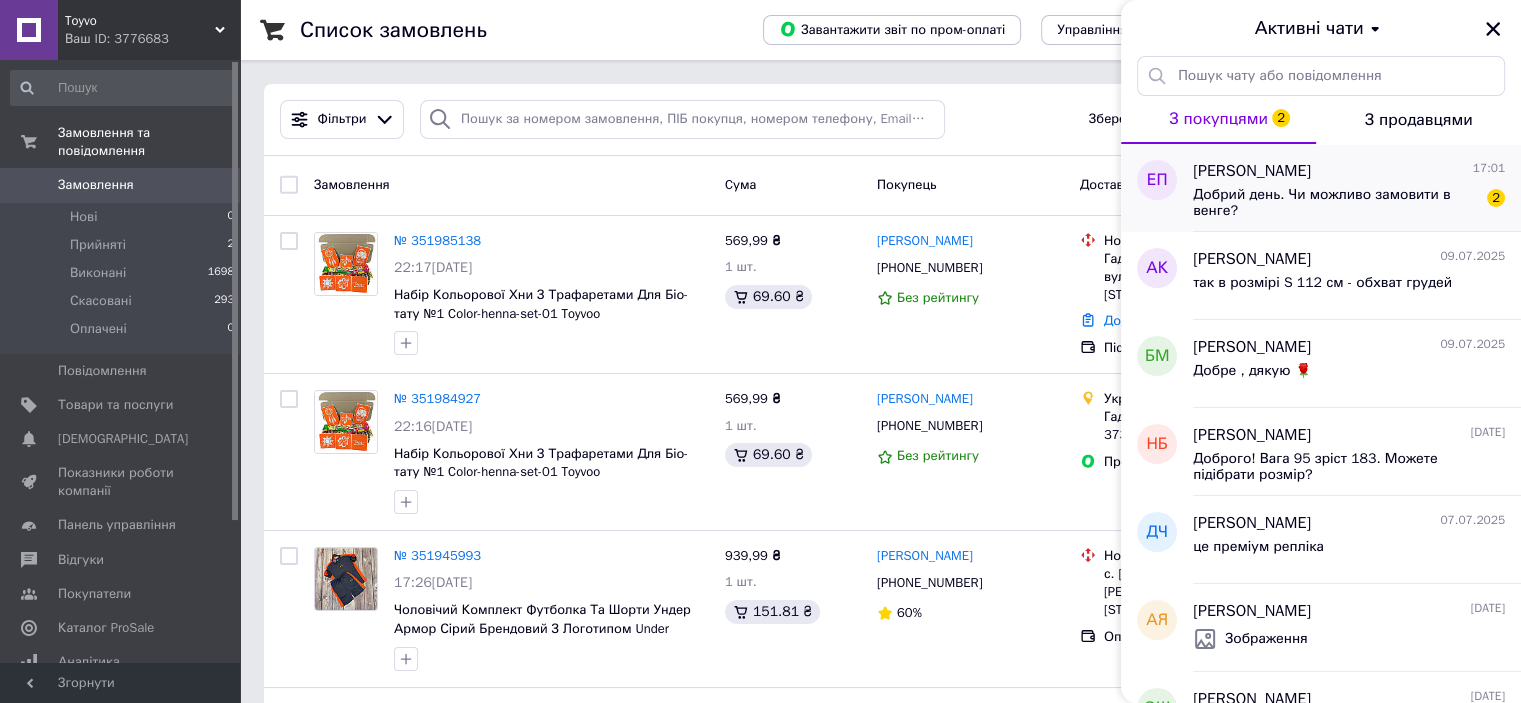 click on "Добрий день. Чи можливо замовити в венге?" at bounding box center (1335, 203) 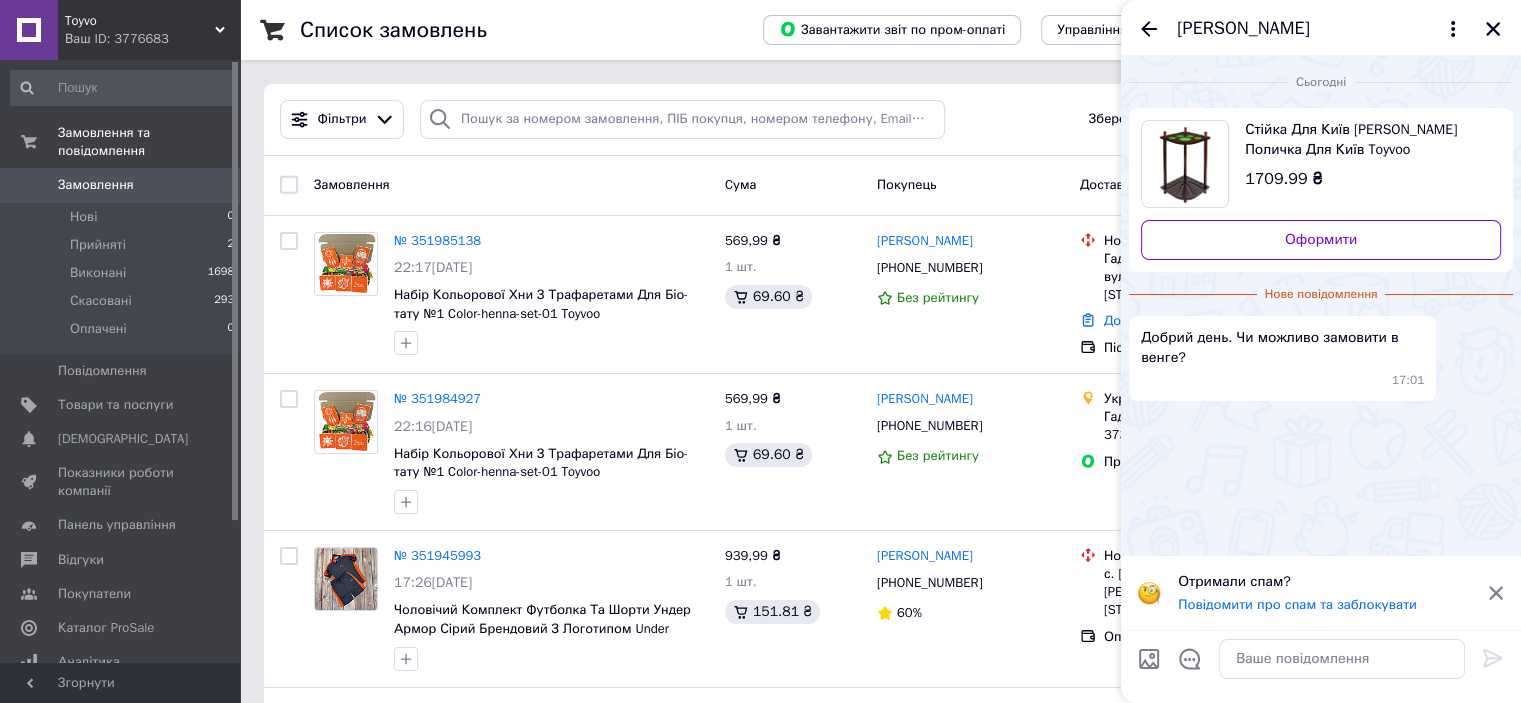 click on "Стійка Для Київ Изабелла Махагони Поличка Для Київ Toyvoo" at bounding box center [1365, 140] 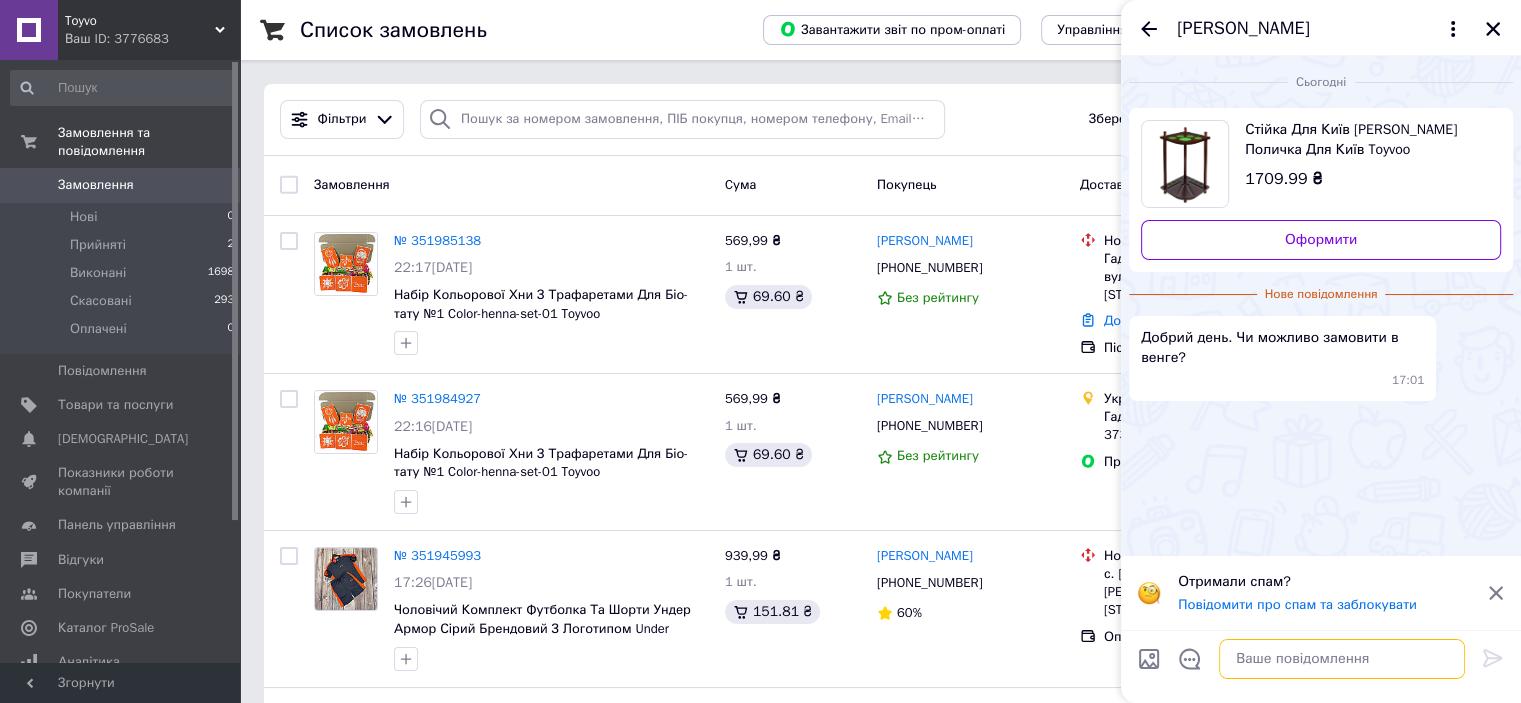 click at bounding box center [1342, 659] 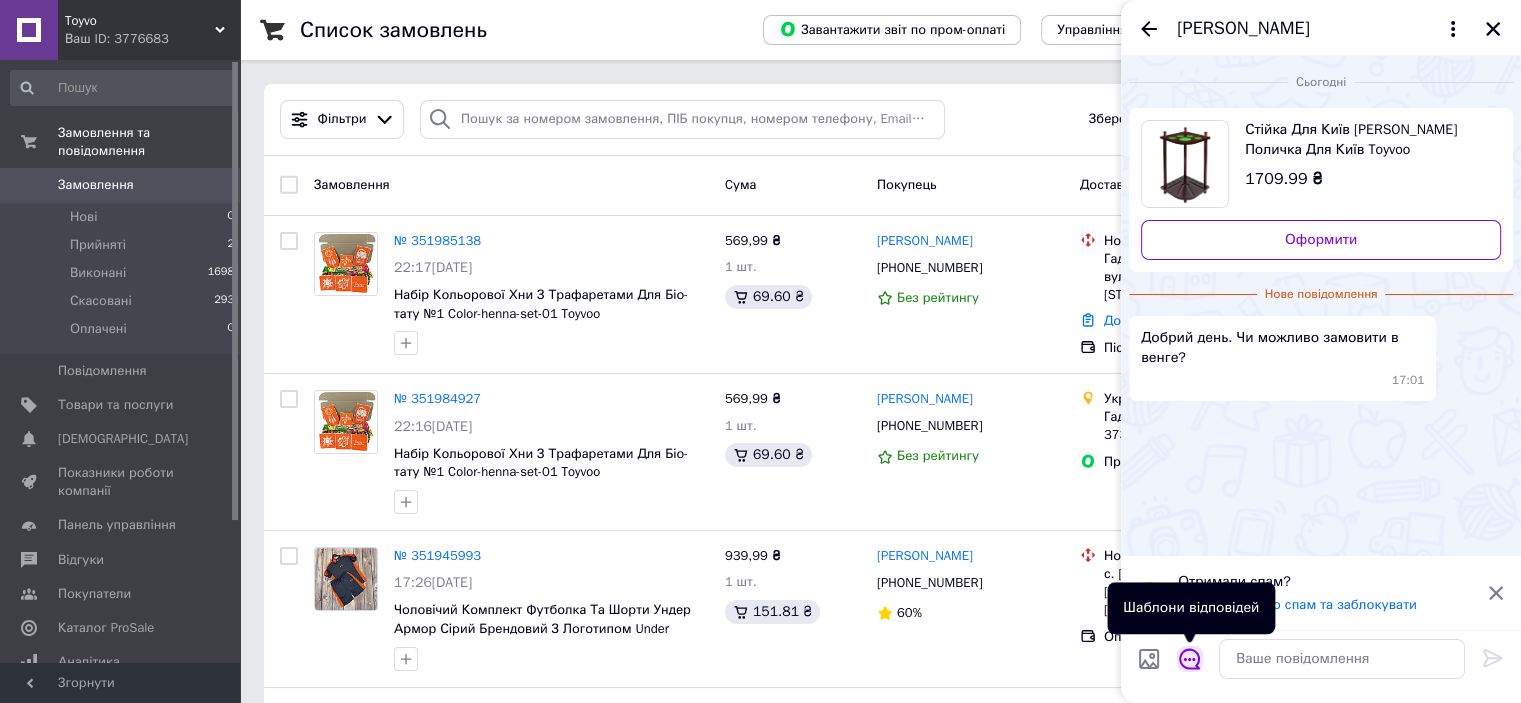 click 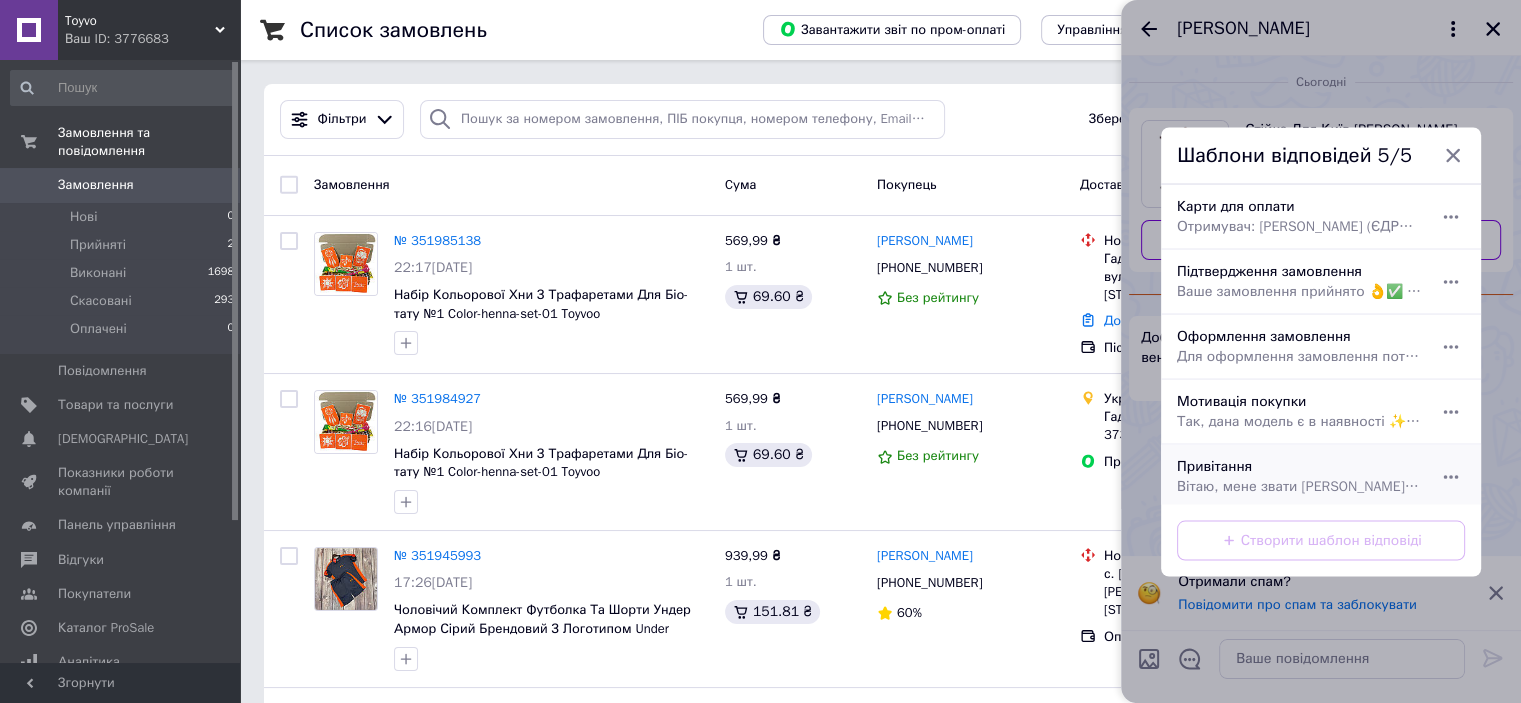 click on "Вітаю, мене звати Анна 😊  Я буду Вашим особистим консультантом та з
радістю Вам допоможу
Ви у нас оформили замовлення❓" at bounding box center [1299, 486] 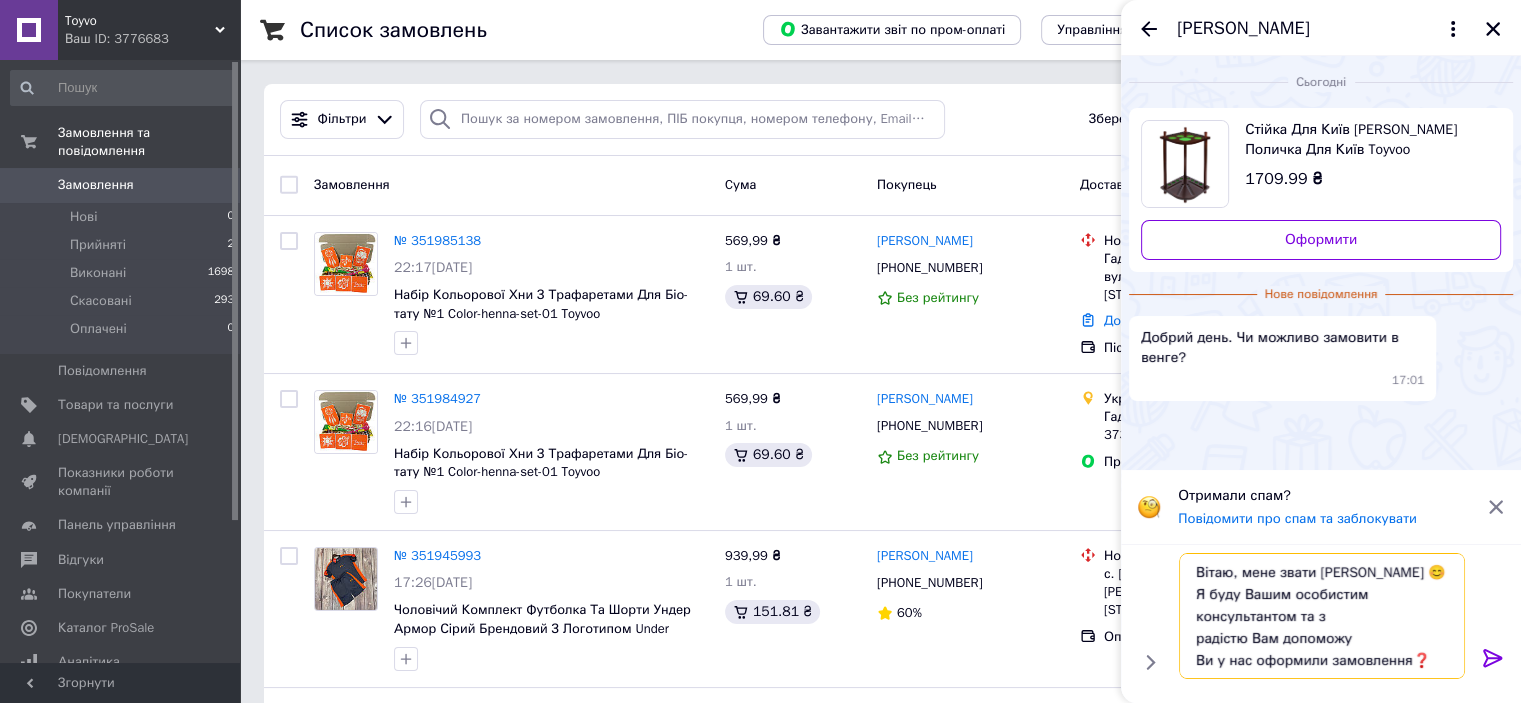 drag, startPoint x: 1195, startPoint y: 632, endPoint x: 1455, endPoint y: 639, distance: 260.0942 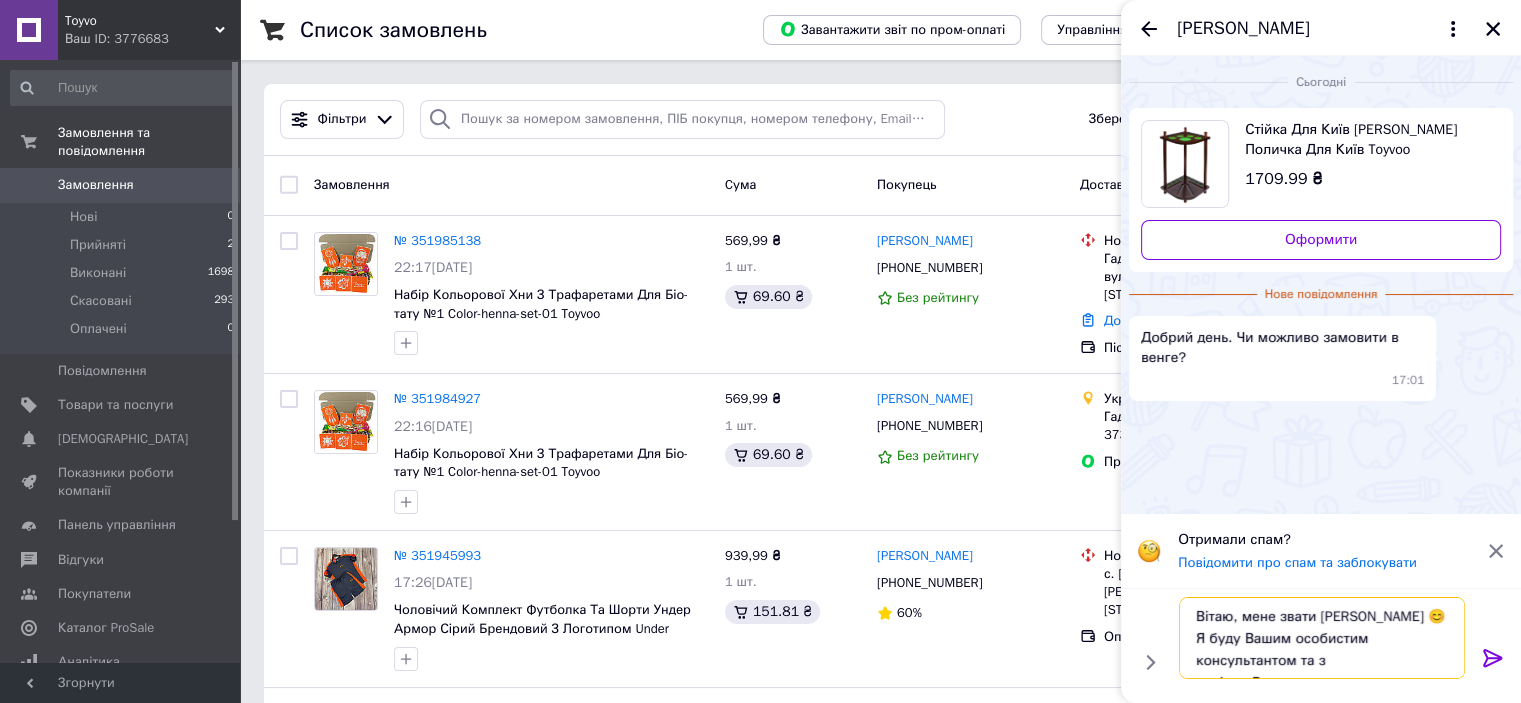 scroll, scrollTop: 13, scrollLeft: 0, axis: vertical 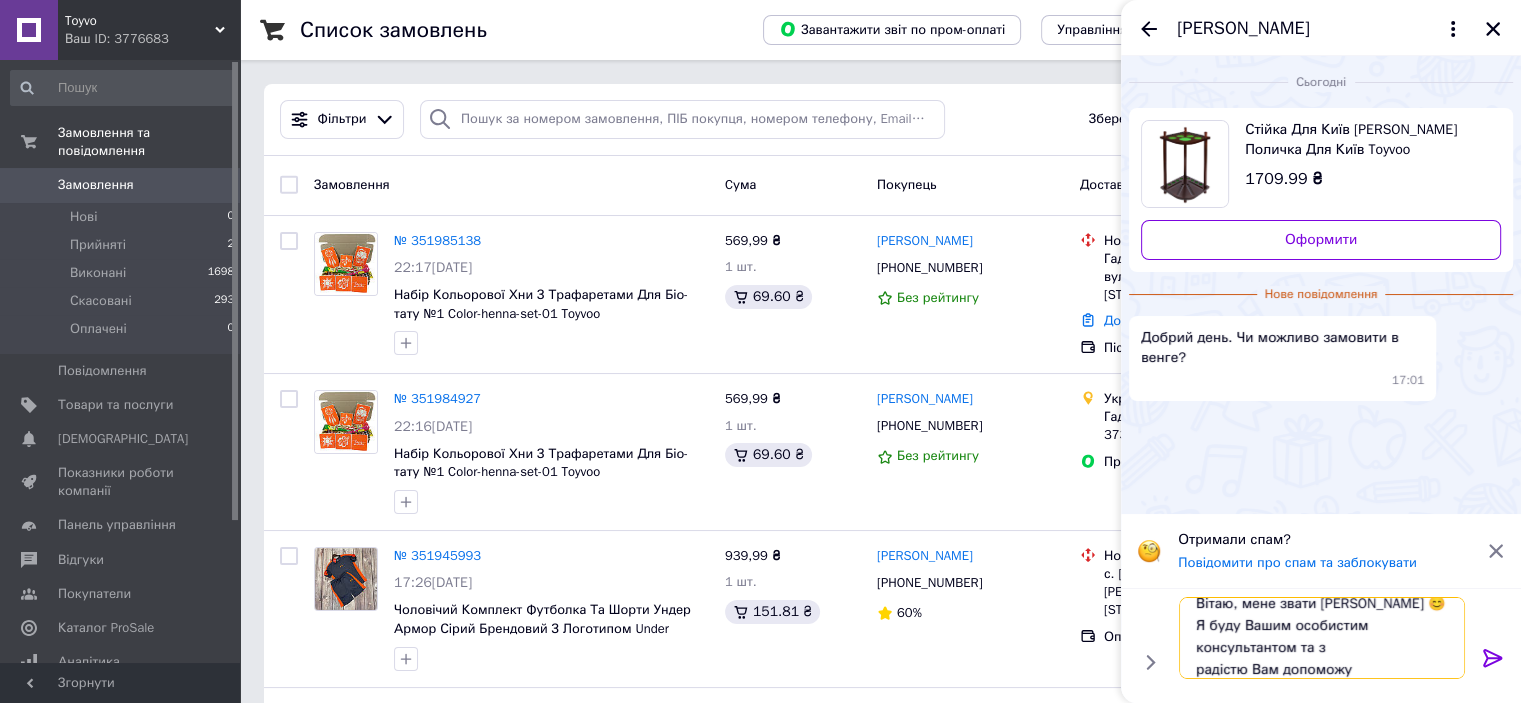 type on "Вітаю, мене звати Анна 😊  Я буду Вашим особистим консультантом та з
радістю Вам допоможу" 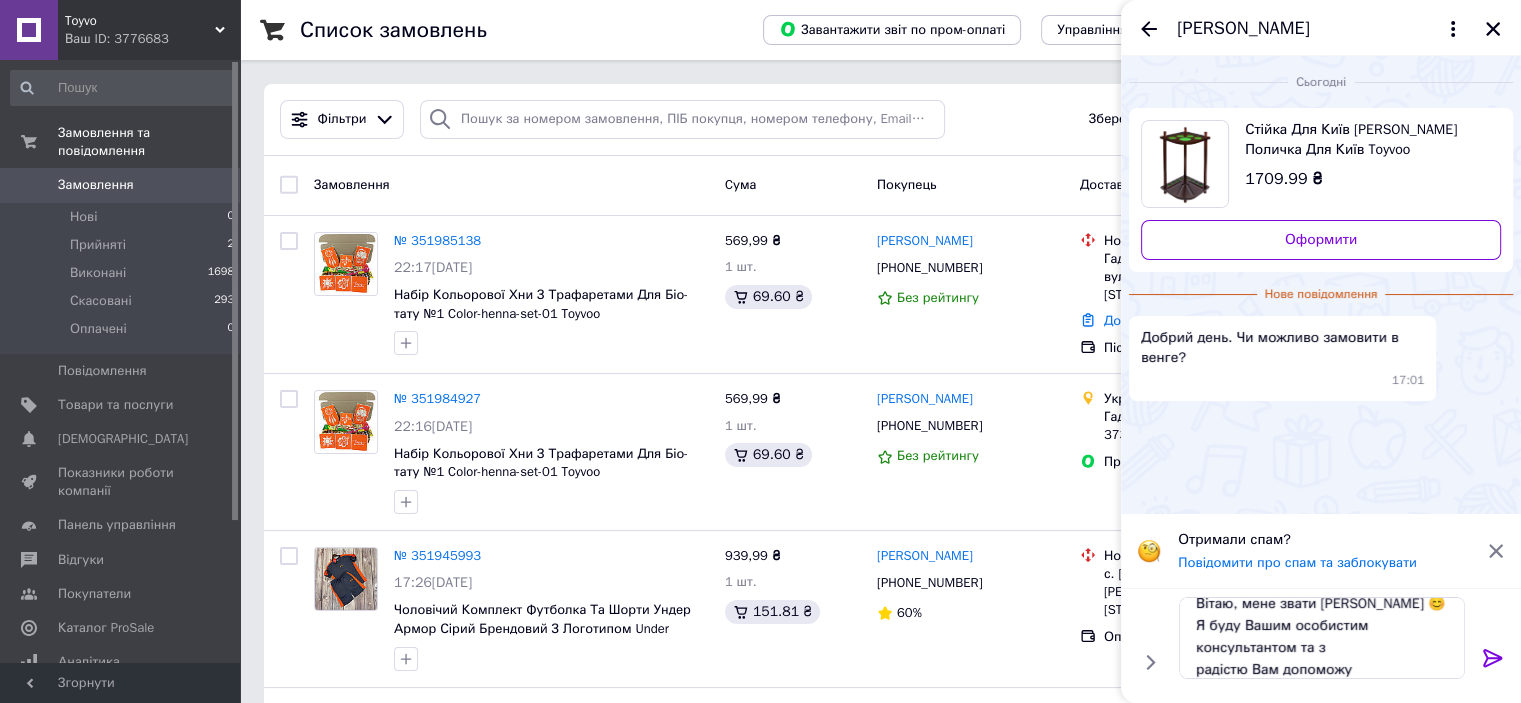 click 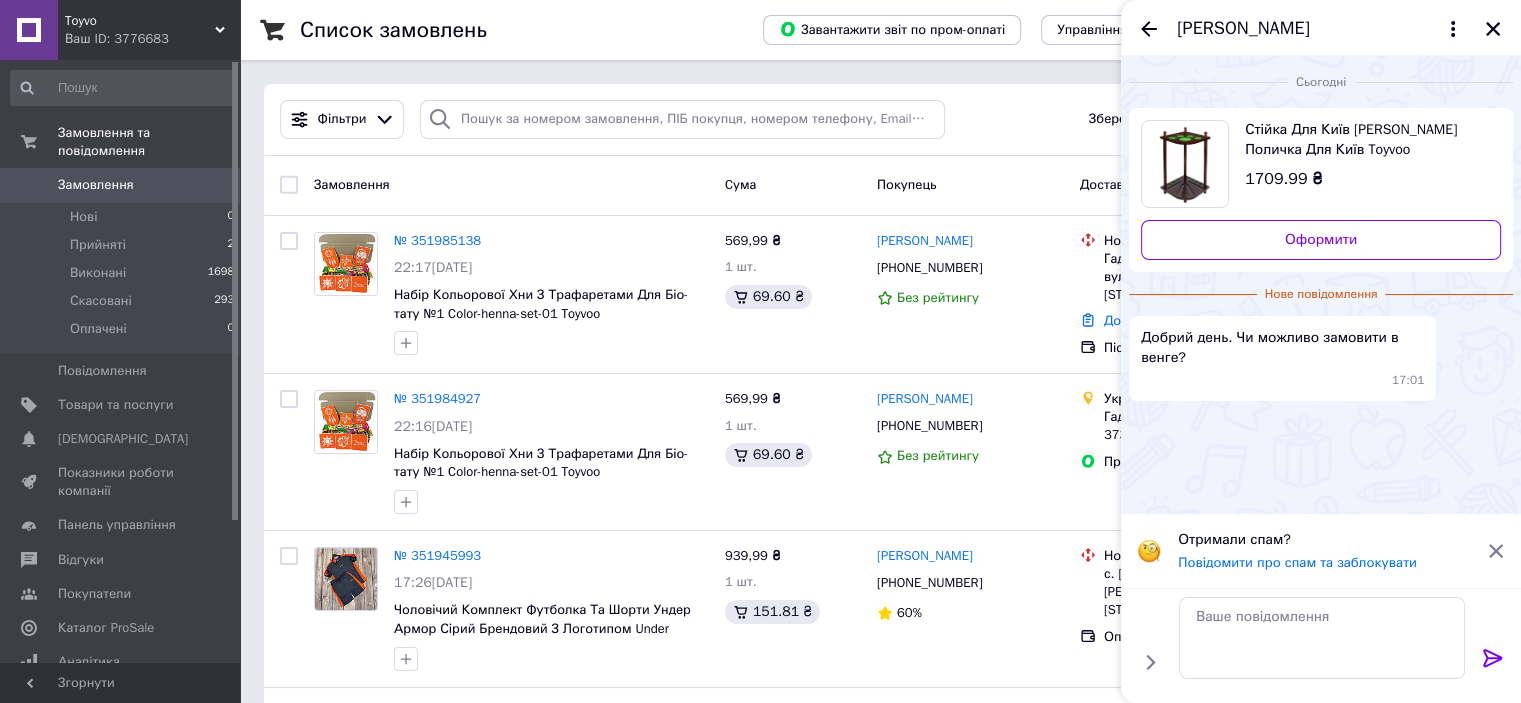 scroll, scrollTop: 0, scrollLeft: 0, axis: both 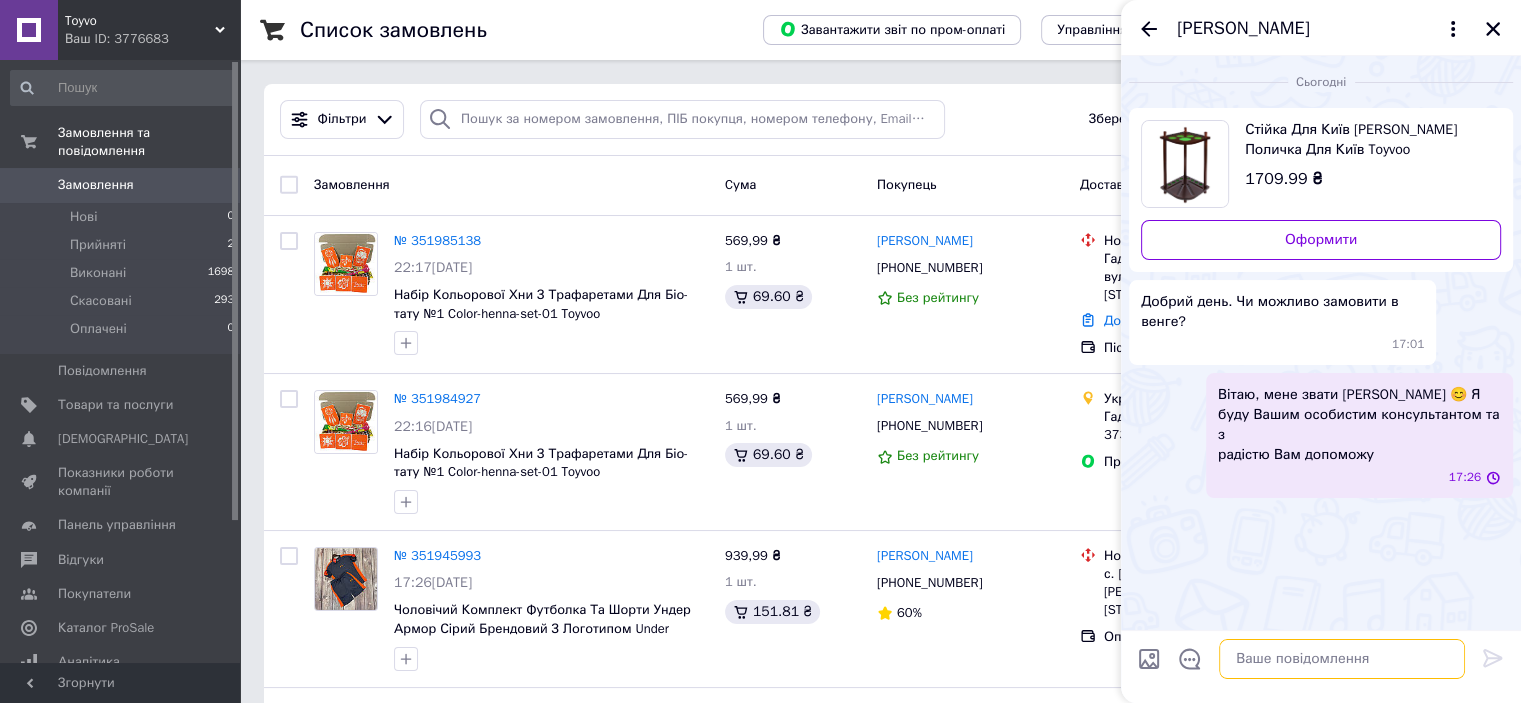 click at bounding box center (1342, 659) 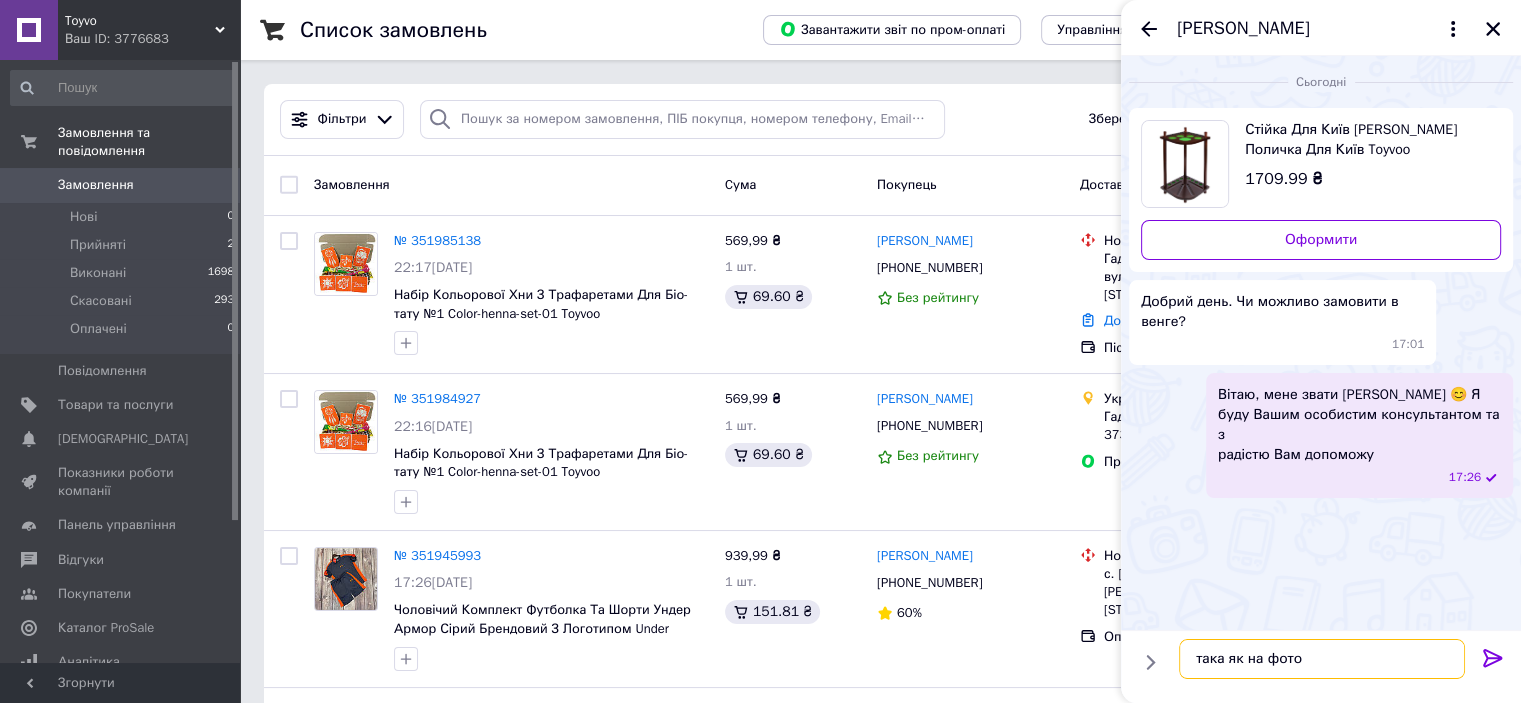 type on "така як на фото є" 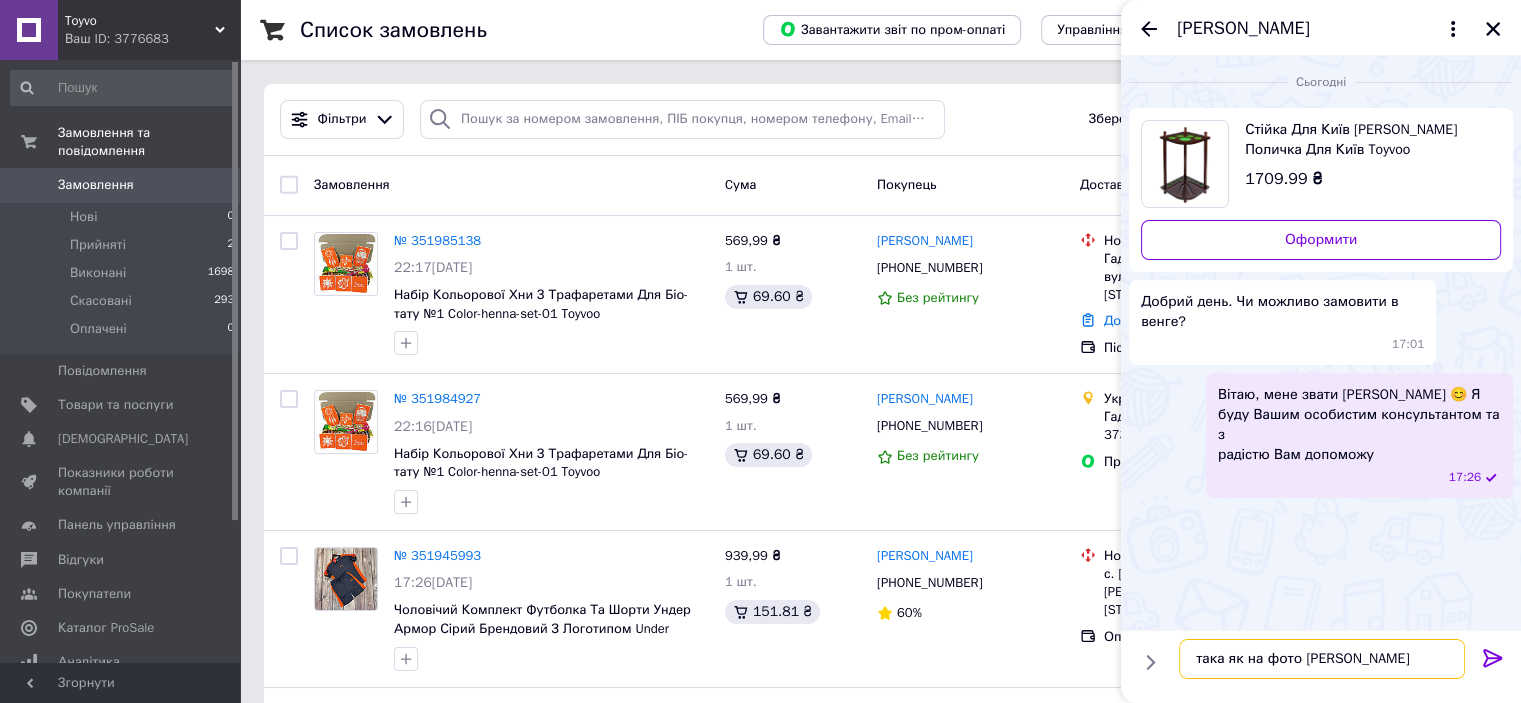 type 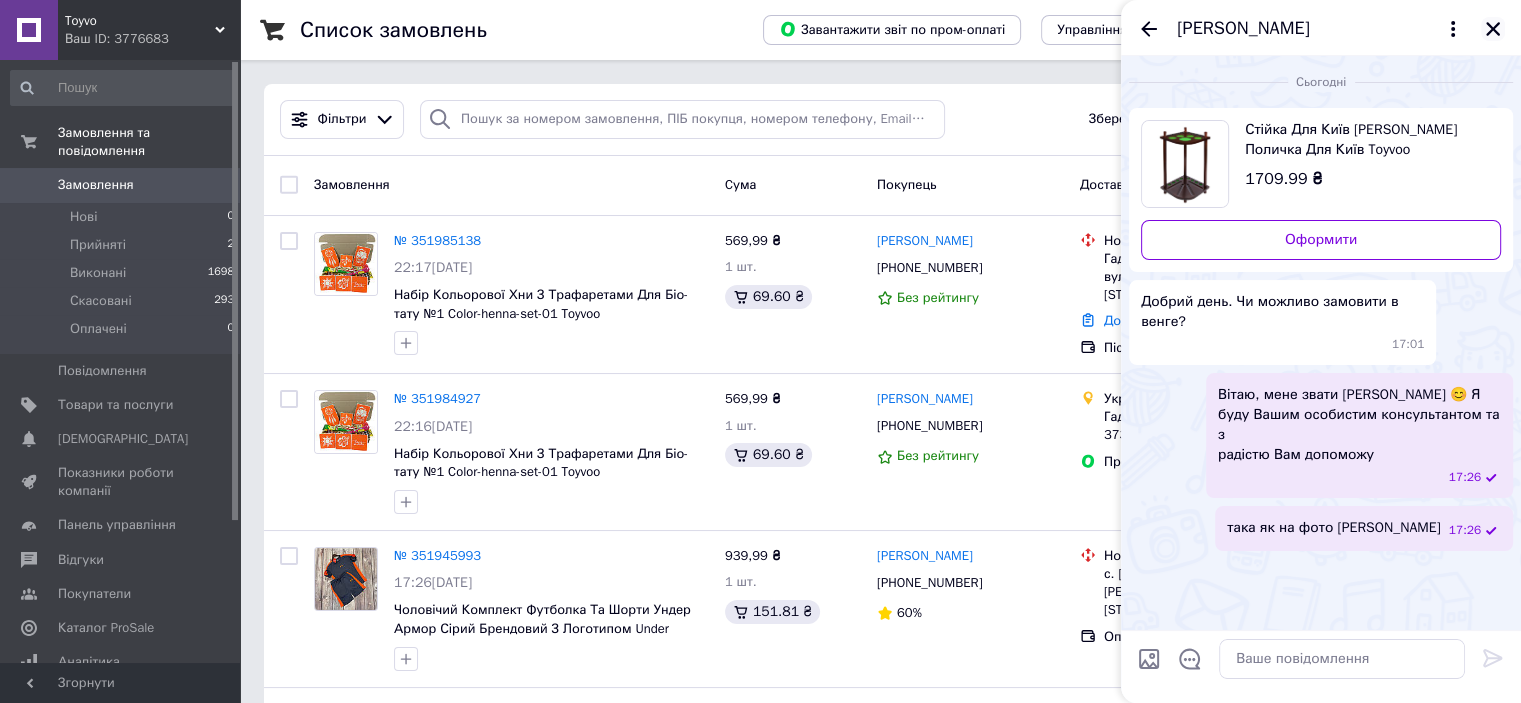 click at bounding box center (1493, 29) 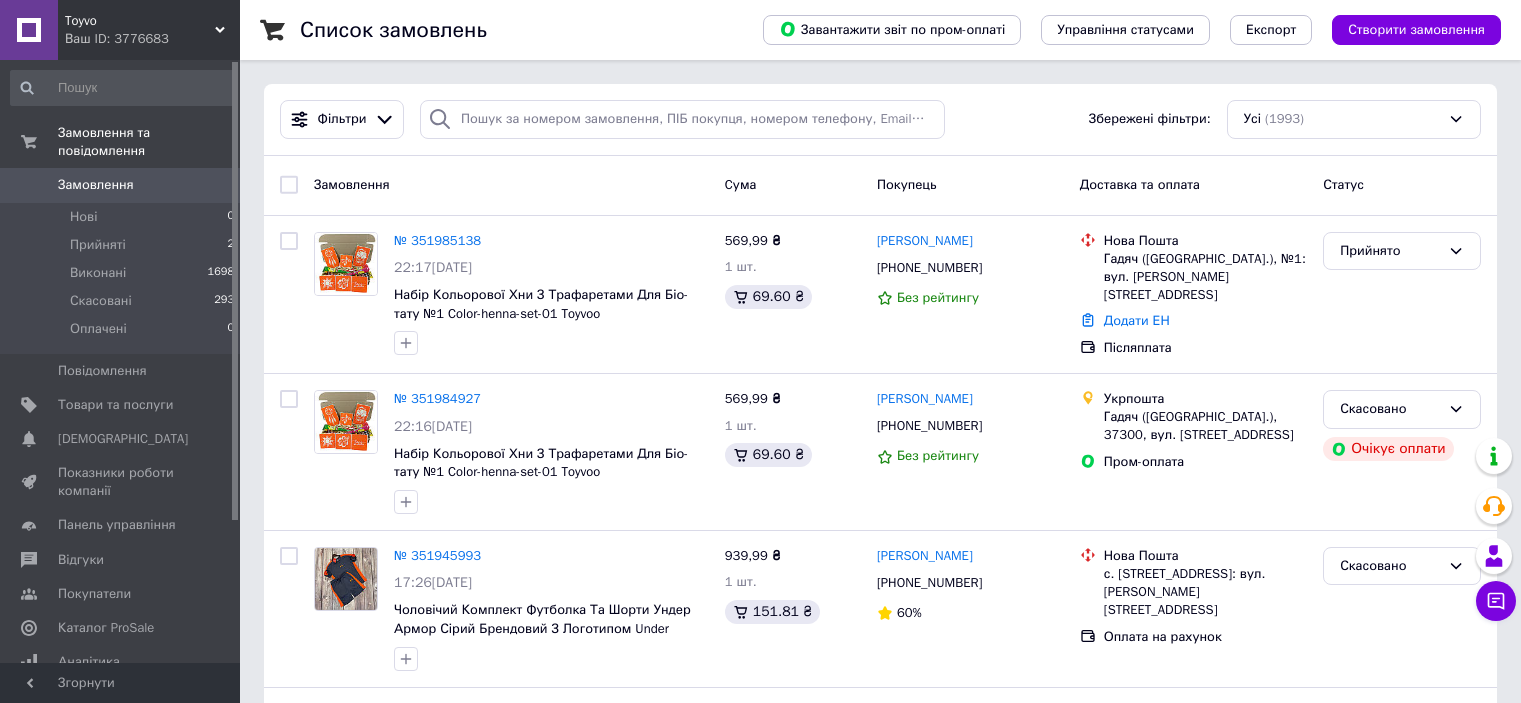 scroll, scrollTop: 0, scrollLeft: 0, axis: both 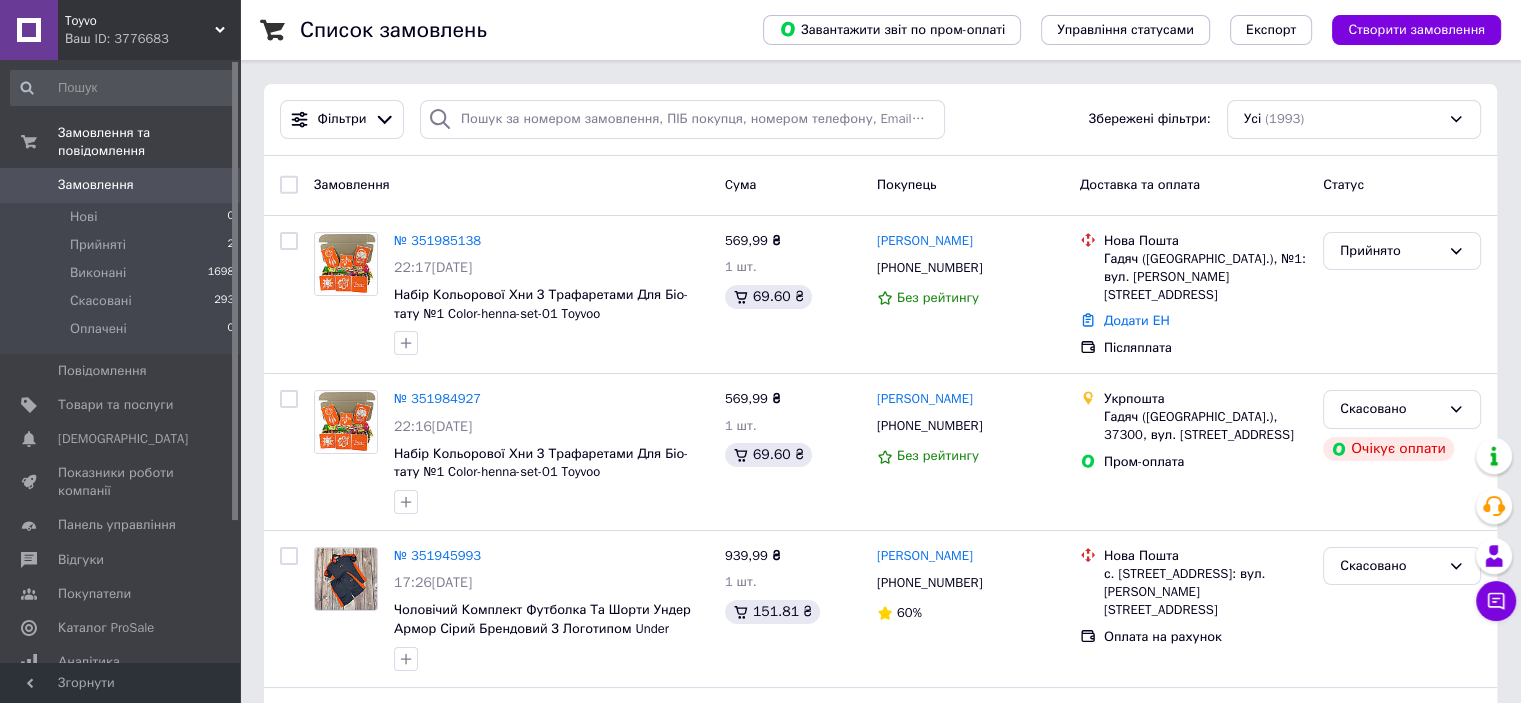 click on "Ваш ID: 3776683" at bounding box center (152, 39) 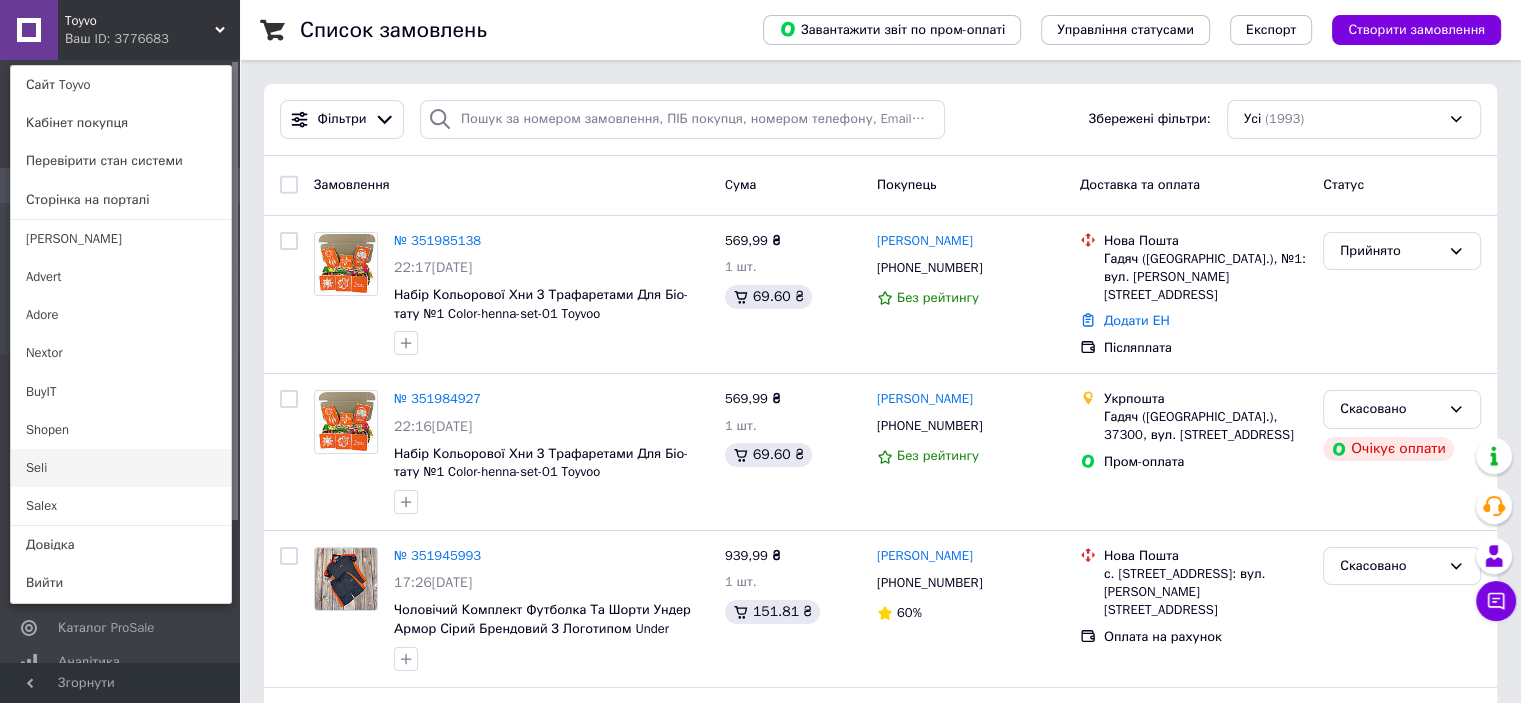 click on "Seli" at bounding box center [121, 468] 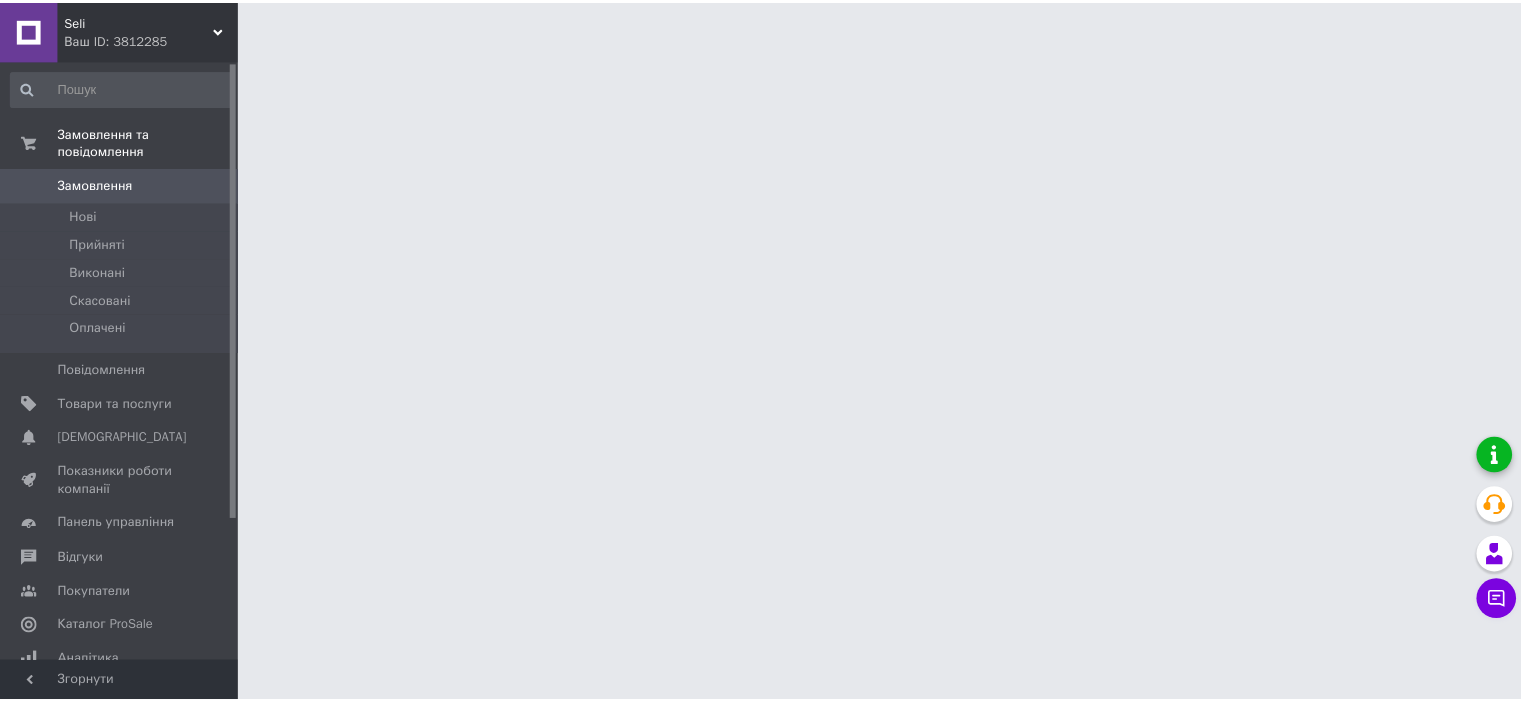 scroll, scrollTop: 0, scrollLeft: 0, axis: both 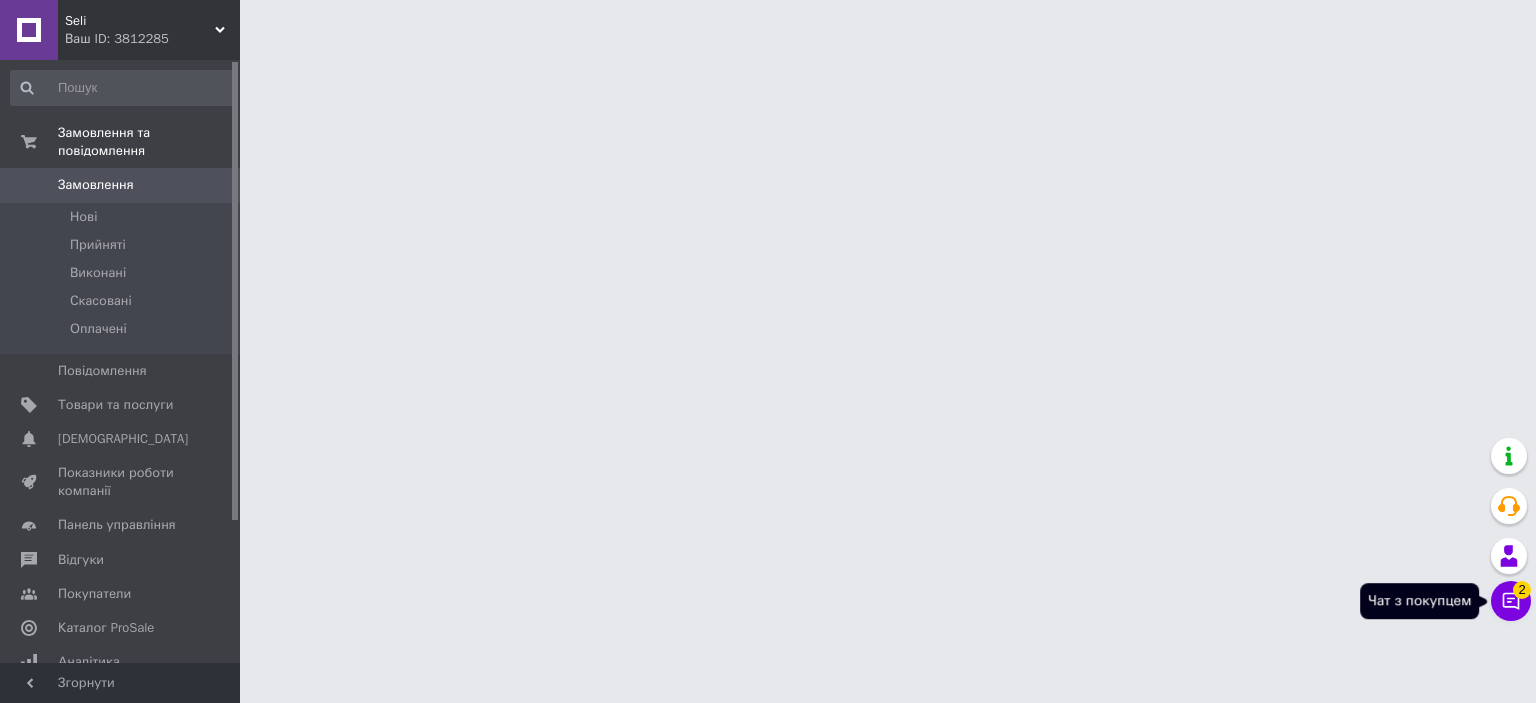 click on "Чат з покупцем 2" at bounding box center [1511, 601] 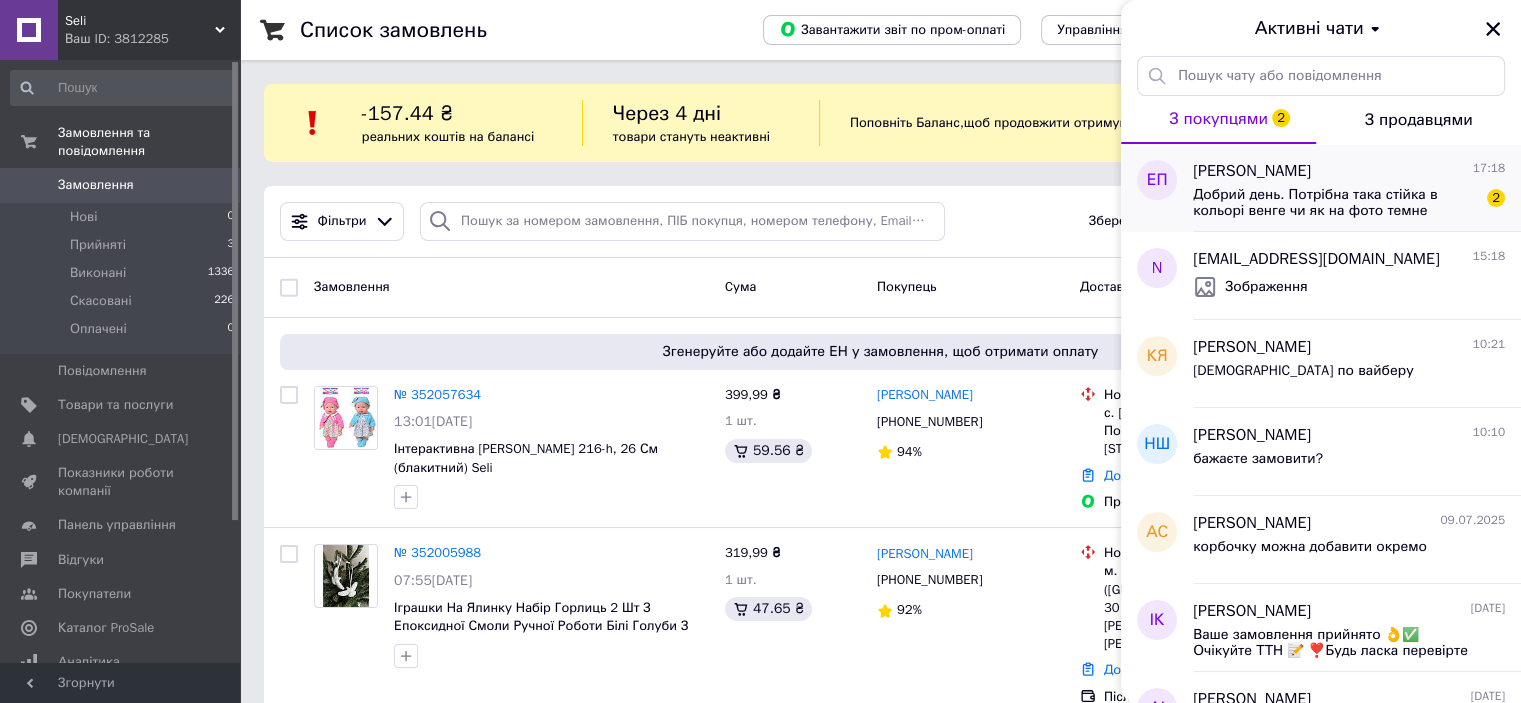 click on "Добрий день. Потрібна така стійка в кольорі венге чи як на фото темне" at bounding box center [1335, 203] 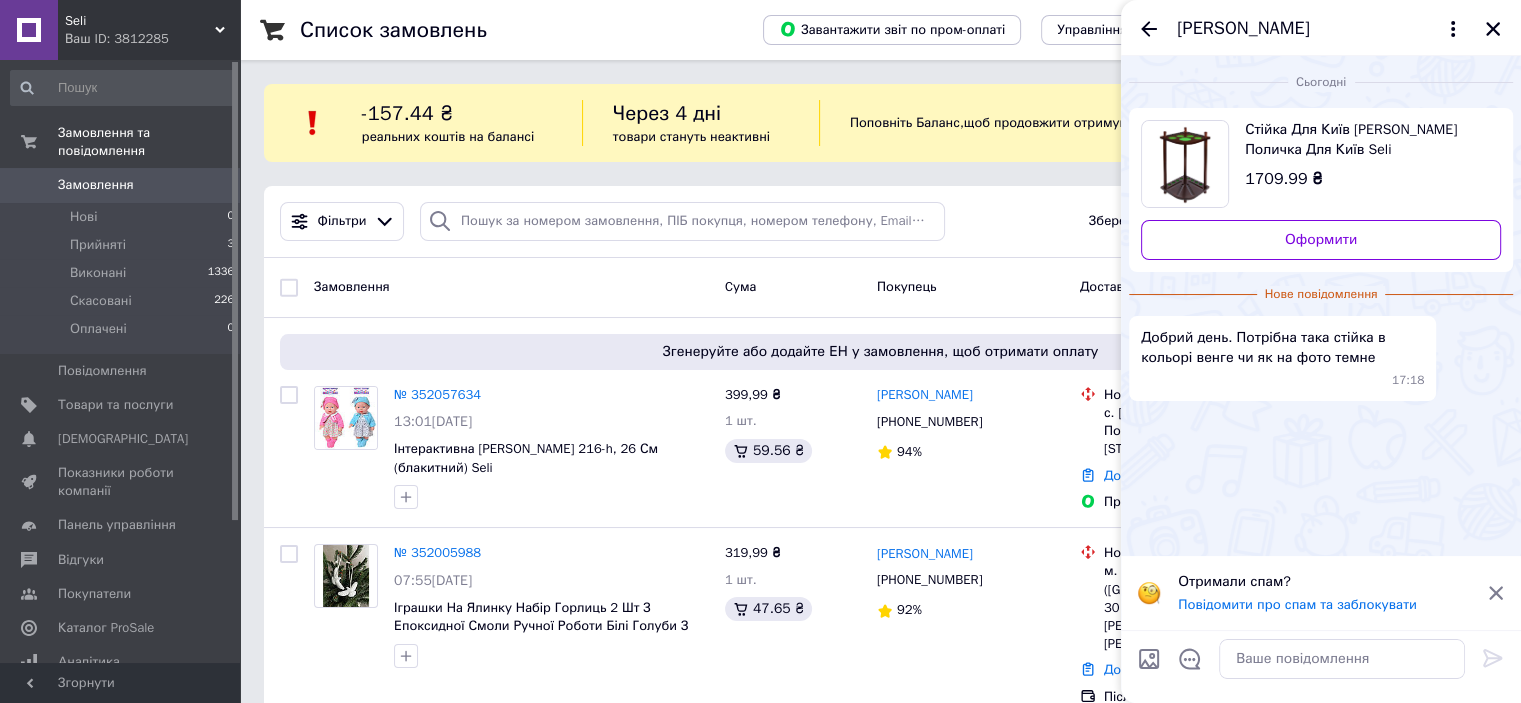 click on "Стійка Для Київ Изабелла Махагони Поличка Для Київ Seli" at bounding box center (1365, 140) 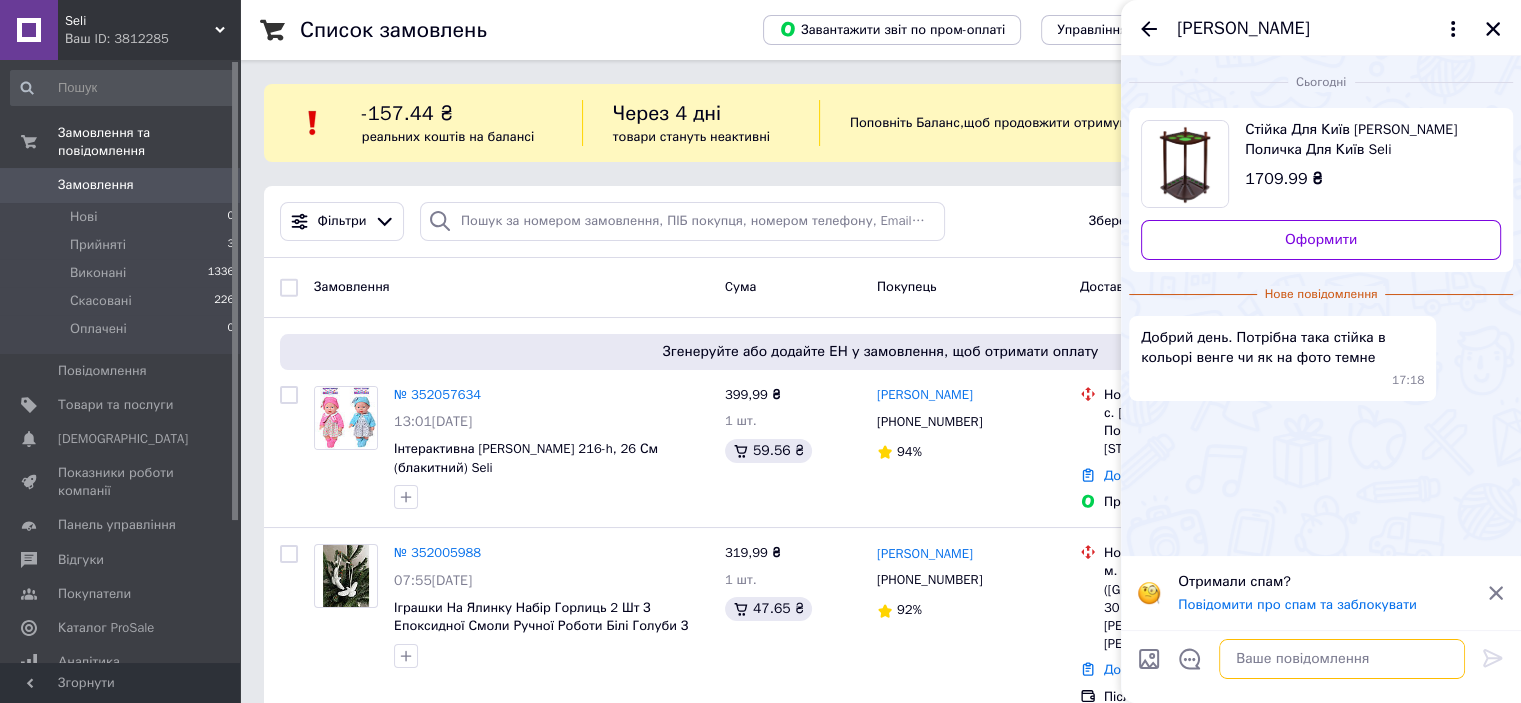 click at bounding box center [1342, 659] 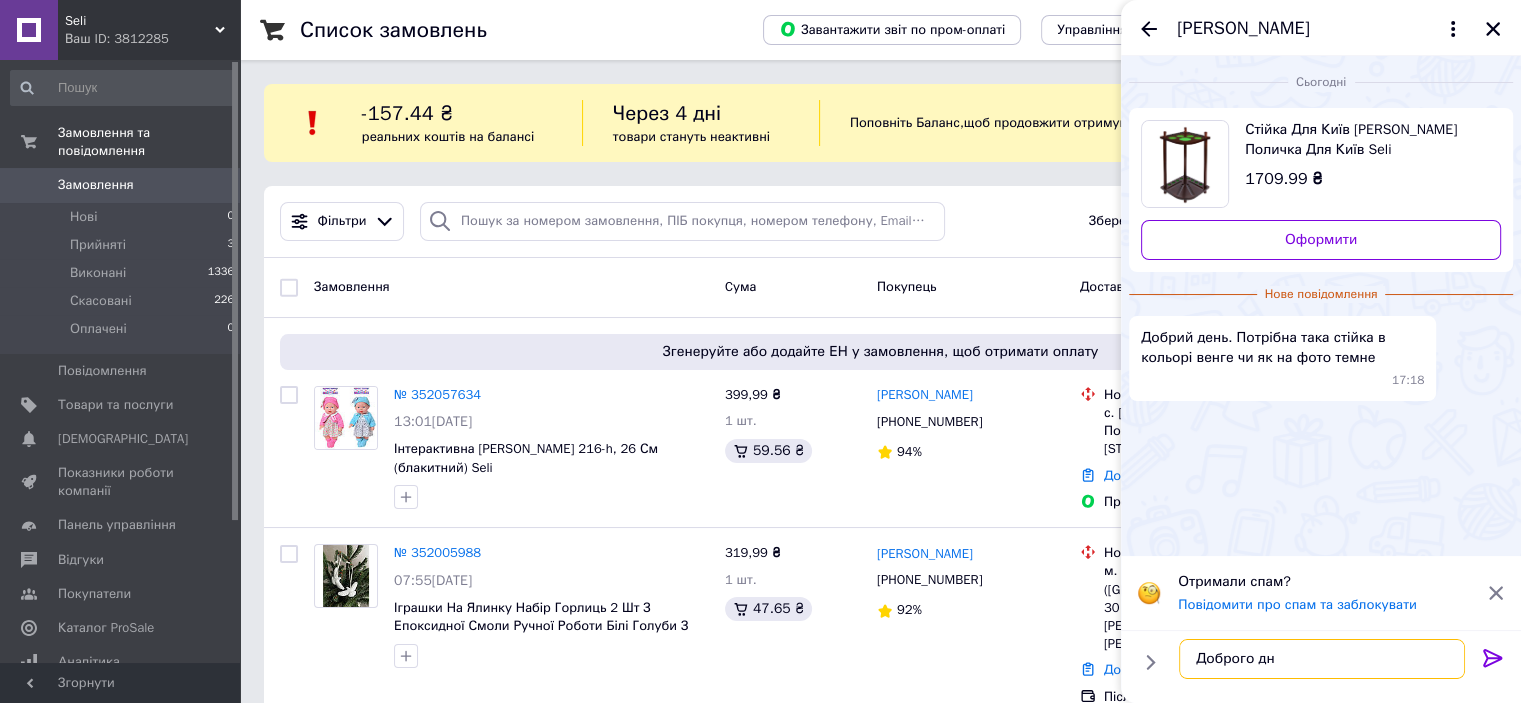 type on "Доброго дня" 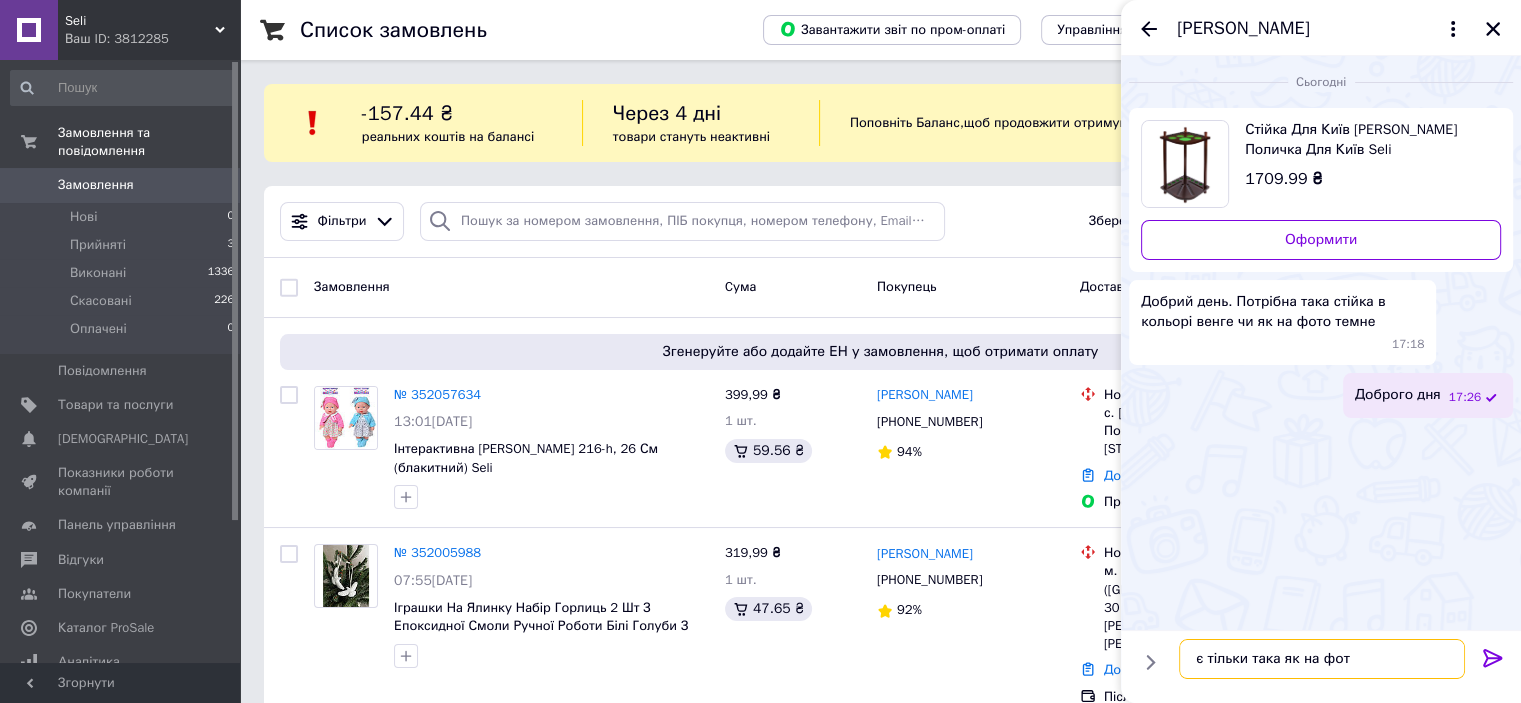 type on "є тільки така як на фото" 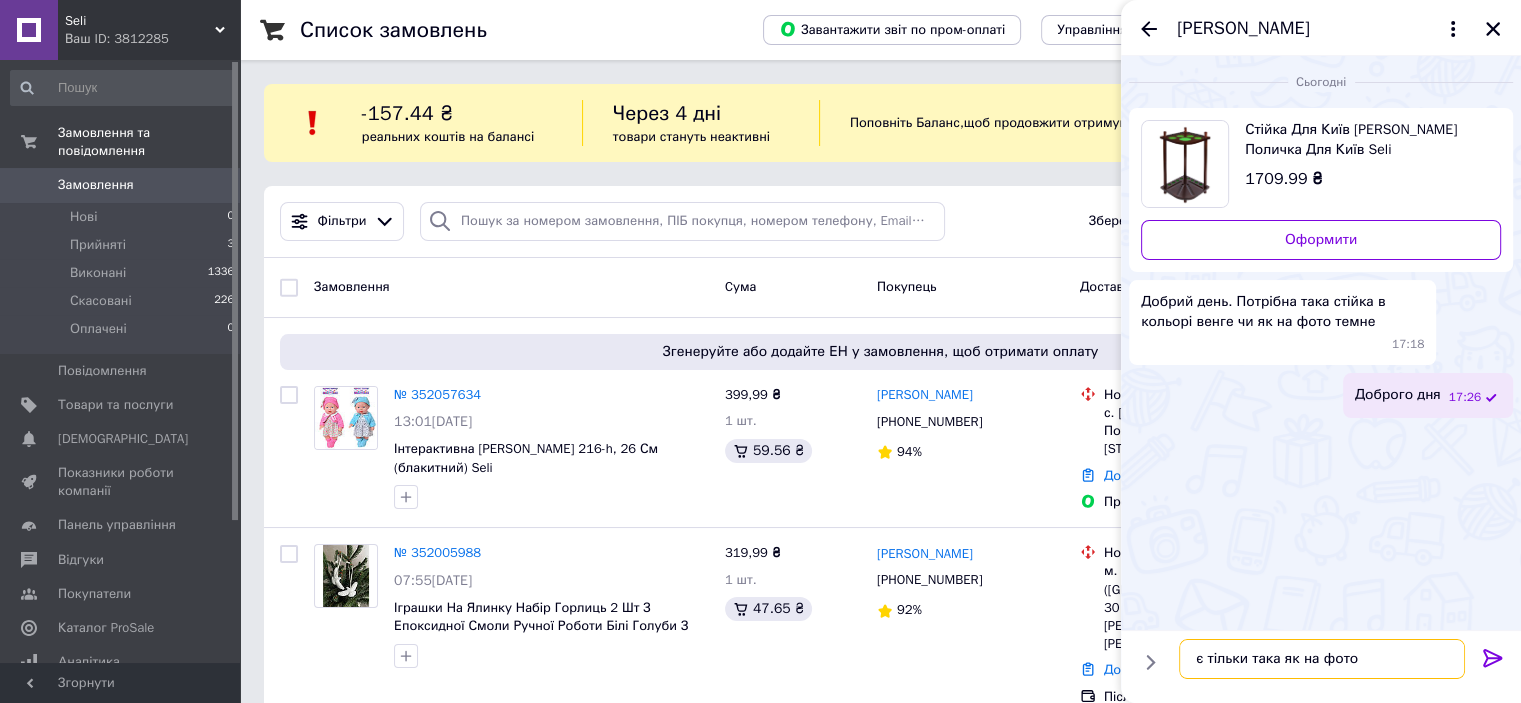 type 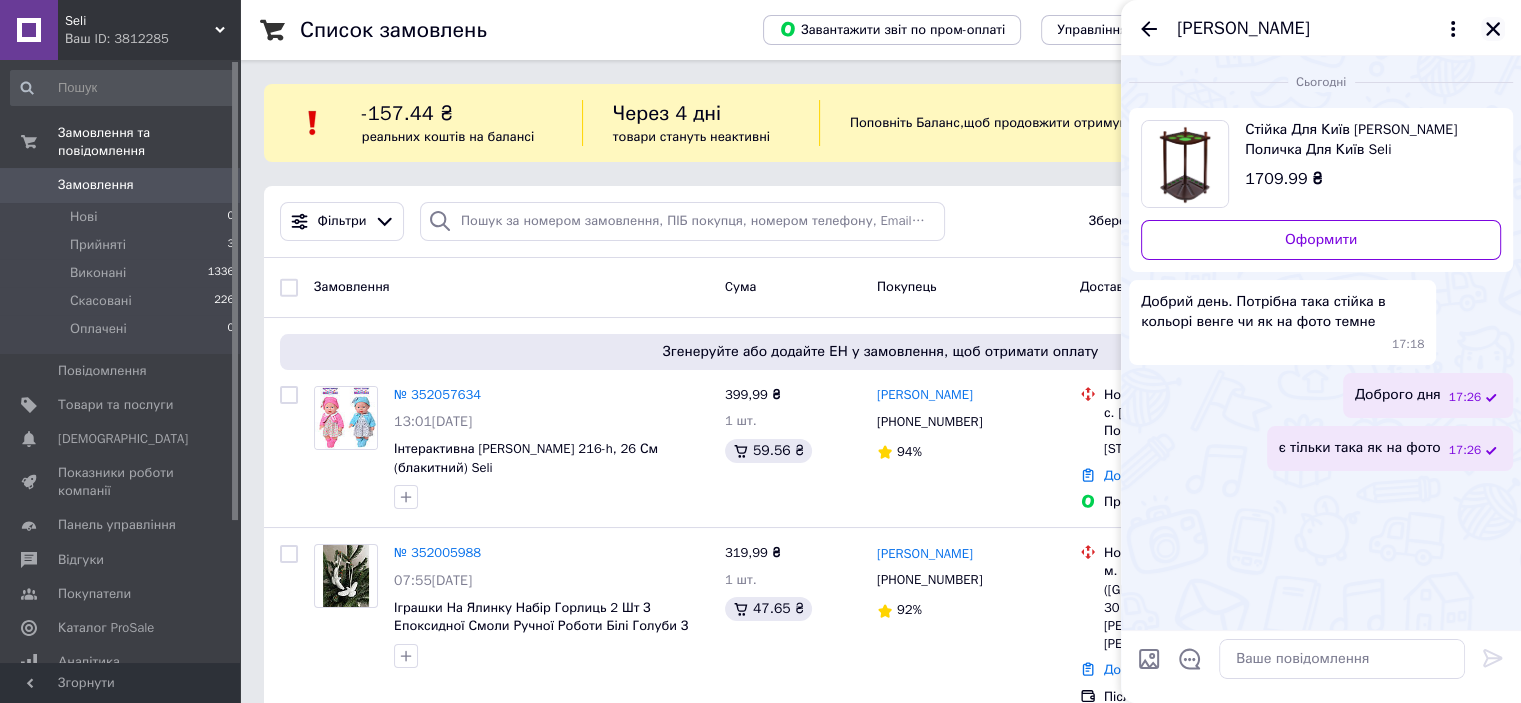 click 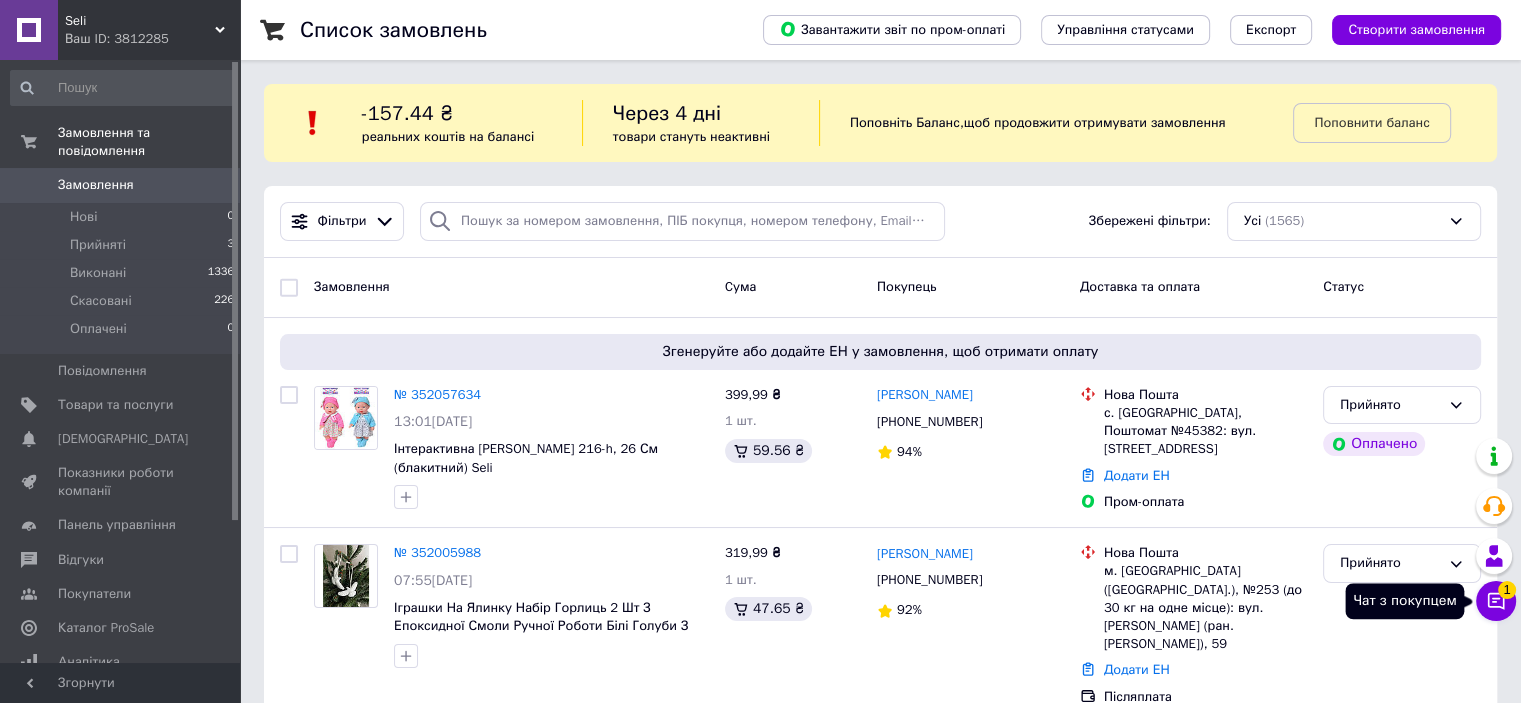 click on "1" at bounding box center [1507, 590] 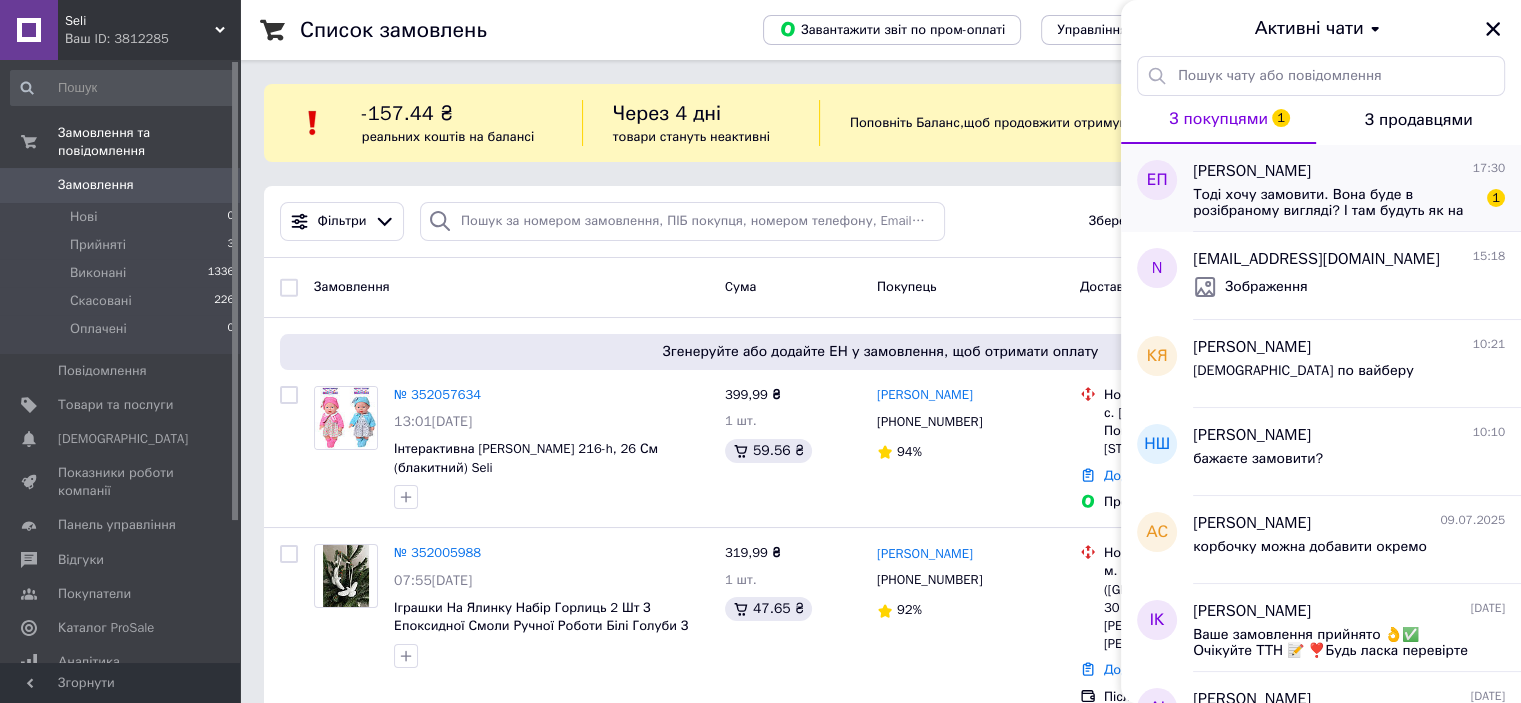 click on "Тоді хочу замовити. Вона буде в розібраному вигляді? І там будуть як на фото вставки з полотна зеленого?" at bounding box center [1335, 203] 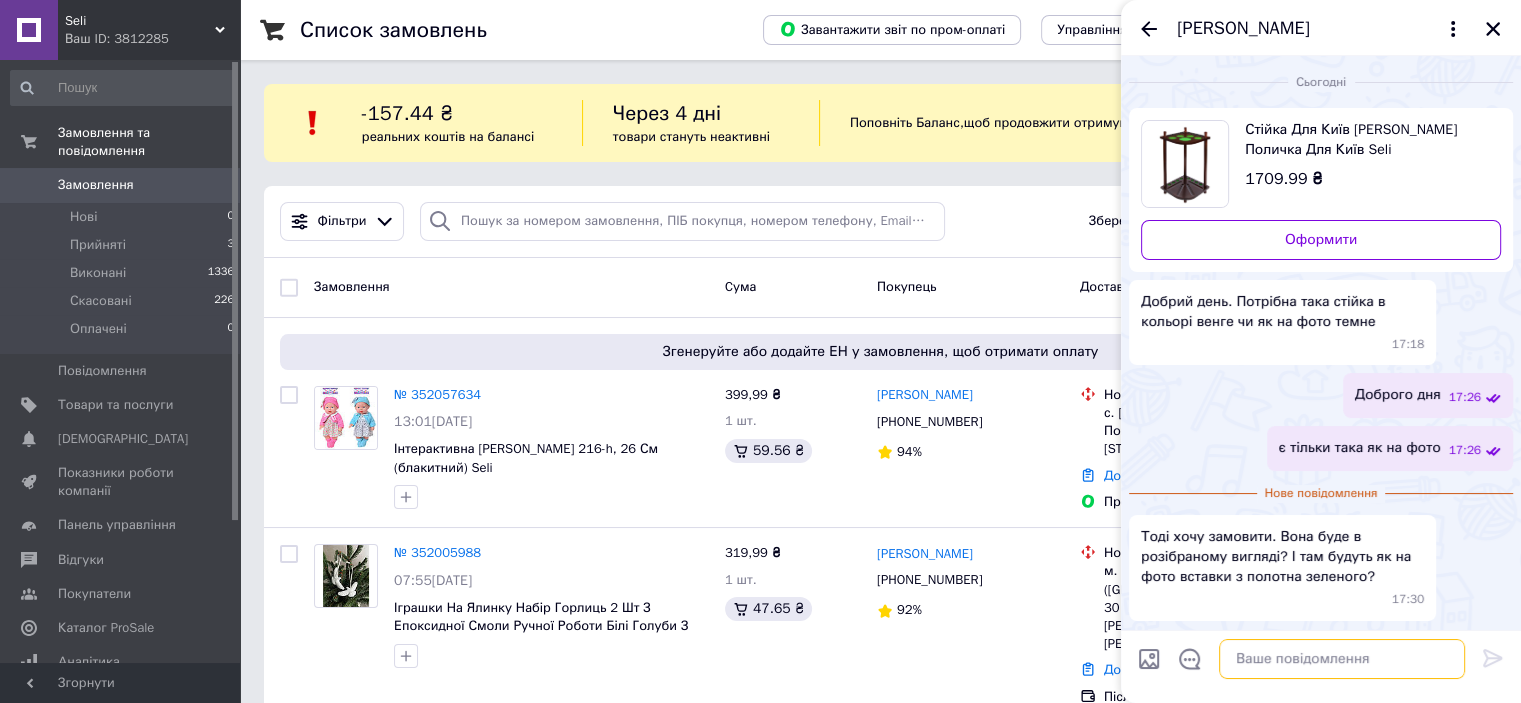 click at bounding box center (1342, 659) 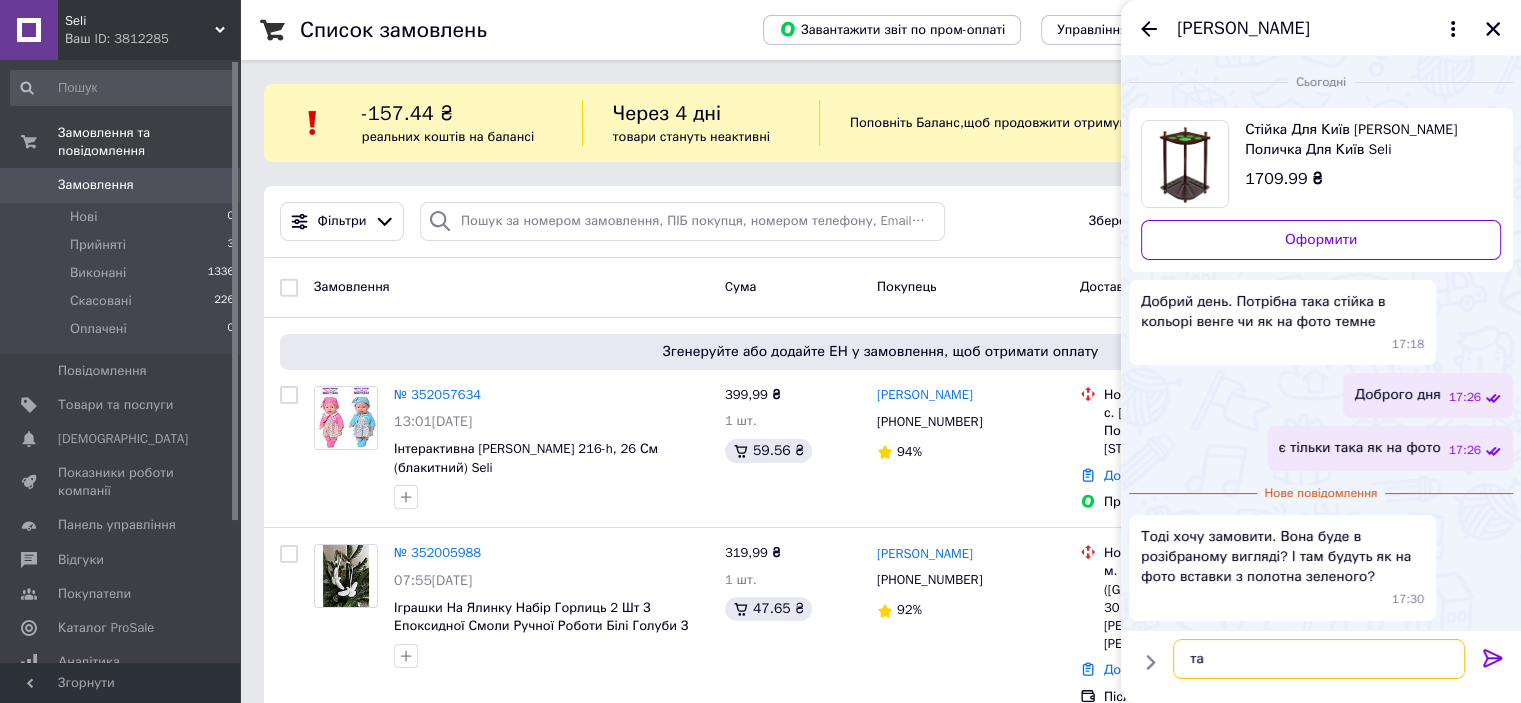 type on "так" 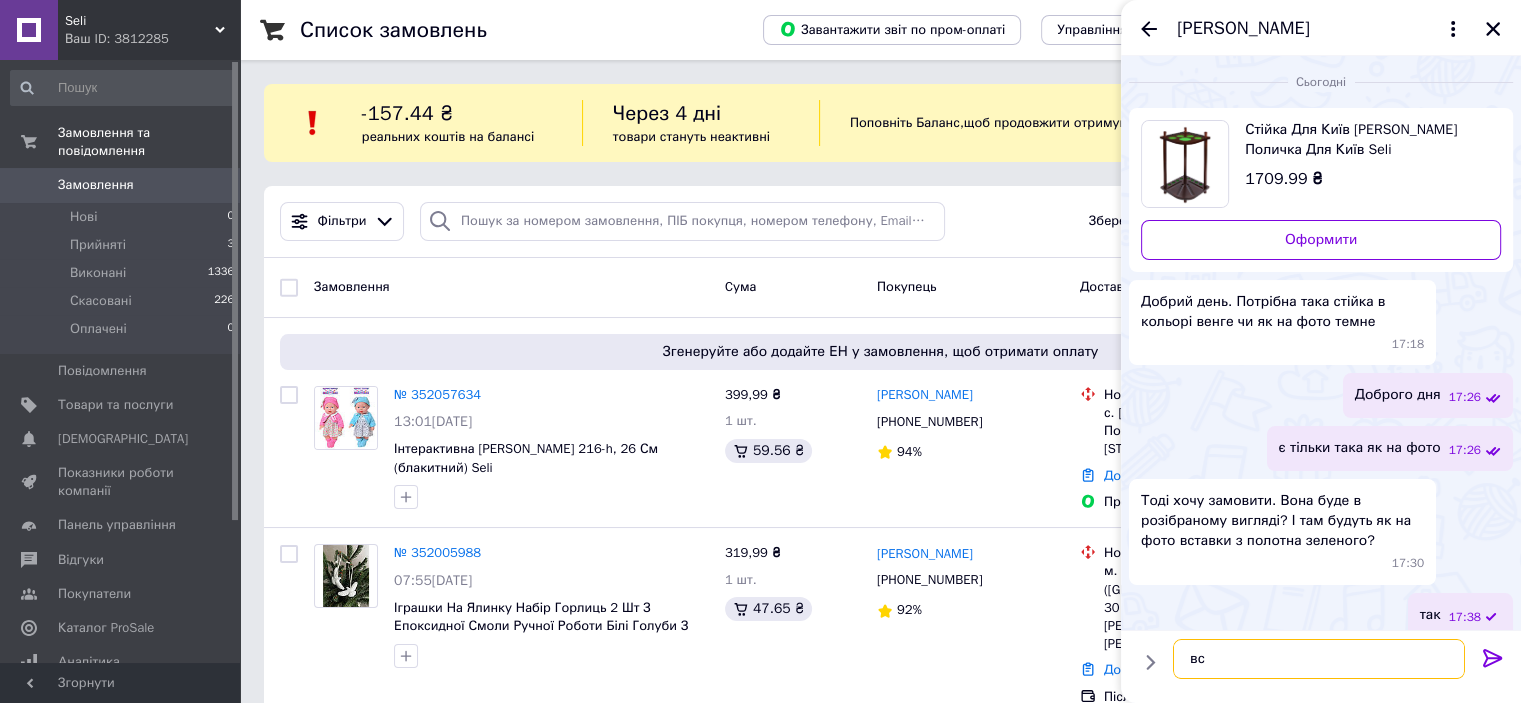 scroll, scrollTop: 15, scrollLeft: 0, axis: vertical 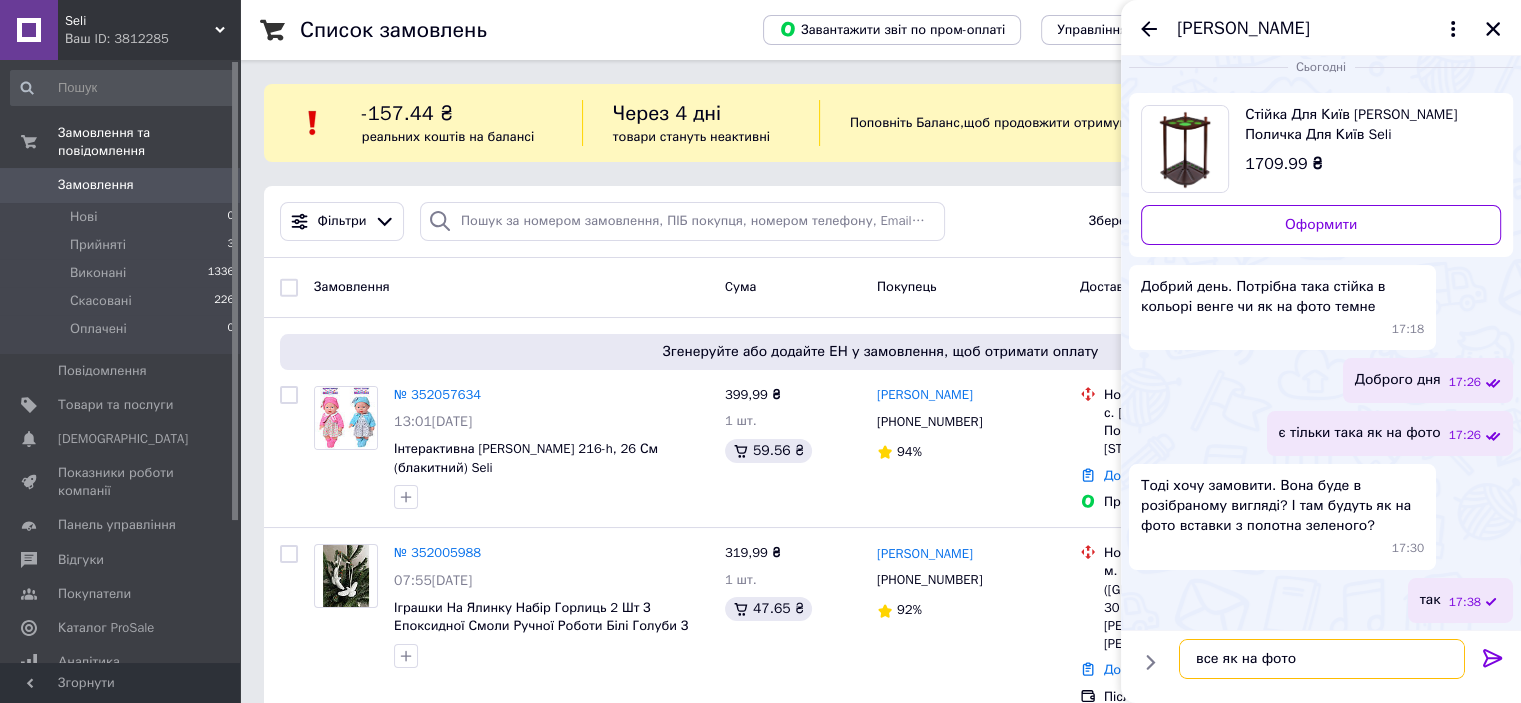 type on "все як на фото)" 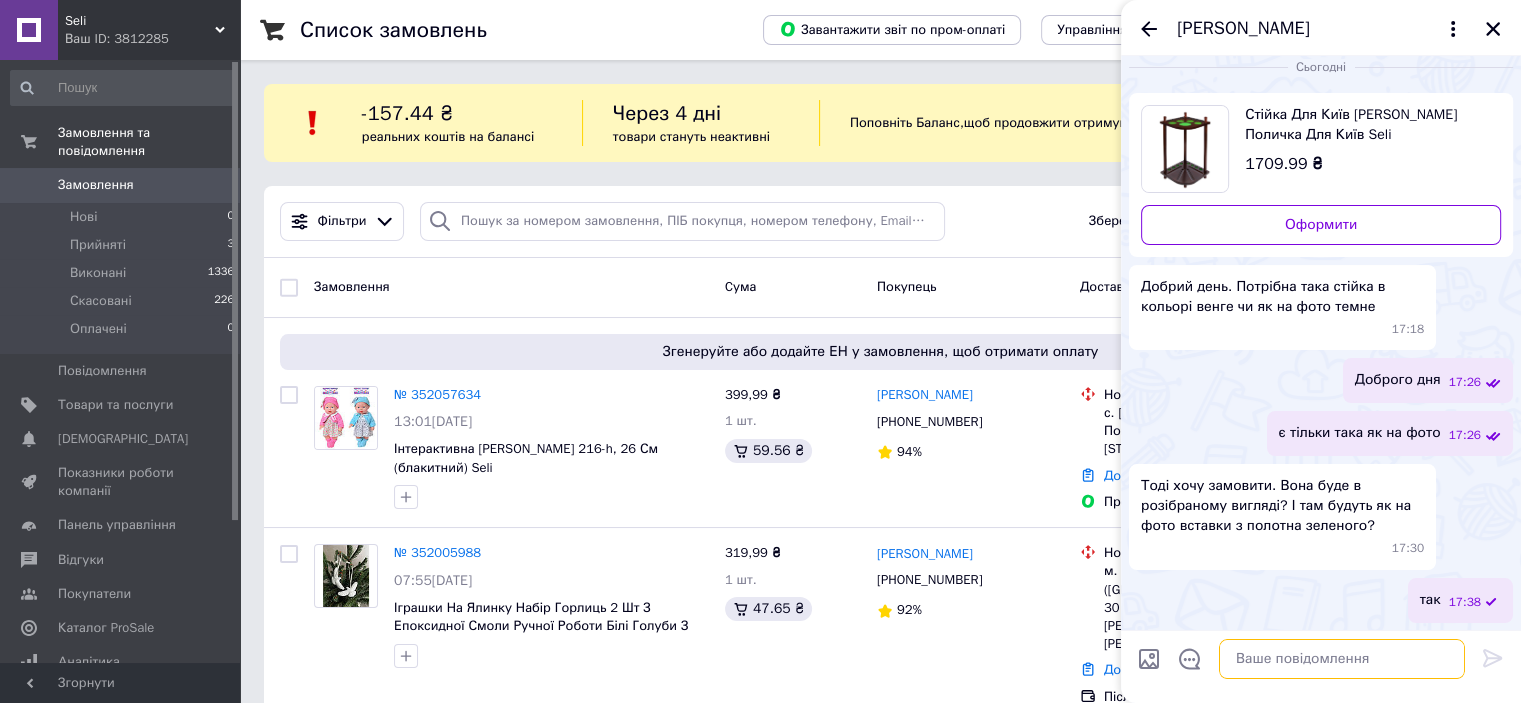 scroll, scrollTop: 68, scrollLeft: 0, axis: vertical 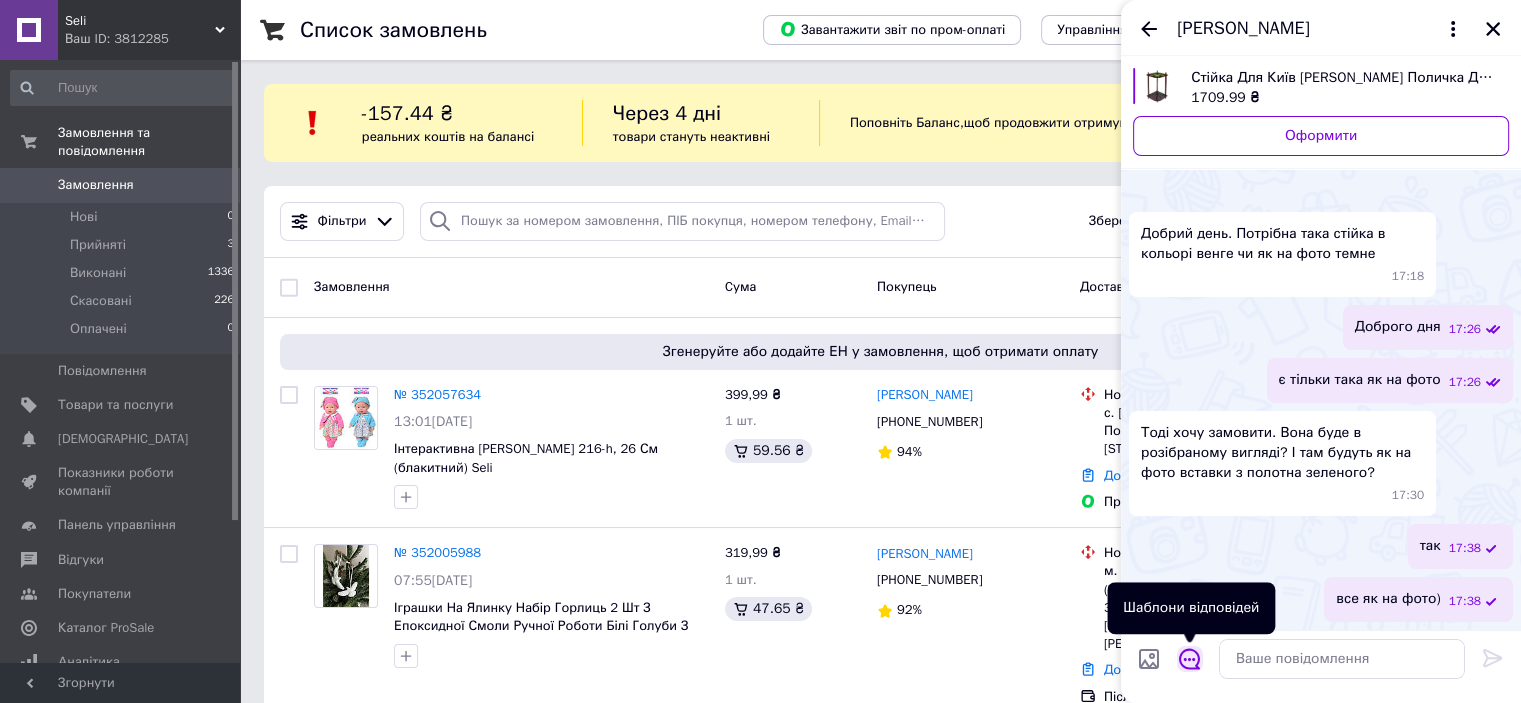 click 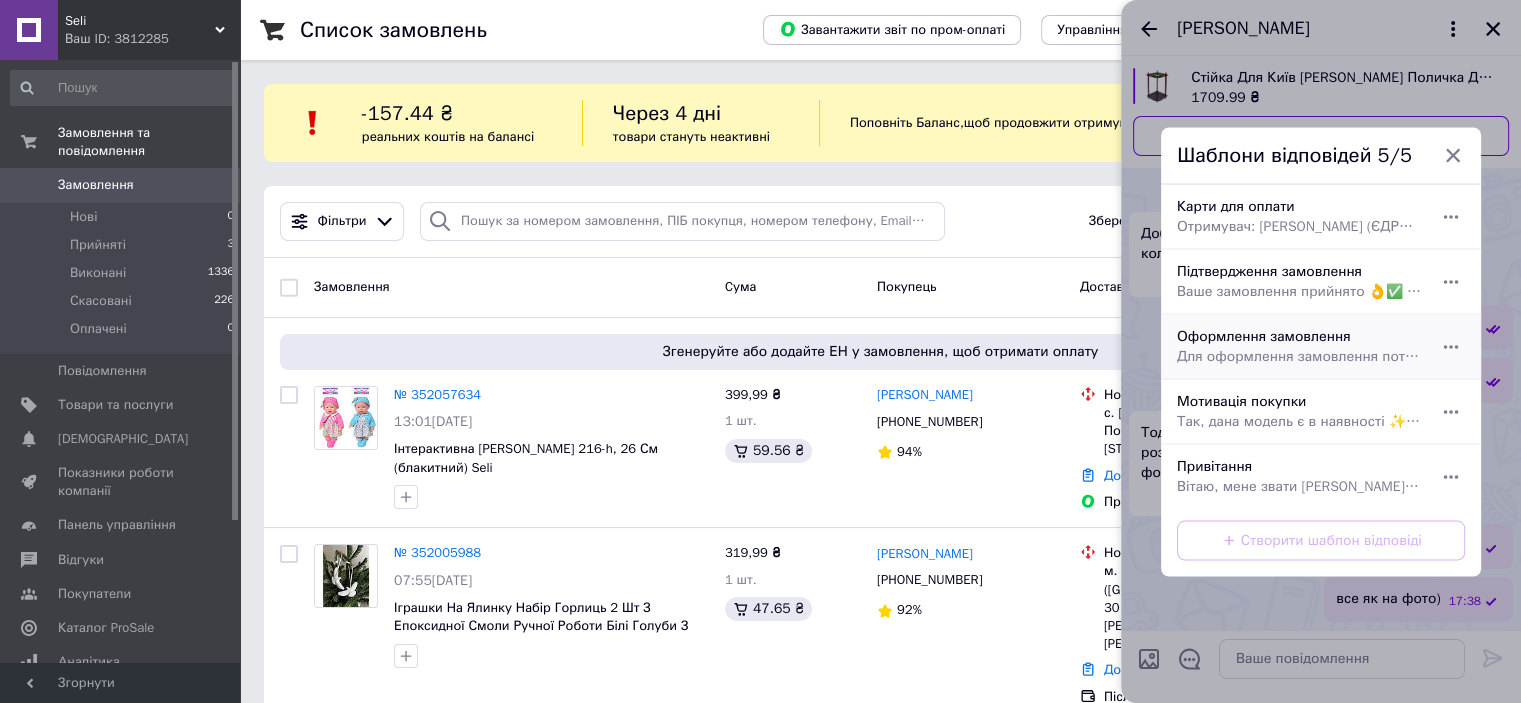 click on "Для оформлення замовлення потрібна така інформація:🛒📌
📍 Прізвище, ім’я, по батькові✨
📍 Розмір, ріст та вага 📐
📍 Номер телефону 📞
📍 Місто та область 🏠
📍 Номер відділення пошти 📦
📍 Спосіб оплати (оплата одразу чи при отриманні) 💵" at bounding box center [1299, 356] 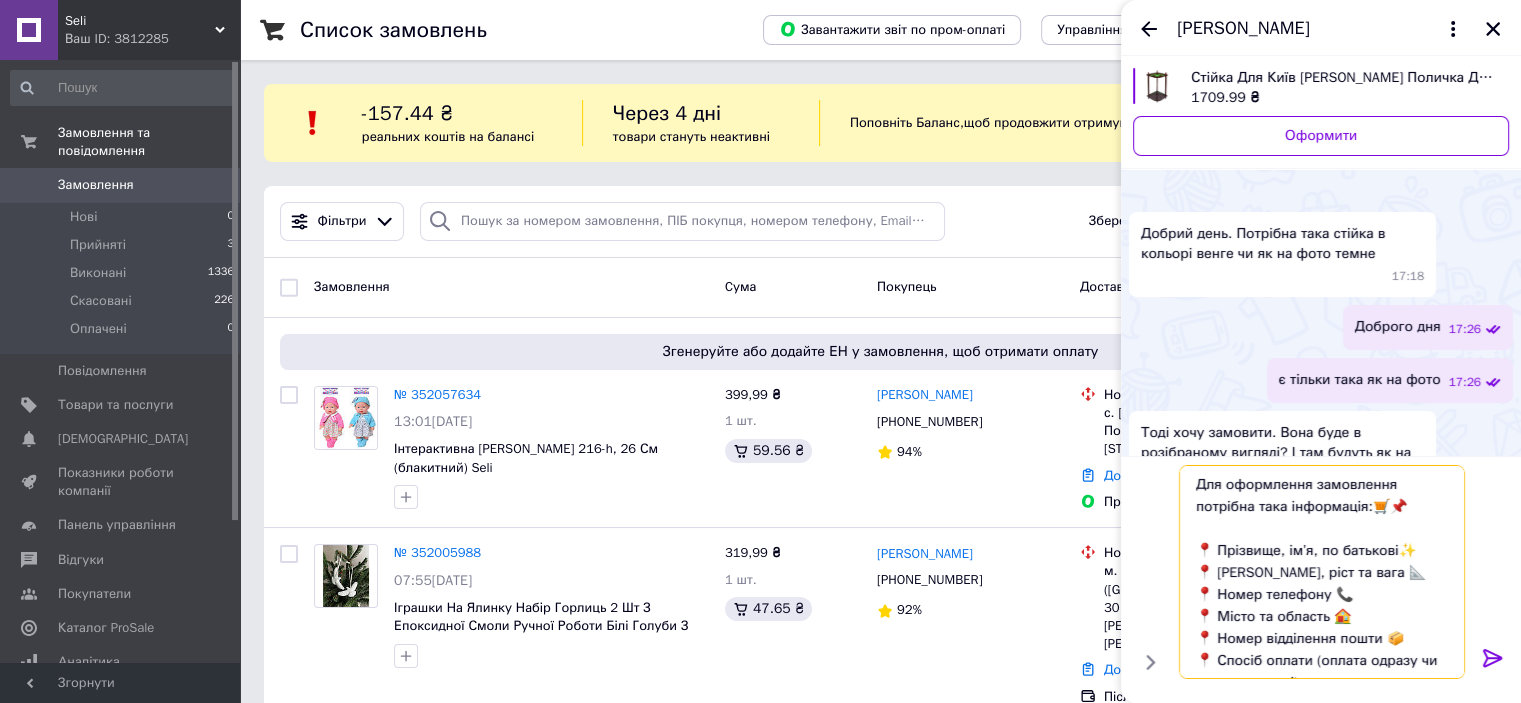 drag, startPoint x: 1190, startPoint y: 574, endPoint x: 1473, endPoint y: 627, distance: 287.92014 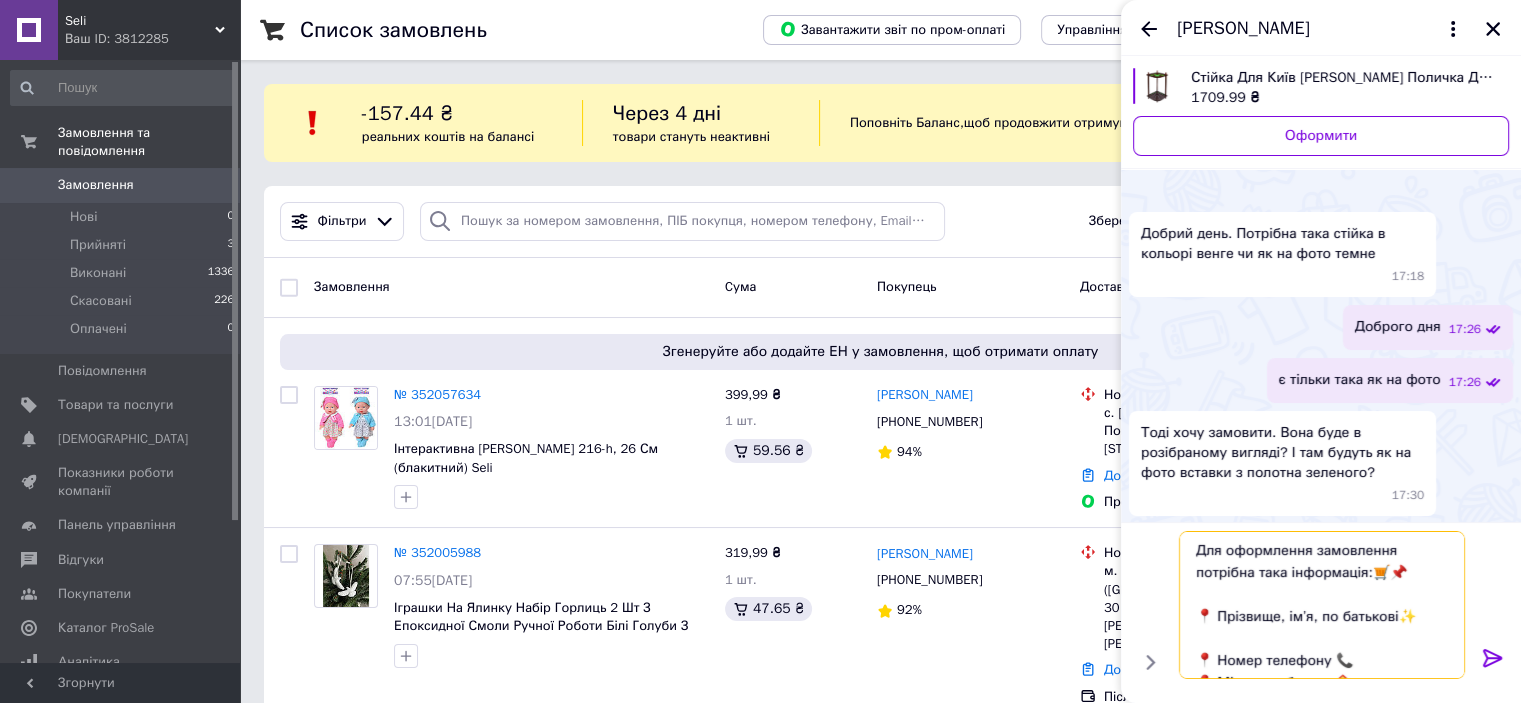 type on "Для оформлення замовлення потрібна така інформація:🛒📌
📍 Прізвище, ім’я, по батькові✨
📍 Номер телефону 📞
📍 Місто та область 🏠
📍 Номер відділення пошти 📦
📍 Спосіб оплати (оплата одразу чи при отриманні) 💵" 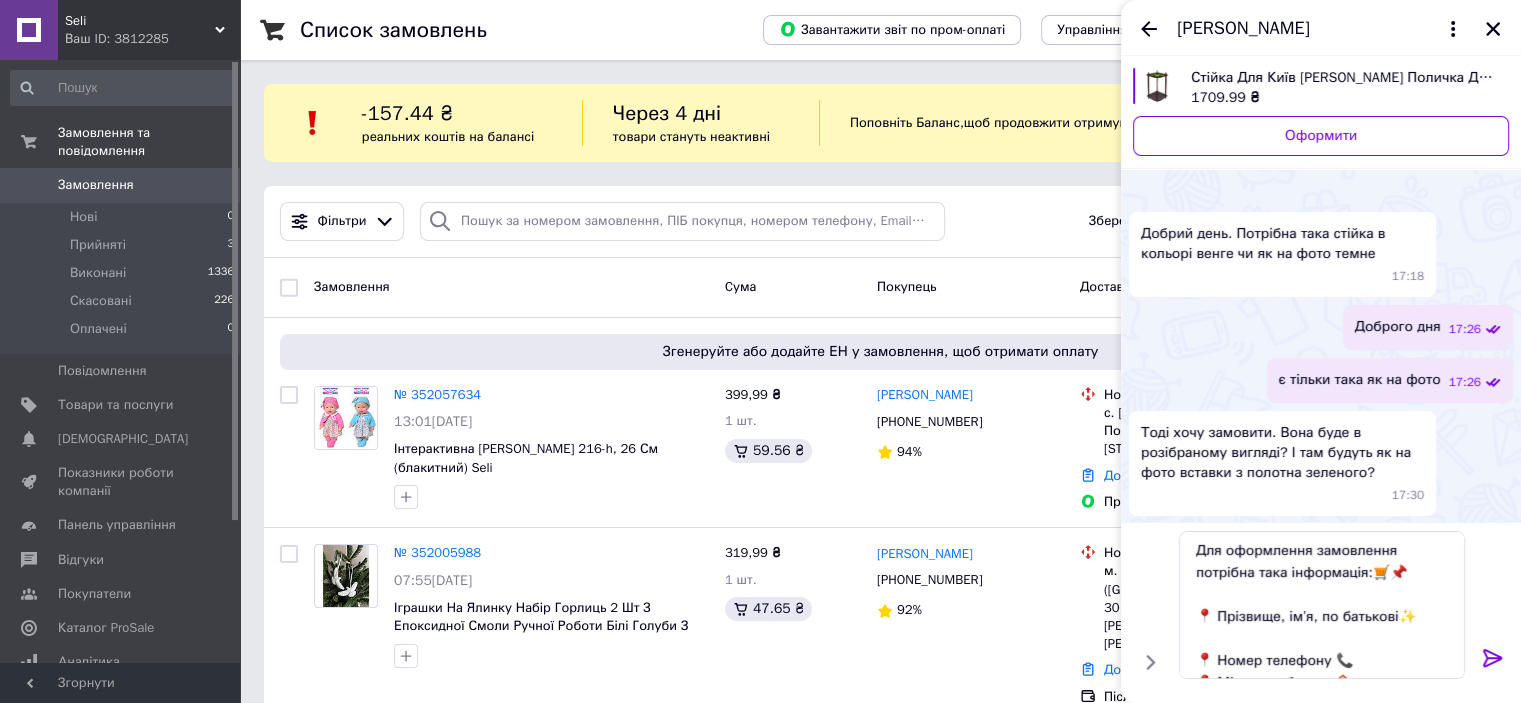 click 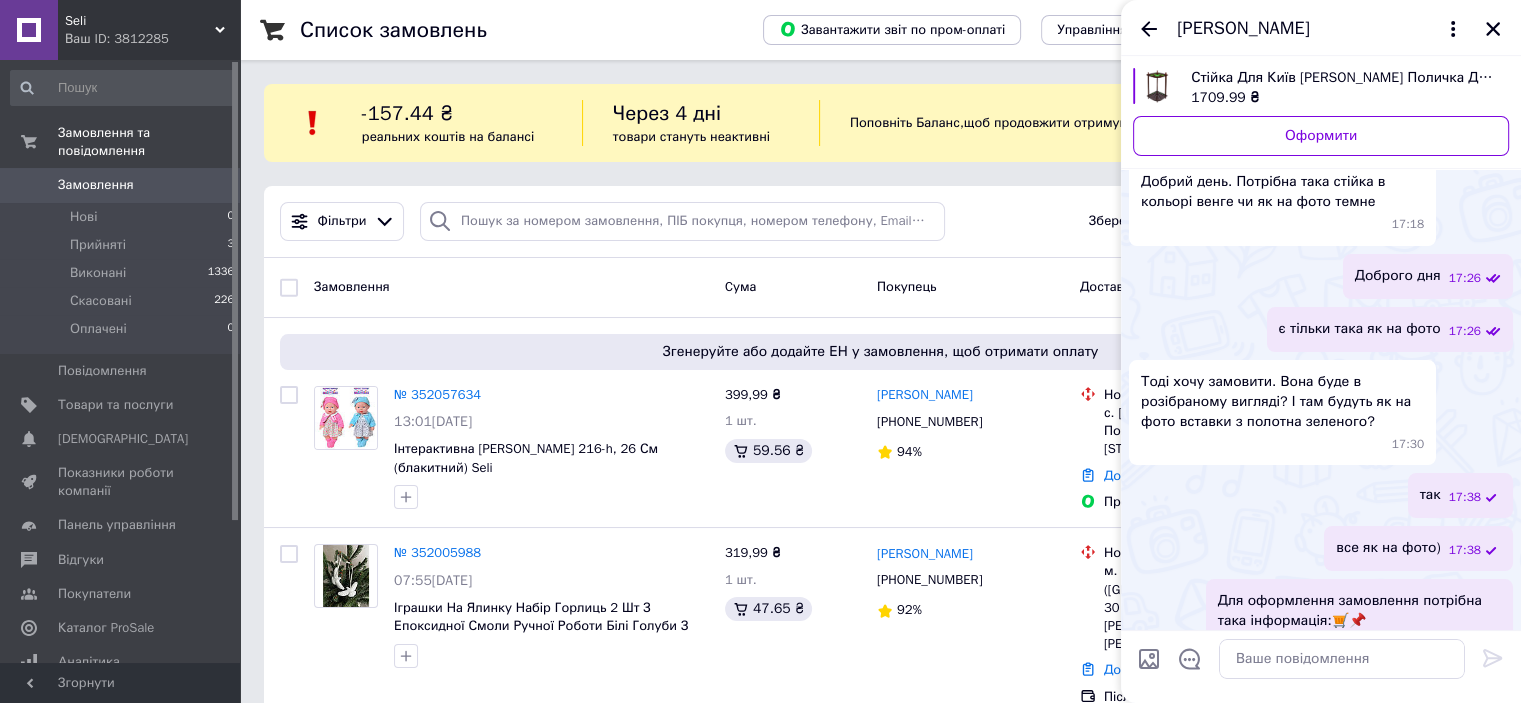 scroll, scrollTop: 270, scrollLeft: 0, axis: vertical 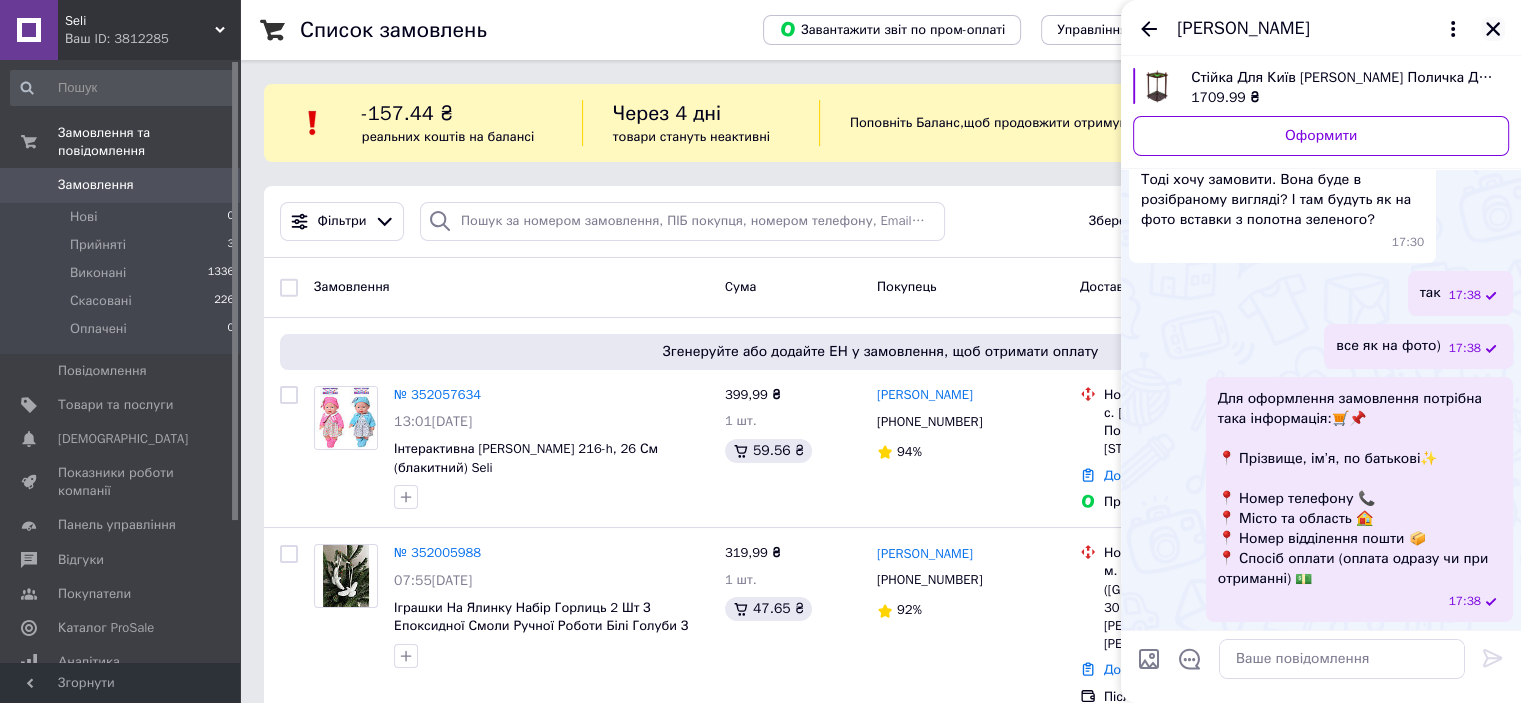 drag, startPoint x: 1391, startPoint y: 8, endPoint x: 1494, endPoint y: 16, distance: 103.31021 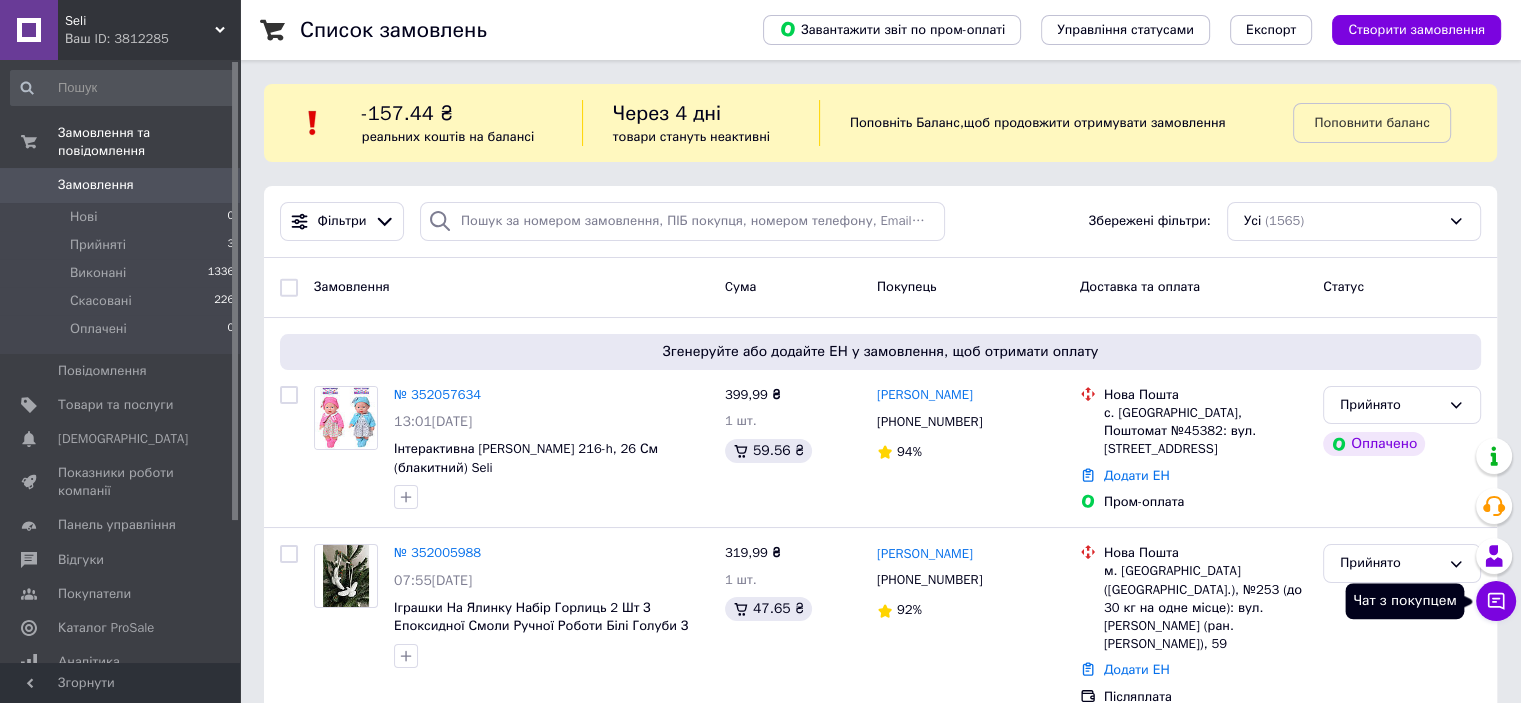 click 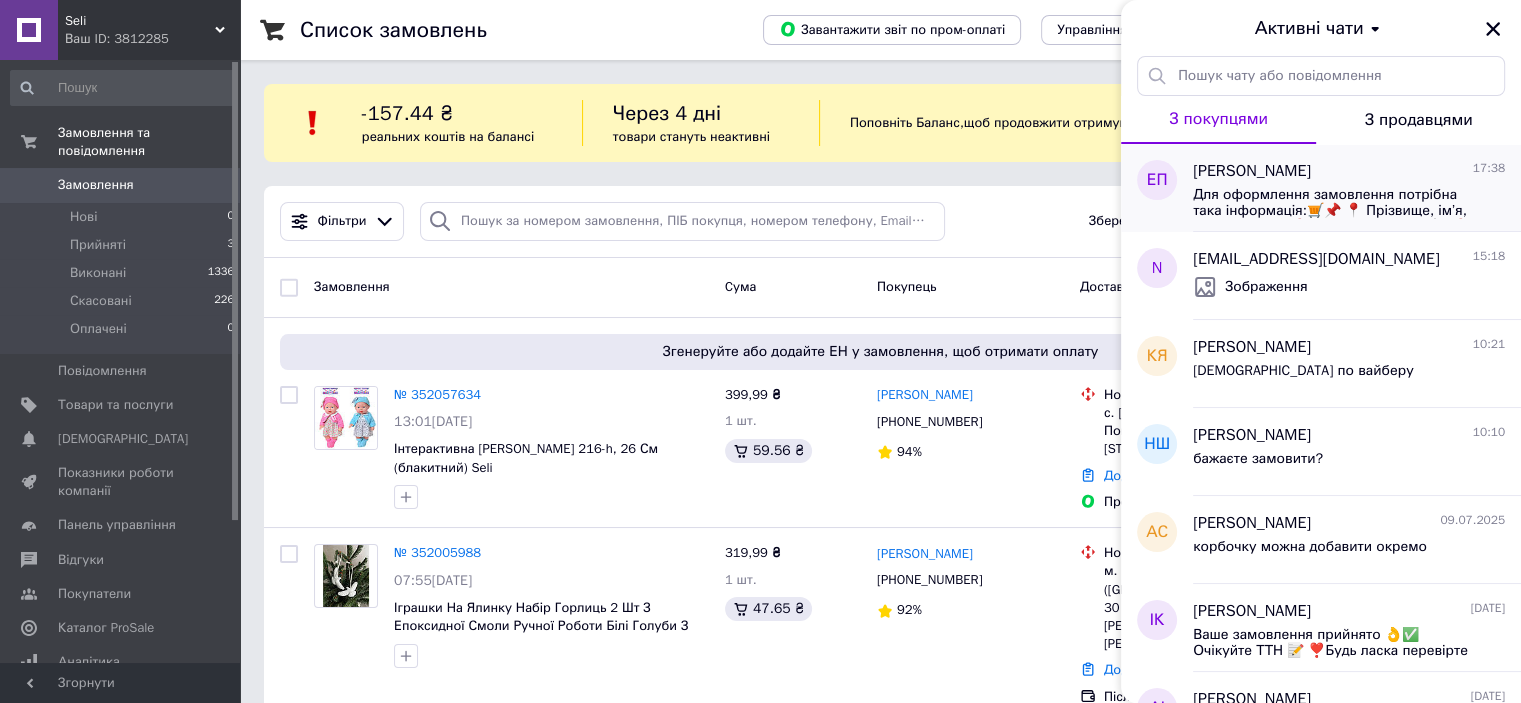 click on "Елена Питеева 17:38 Для оформлення замовлення потрібна така інформація:🛒📌
📍 Прізвище, ім’я, по батькові✨
📍 Номер телефону 📞
📍 Місто та область 🏠
📍 Номер відділення пошти 📦
📍 Спосіб оплати (оплата одразу чи при отриманні) 💵" at bounding box center [1357, 188] 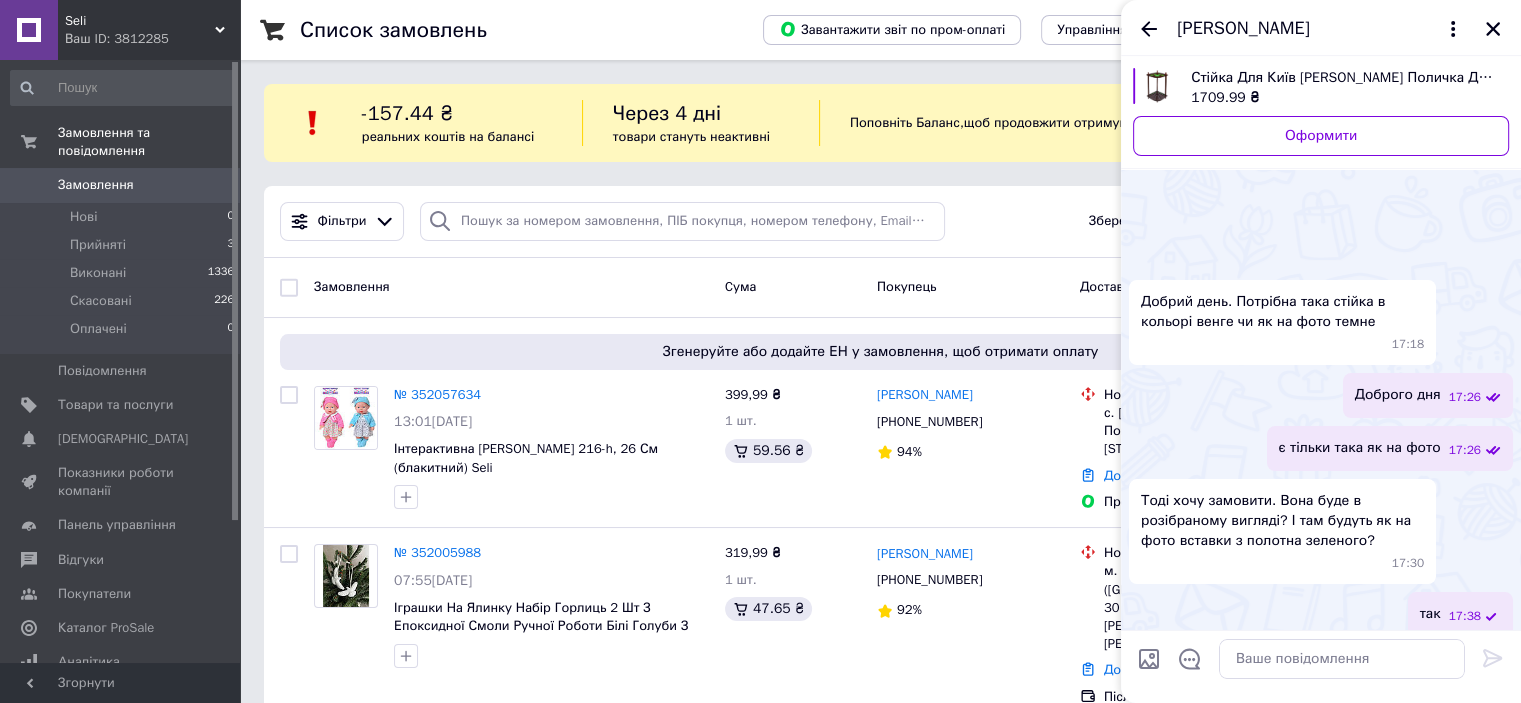 scroll, scrollTop: 321, scrollLeft: 0, axis: vertical 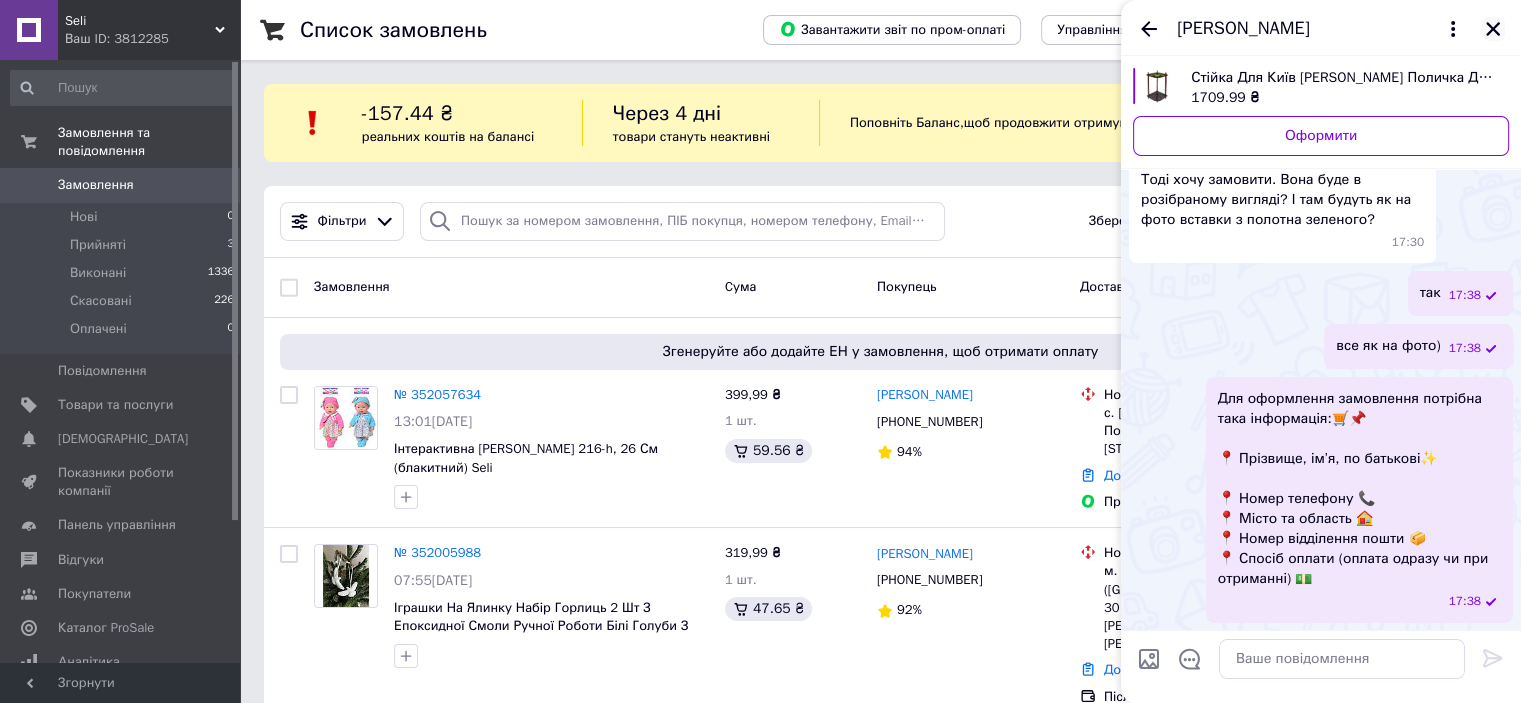 click 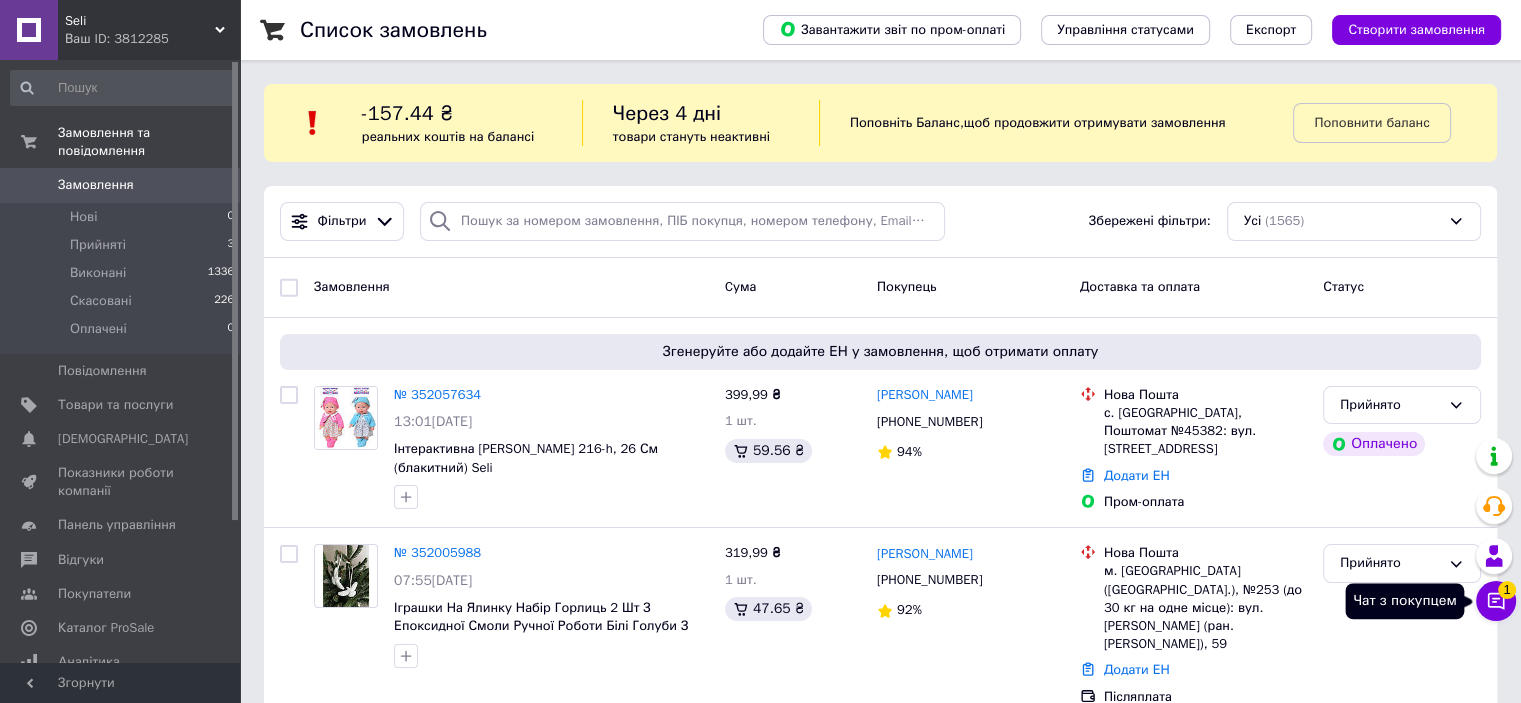 click on "Чат з покупцем 1" at bounding box center (1496, 601) 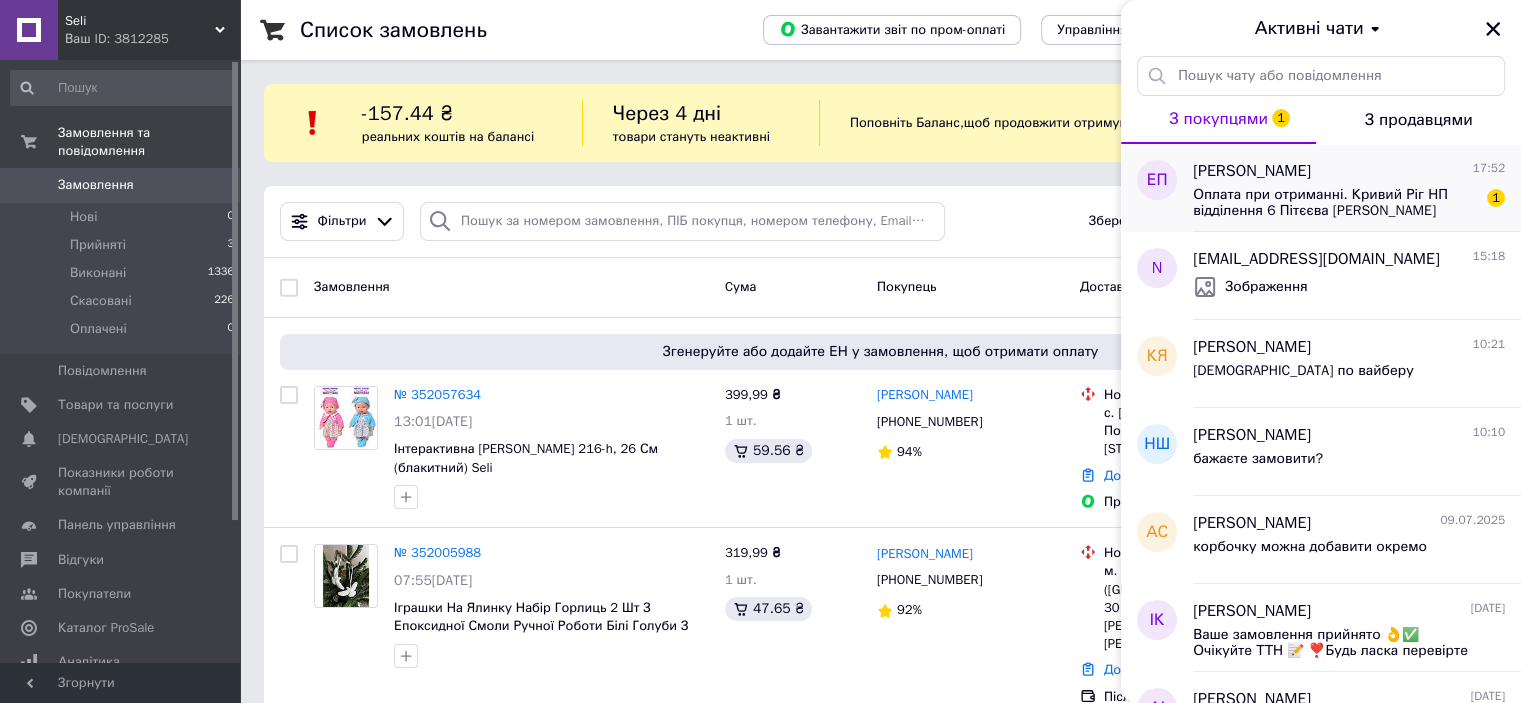click on "Оплата при отриманні.
Кривий Ріг
НП відділення 6
Пітєєва Олена
096 504-43-43" at bounding box center (1335, 203) 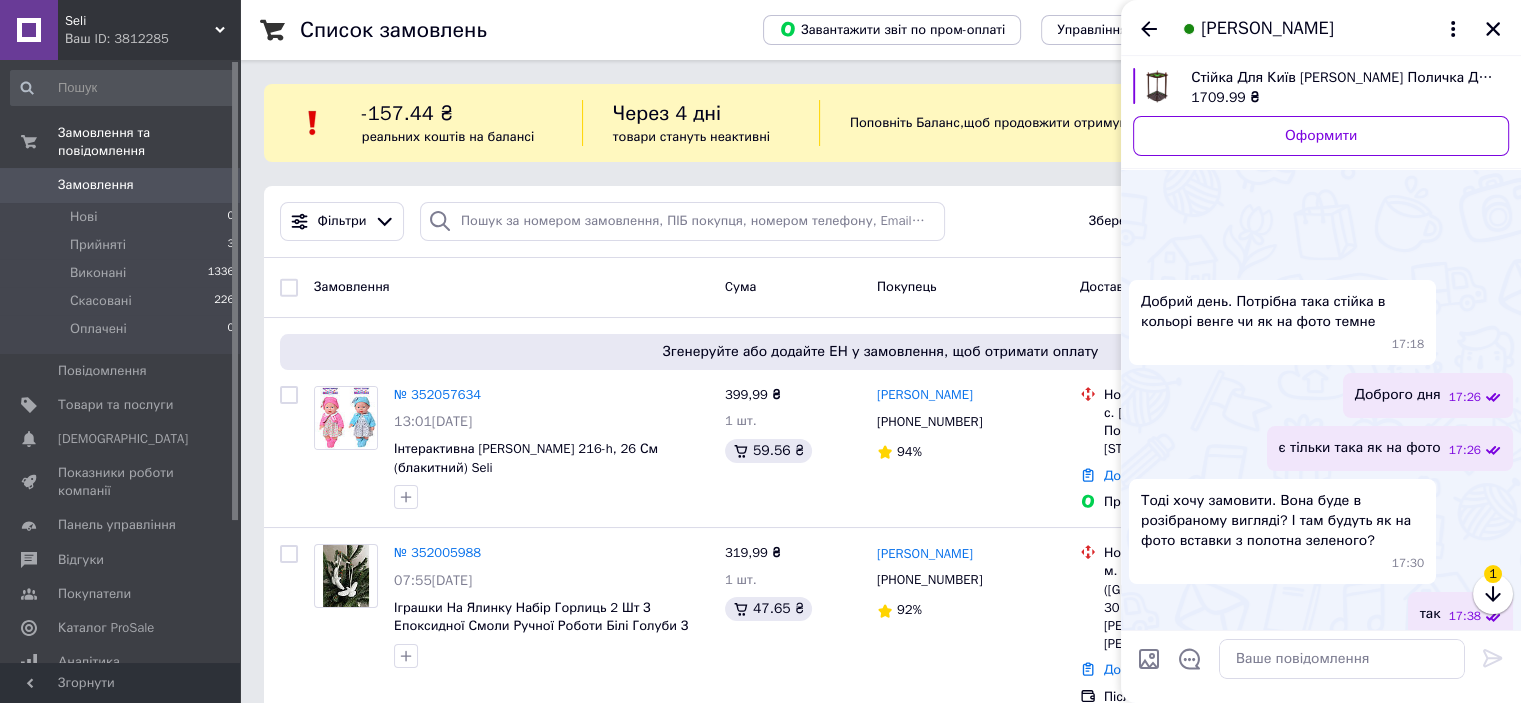 scroll, scrollTop: 489, scrollLeft: 0, axis: vertical 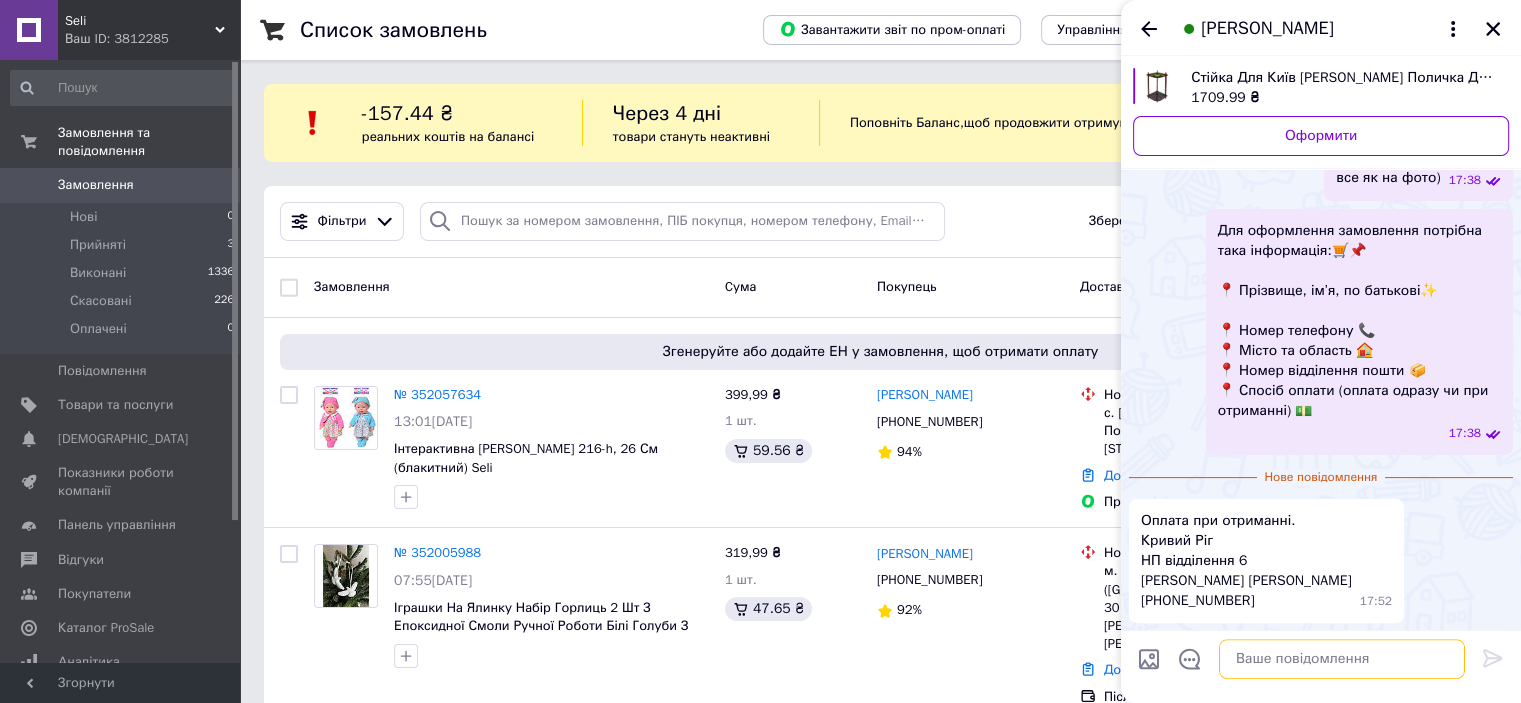 click at bounding box center [1342, 659] 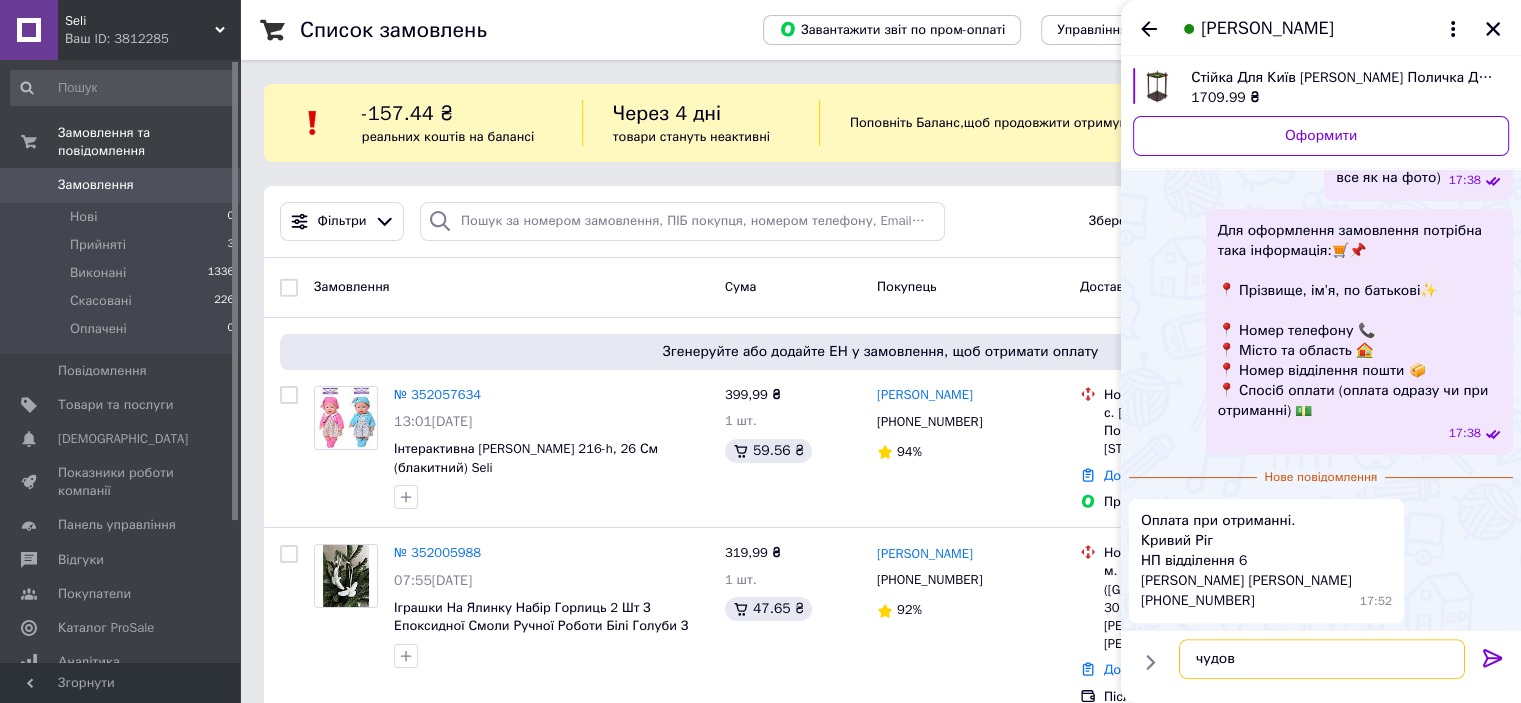 type on "чудово" 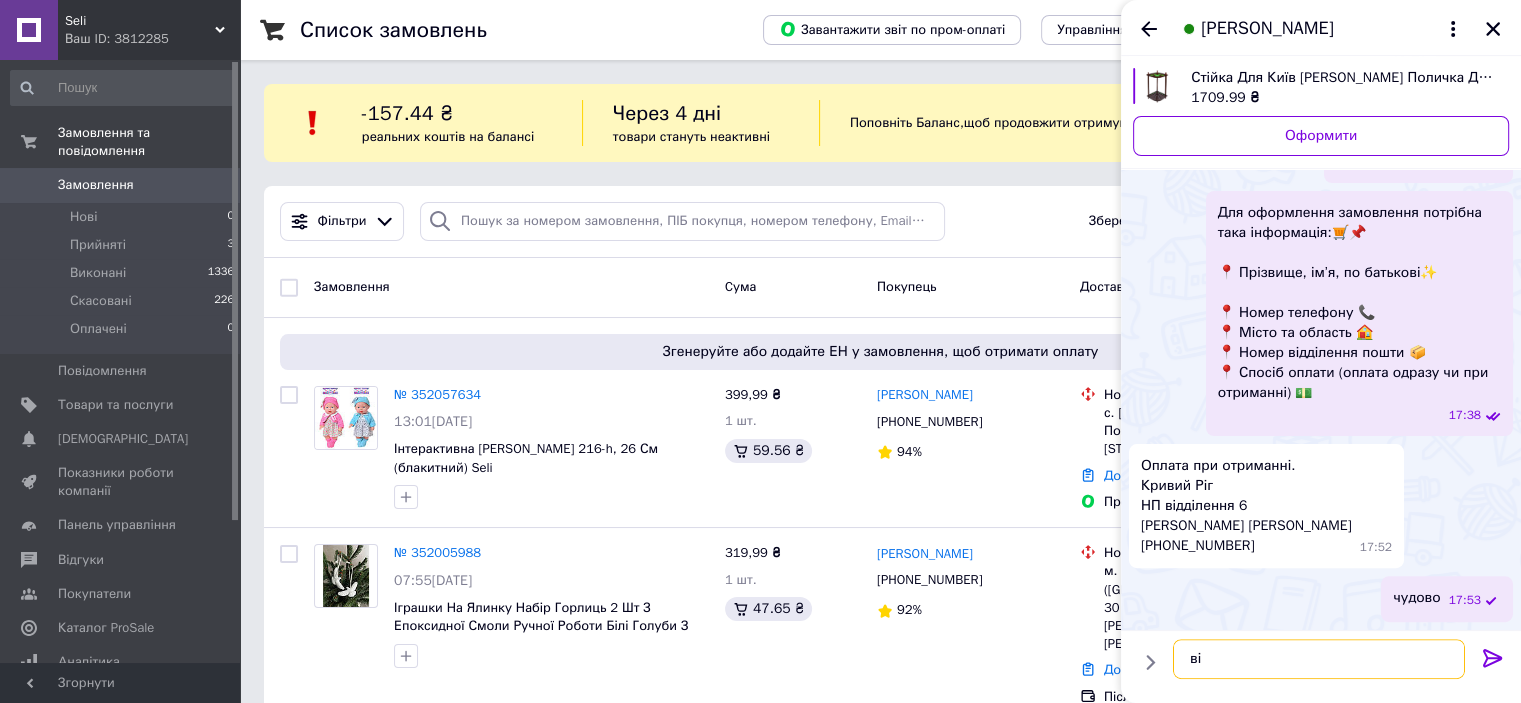 scroll, scrollTop: 455, scrollLeft: 0, axis: vertical 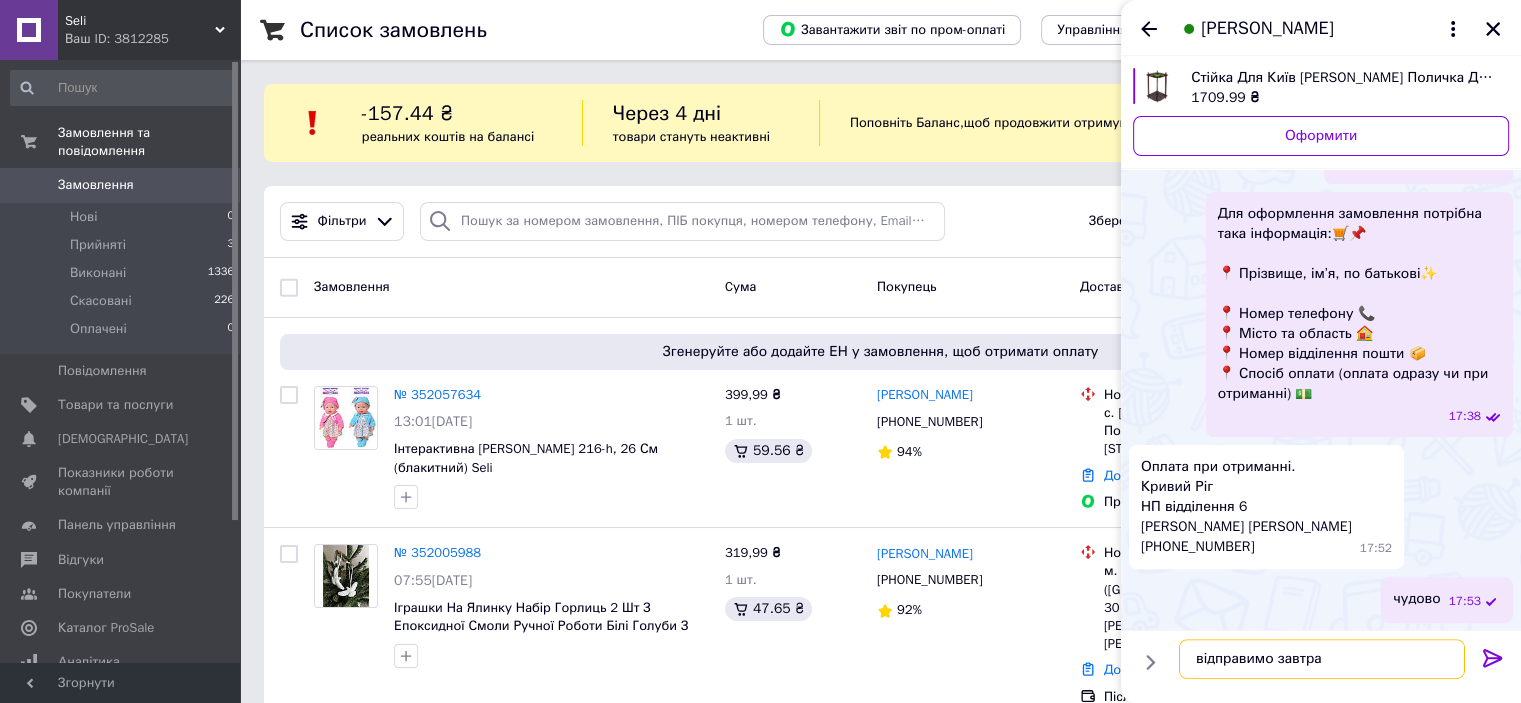 type on "відправимо завтра)" 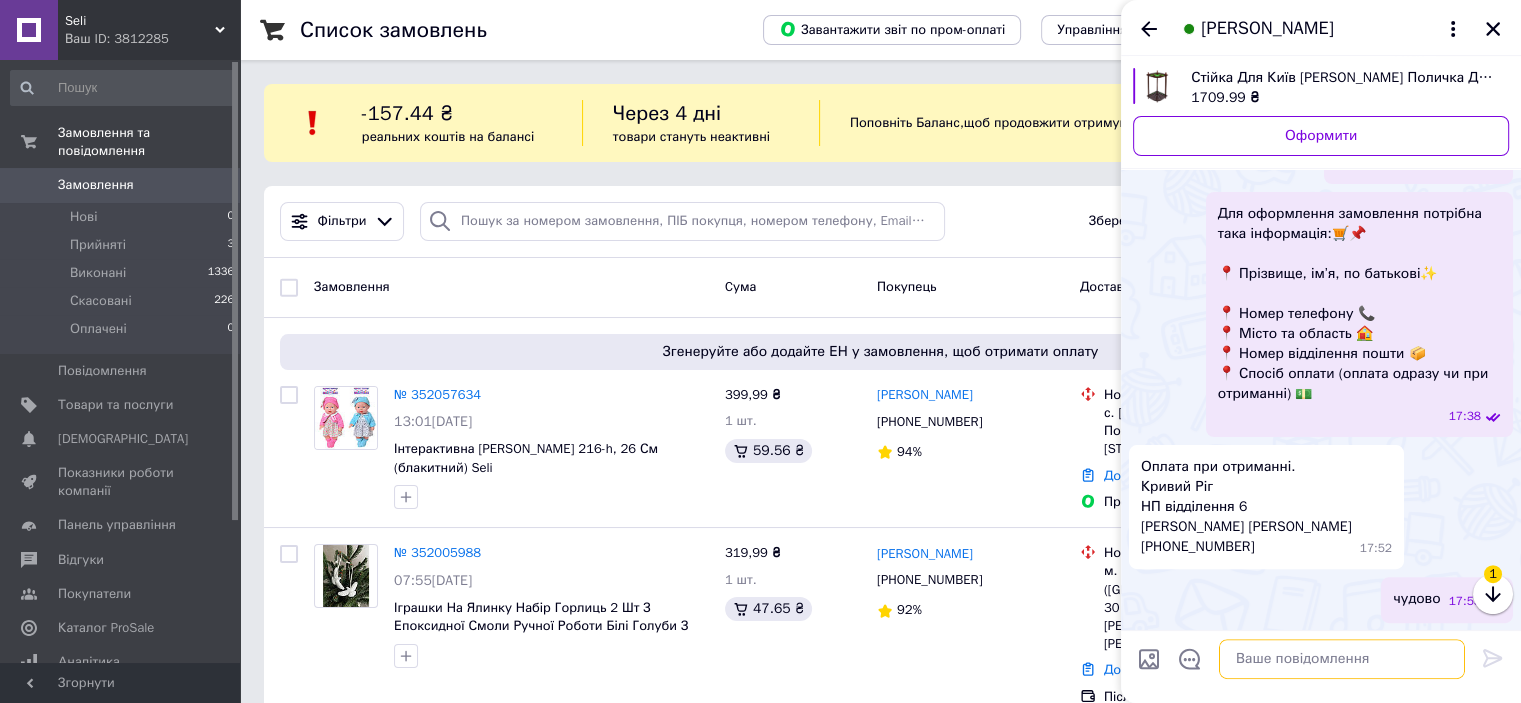 scroll, scrollTop: 508, scrollLeft: 0, axis: vertical 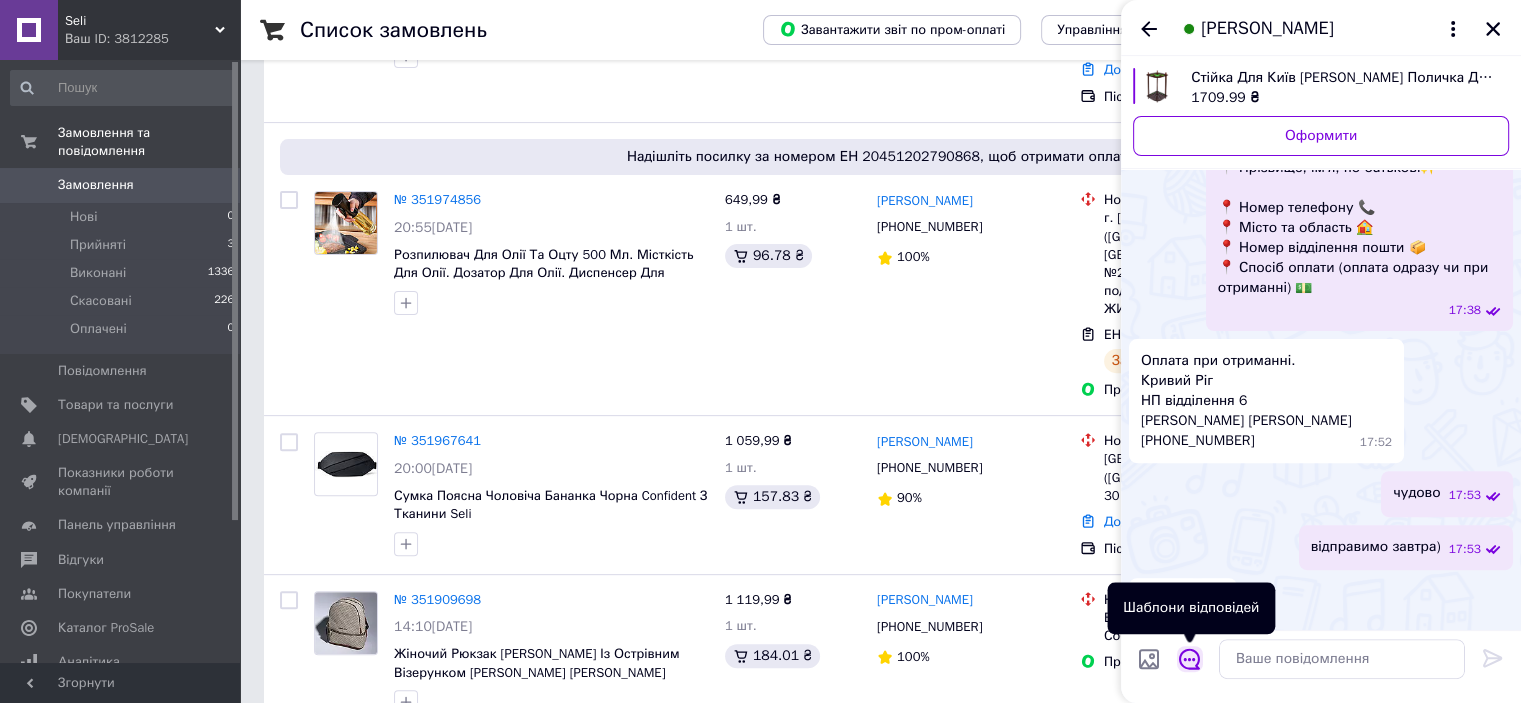 click 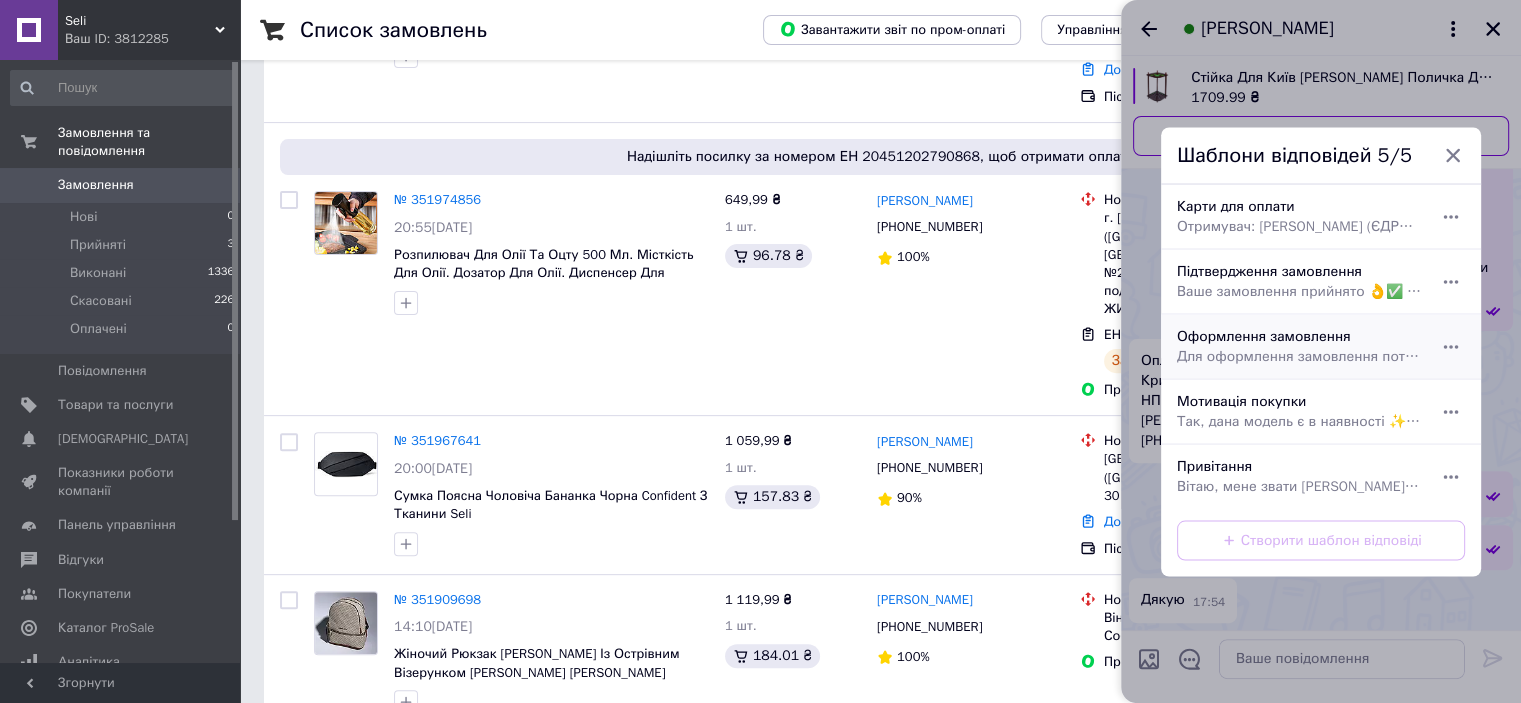 click on "Для оформлення замовлення потрібна така інформація:🛒📌
📍 Прізвище, ім’я, по батькові✨
📍 Розмір, ріст та вага 📐
📍 Номер телефону 📞
📍 Місто та область 🏠
📍 Номер відділення пошти 📦
📍 Спосіб оплати (оплата одразу чи при отриманні) 💵" at bounding box center [1299, 356] 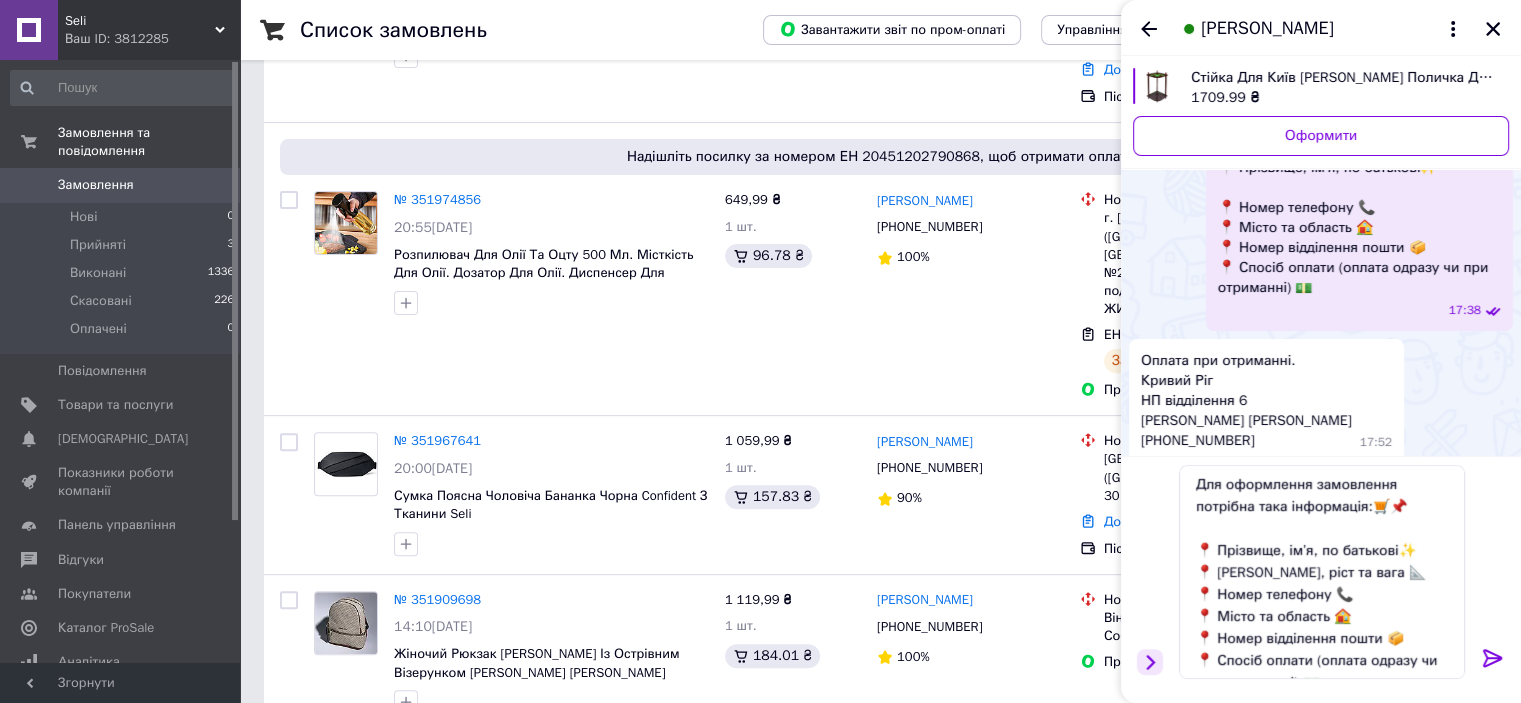 click 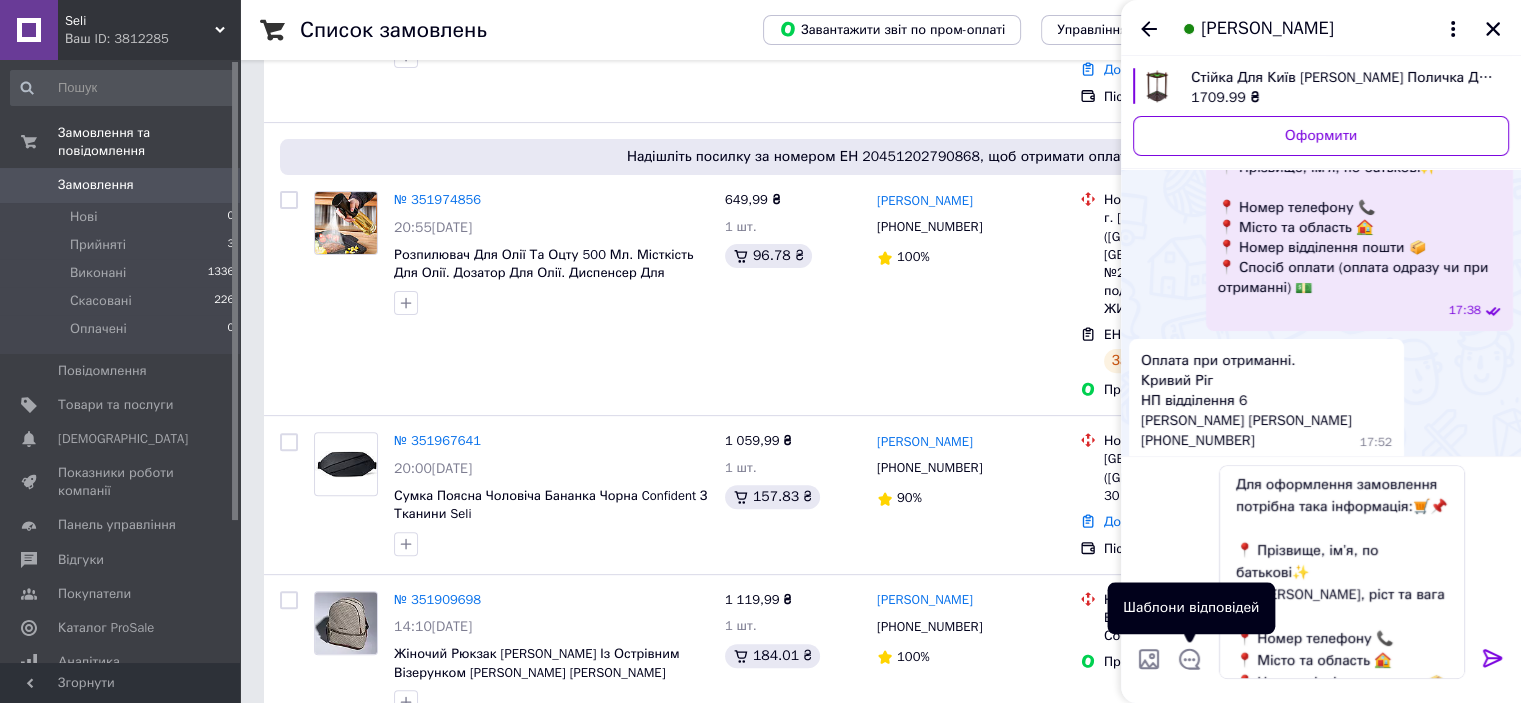 click 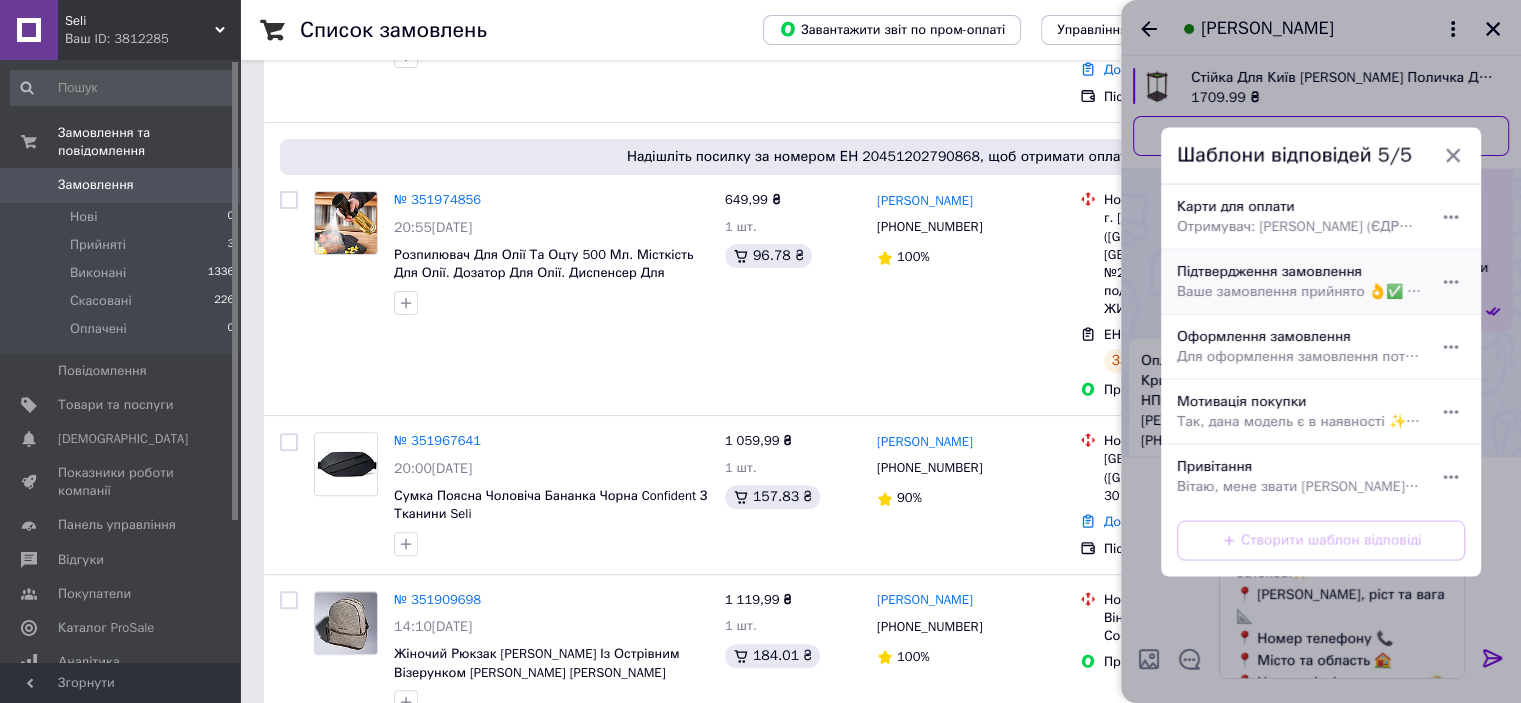 click on "Підтвердження замовлення      Ваше замовлення прийнято 👌✅
Очікуйте ТТН 📝
❣️Будь ласка перевірте замовлення у поштовому відділенні, якщо з ним щось не так - зафіксуйте це за допомогою фото і повідомте нам☝🏻
Бережіть себе 🤗" at bounding box center (1299, 281) 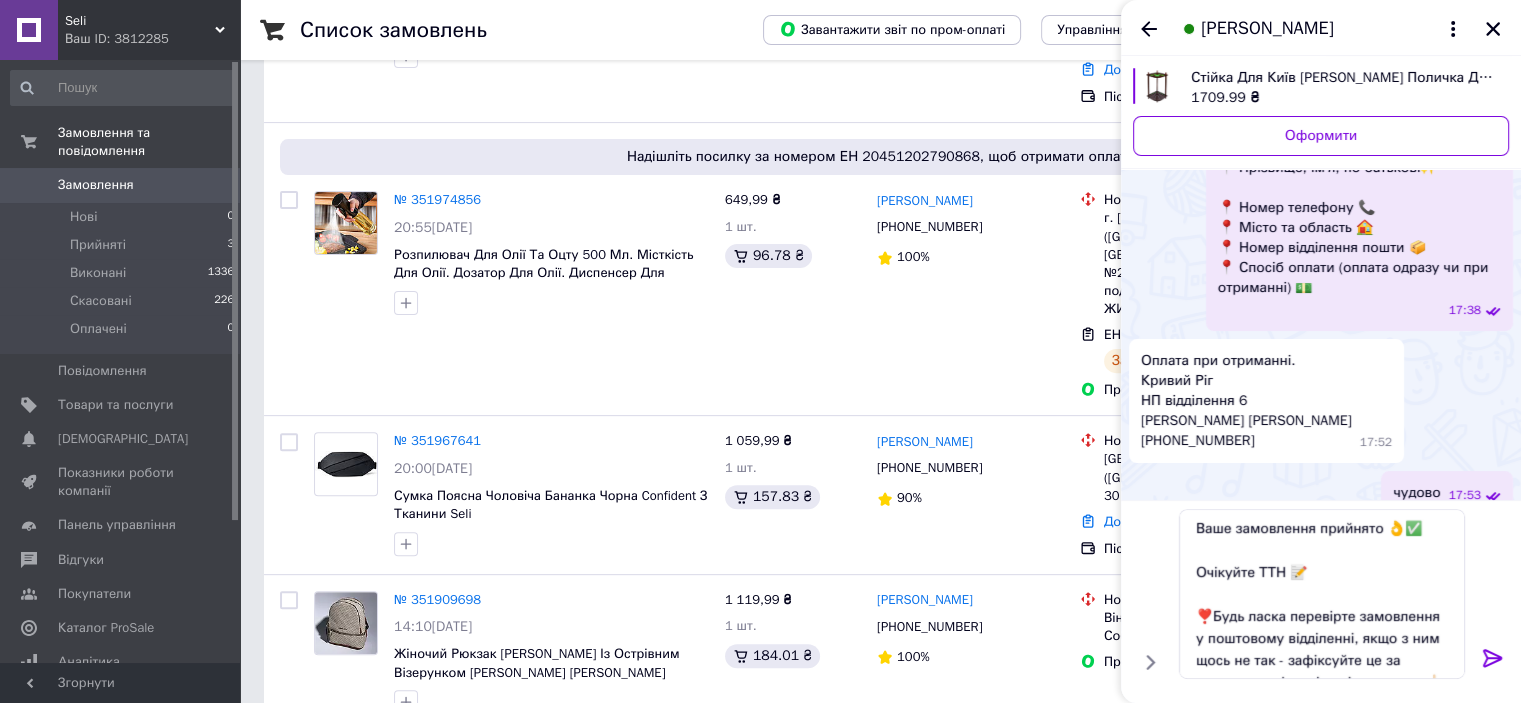 click 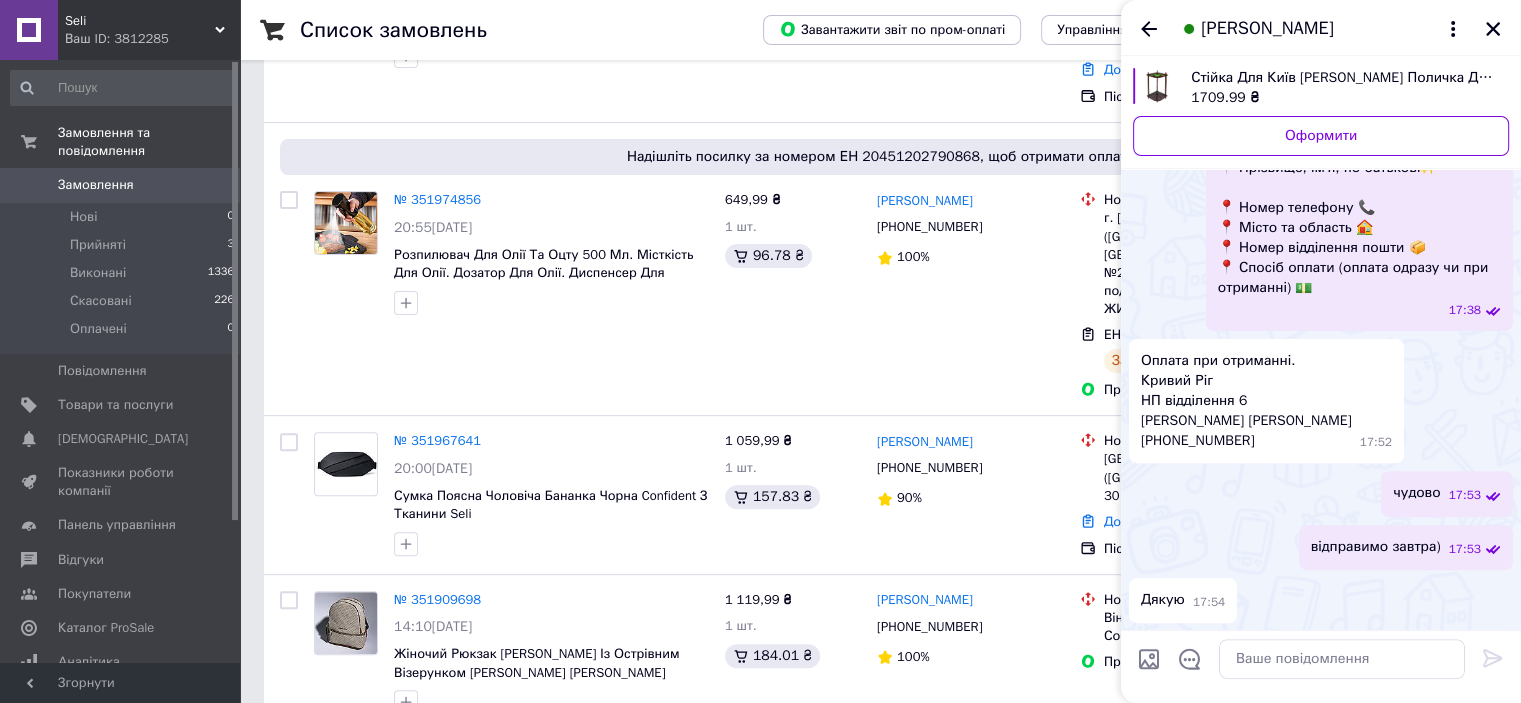 click on "Оплата при отриманні. Кривий Ріг НП відділення 6 Пітєєва Олена 096 504-43-43" at bounding box center (1246, 401) 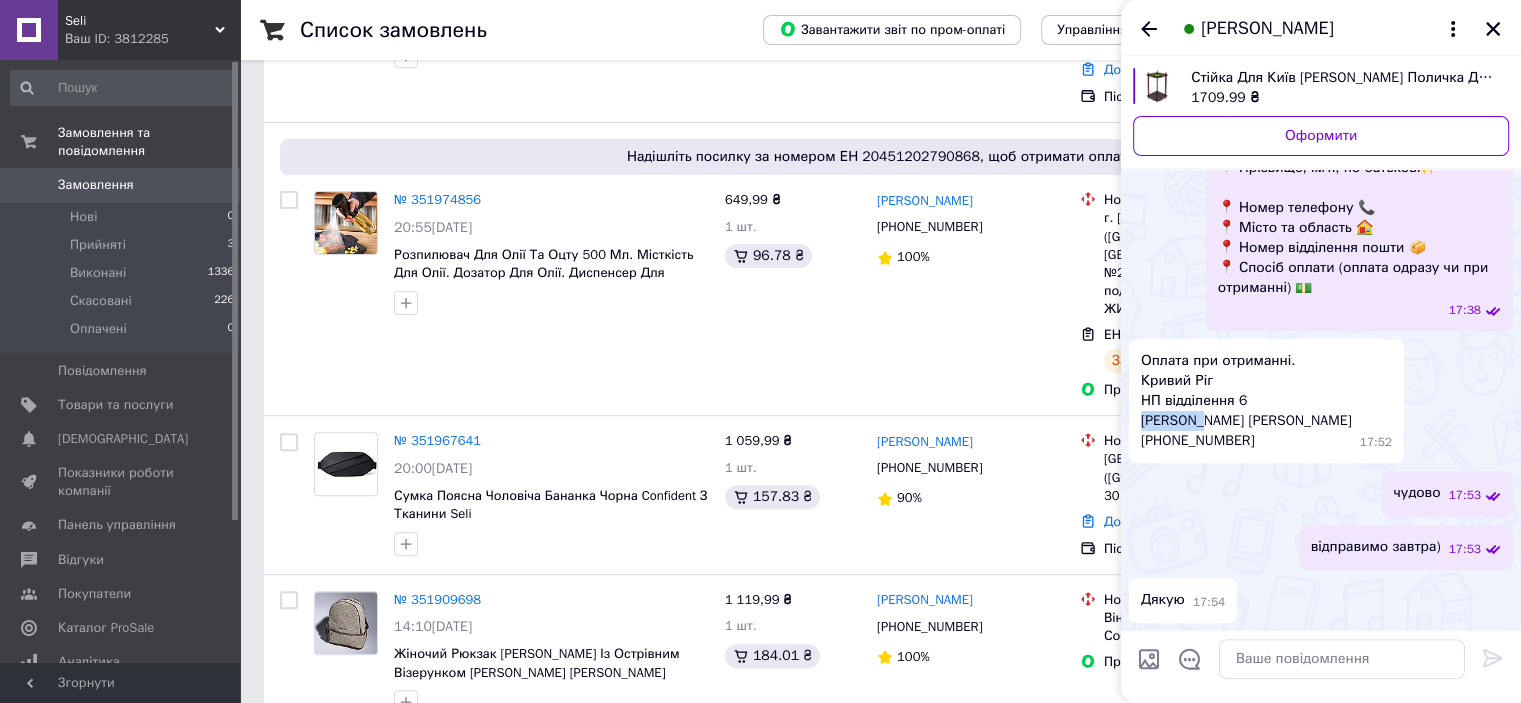 click on "Оплата при отриманні. Кривий Ріг НП відділення 6 Пітєєва Олена 096 504-43-43" at bounding box center (1246, 401) 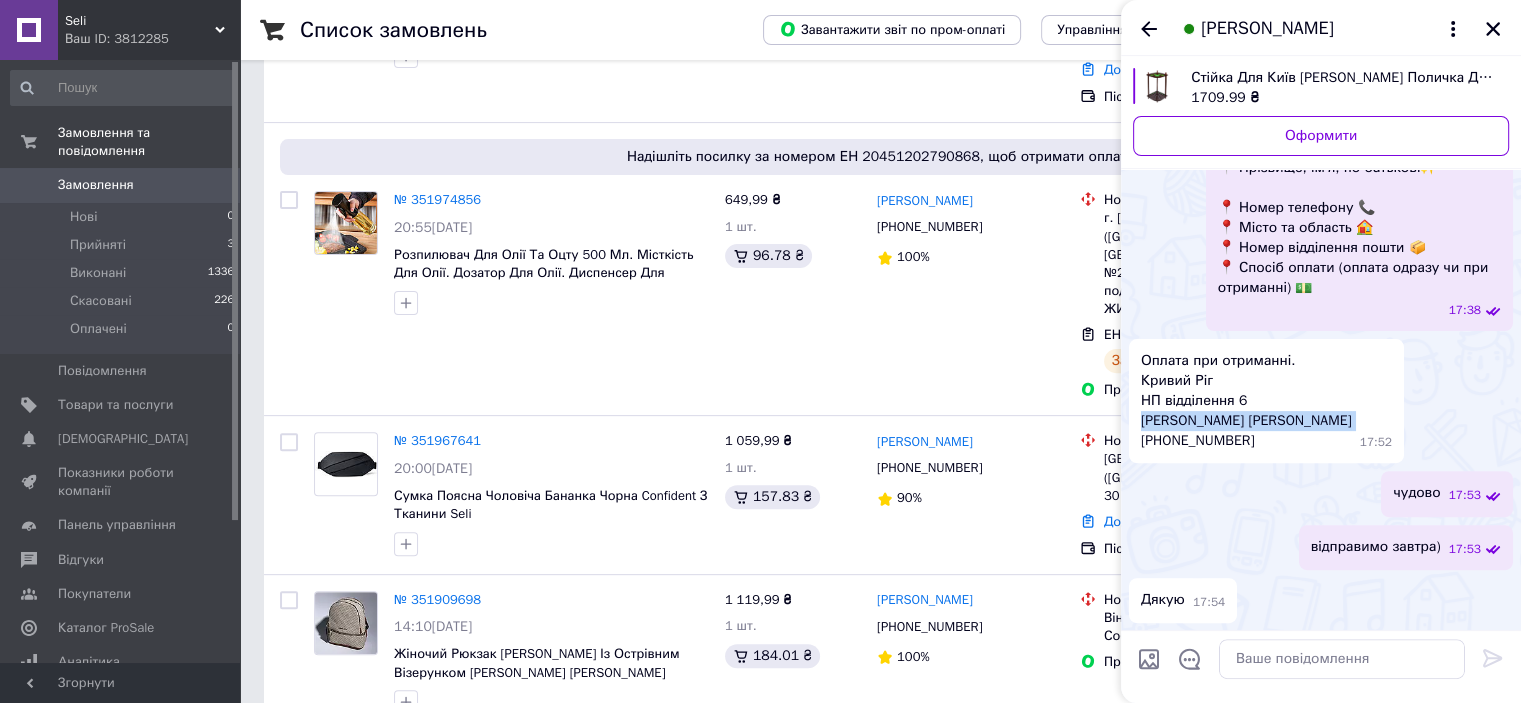click on "Оплата при отриманні. Кривий Ріг НП відділення 6 Пітєєва Олена 096 504-43-43" at bounding box center (1246, 401) 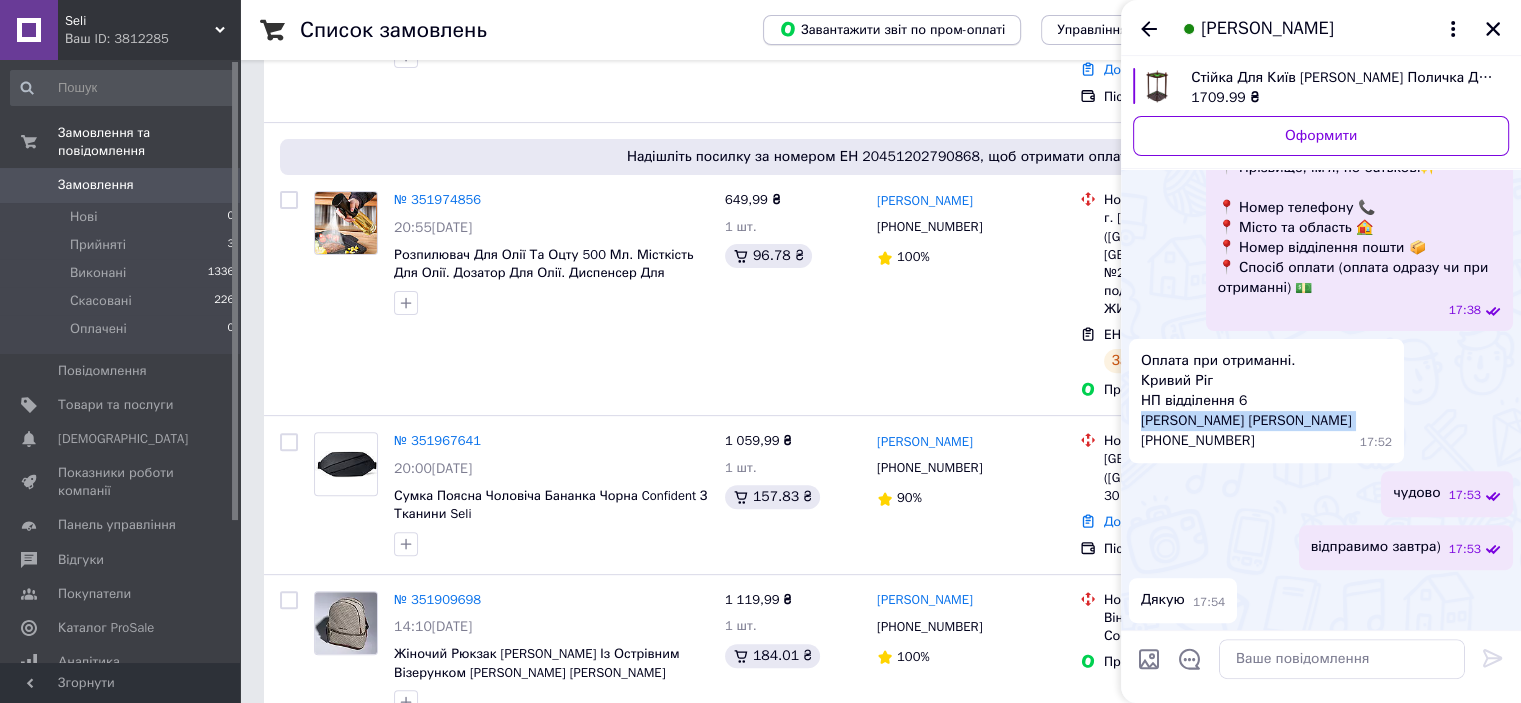 copy on "Пітєєва Олена" 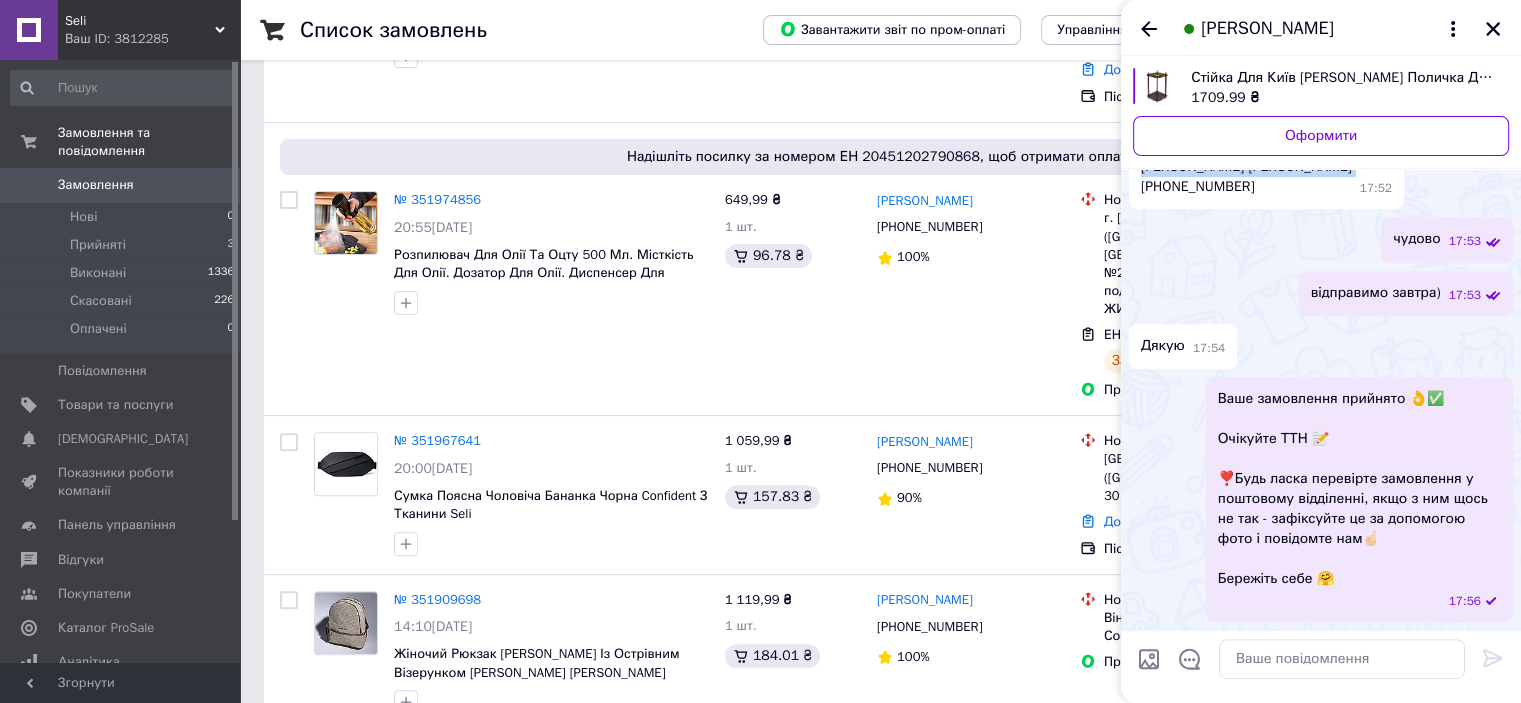 scroll, scrollTop: 715, scrollLeft: 0, axis: vertical 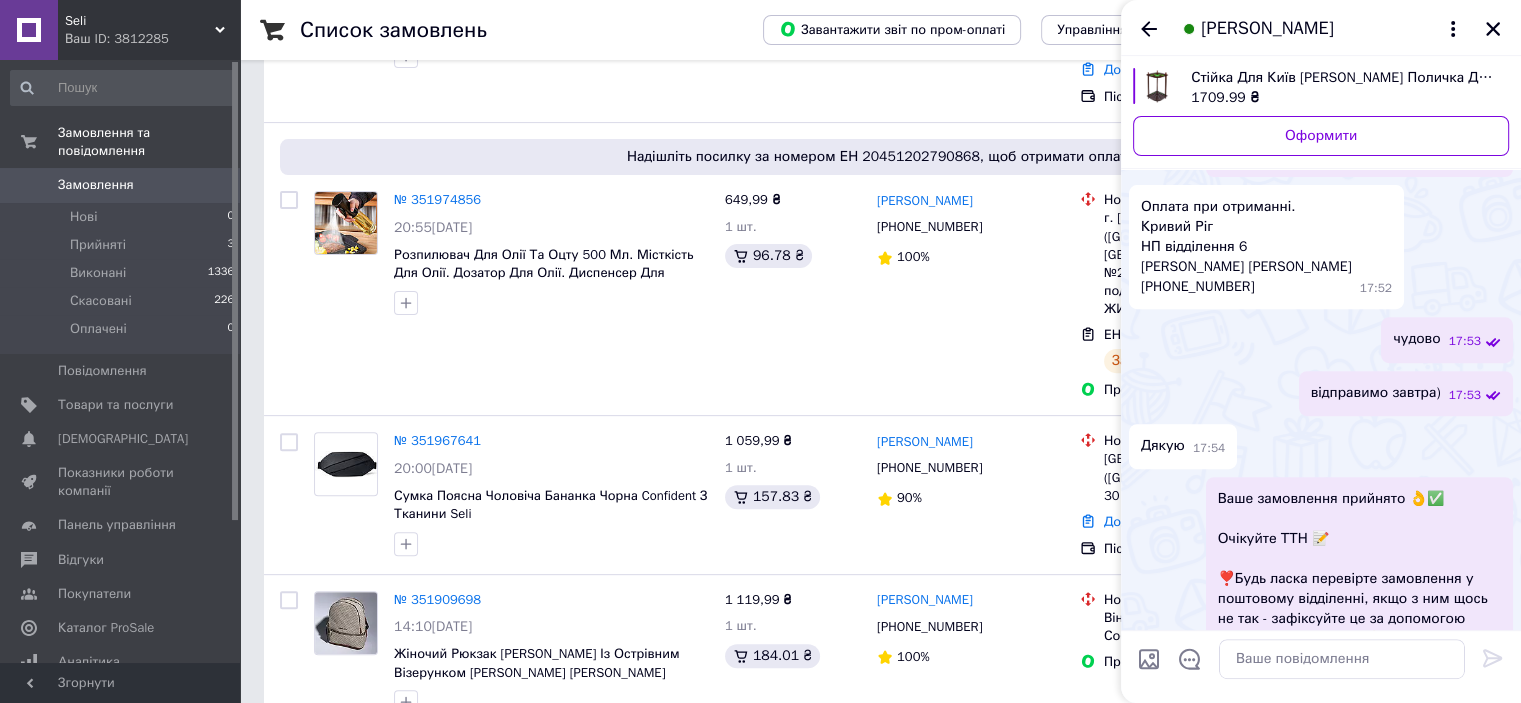 click on "Оплата при отриманні. Кривий Ріг НП відділення 6 Пітєєва Олена 096 504-43-43" at bounding box center (1246, 247) 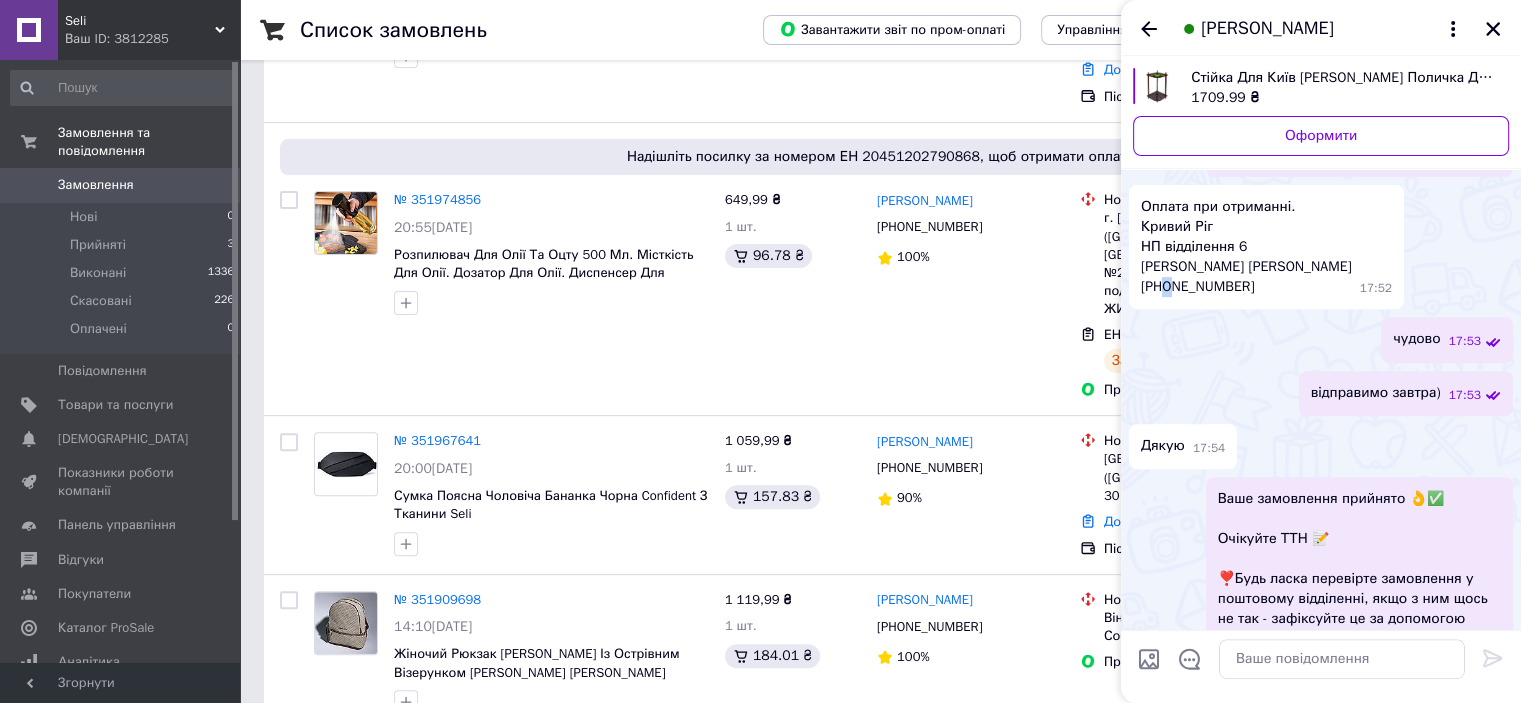 click on "Оплата при отриманні. Кривий Ріг НП відділення 6 Пітєєва Олена 096 504-43-43" at bounding box center [1246, 247] 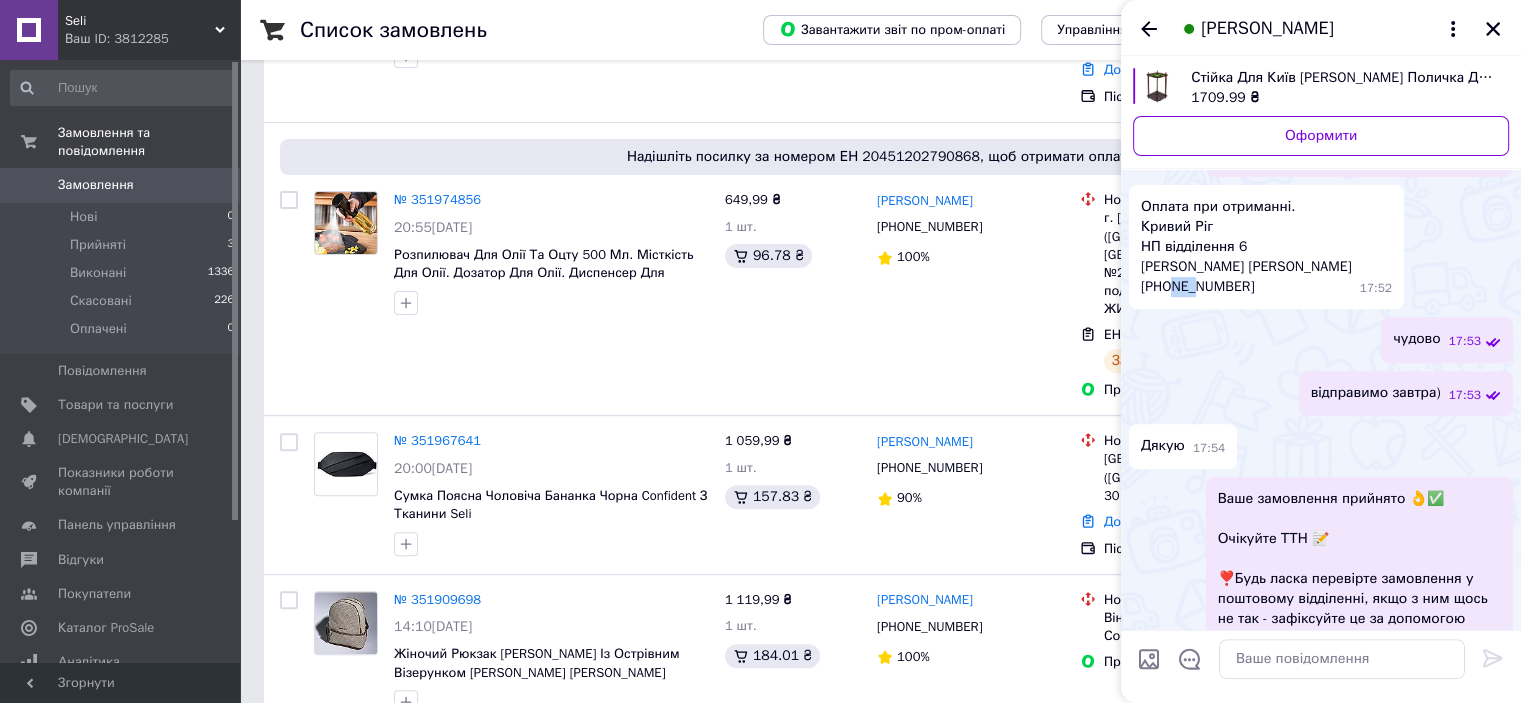 click on "Оплата при отриманні. Кривий Ріг НП відділення 6 Пітєєва Олена 096 504-43-43" at bounding box center (1246, 247) 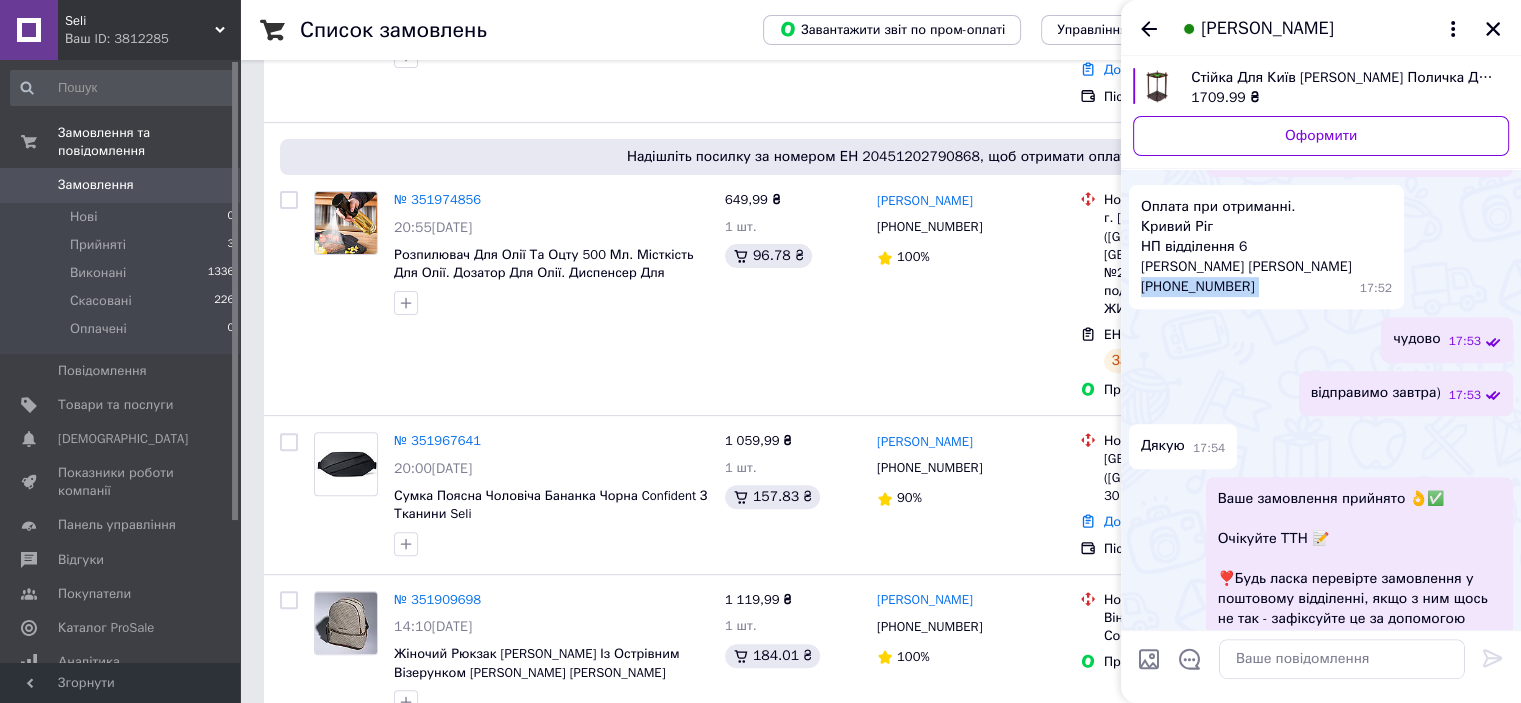 click on "Оплата при отриманні. Кривий Ріг НП відділення 6 Пітєєва Олена 096 504-43-43" at bounding box center (1246, 247) 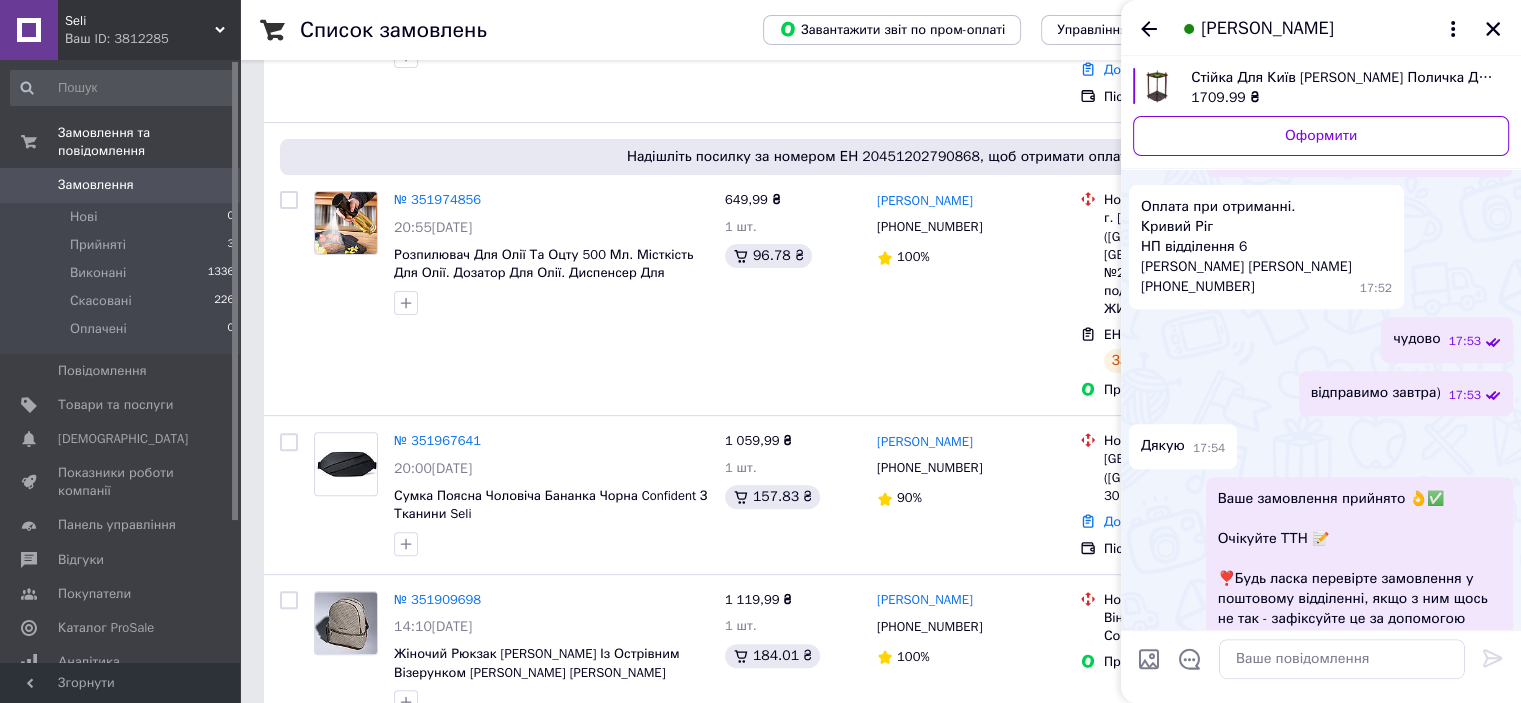 click on "Оплата при отриманні. Кривий Ріг НП відділення 6 Пітєєва Олена 096 504-43-43" at bounding box center (1246, 247) 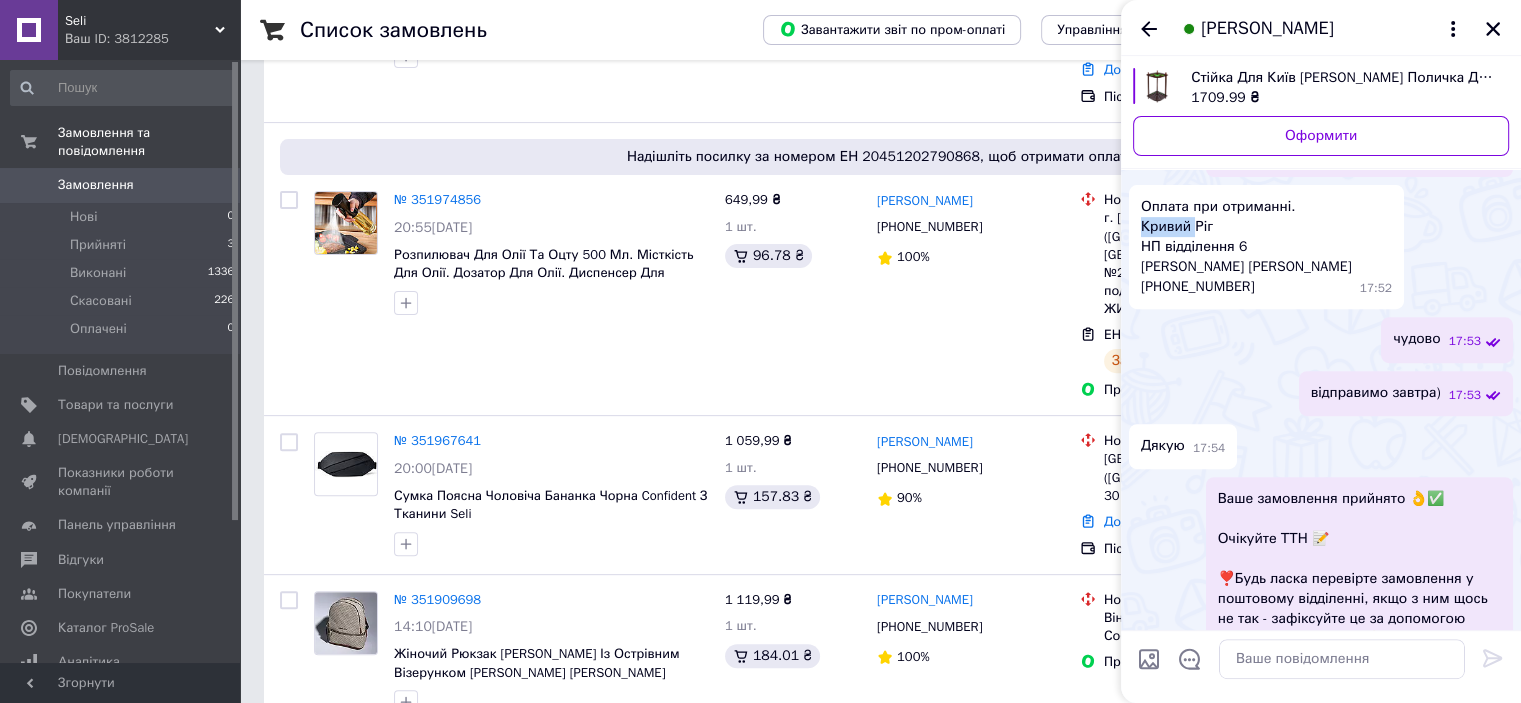 click on "Оплата при отриманні. Кривий Ріг НП відділення 6 Пітєєва Олена 096 504-43-43" at bounding box center [1246, 247] 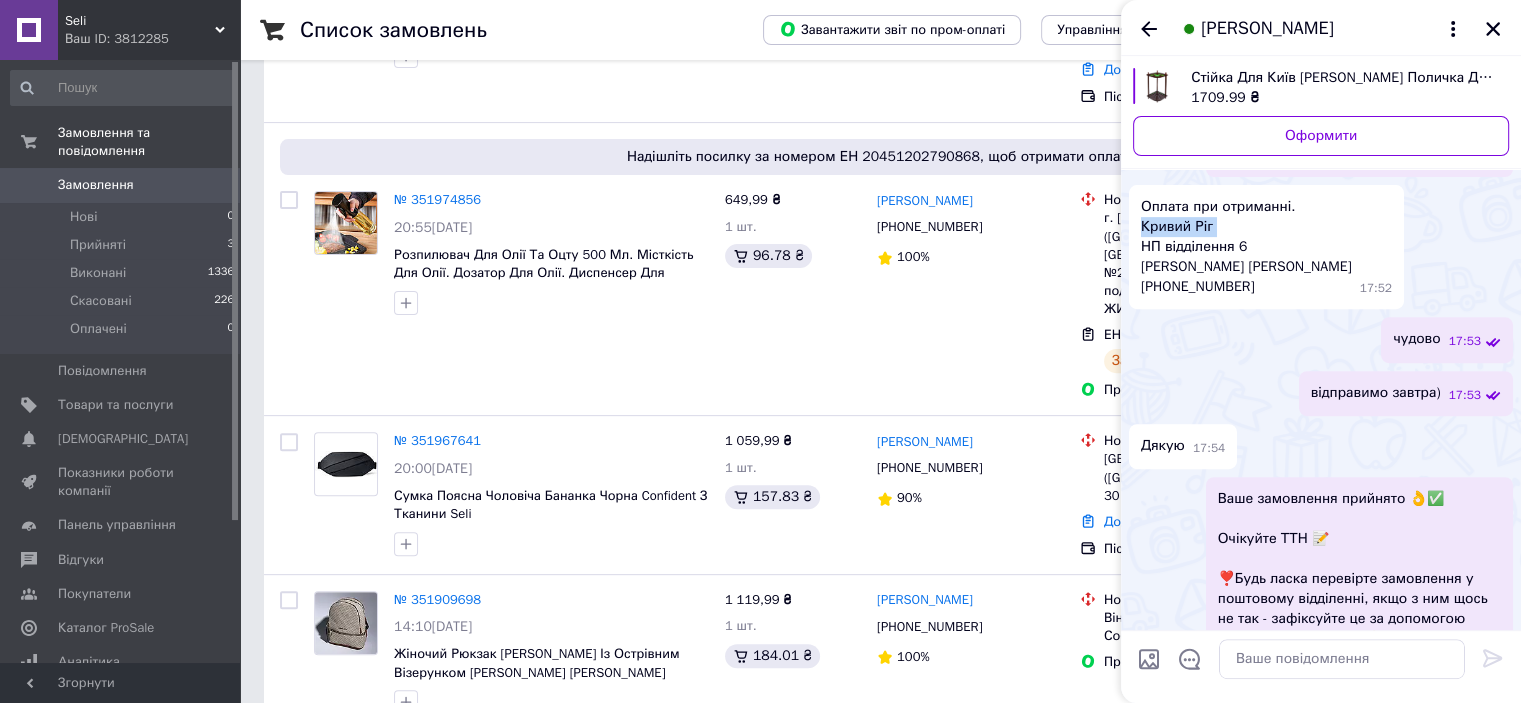 click on "Оплата при отриманні. Кривий Ріг НП відділення 6 Пітєєва Олена 096 504-43-43" at bounding box center (1246, 247) 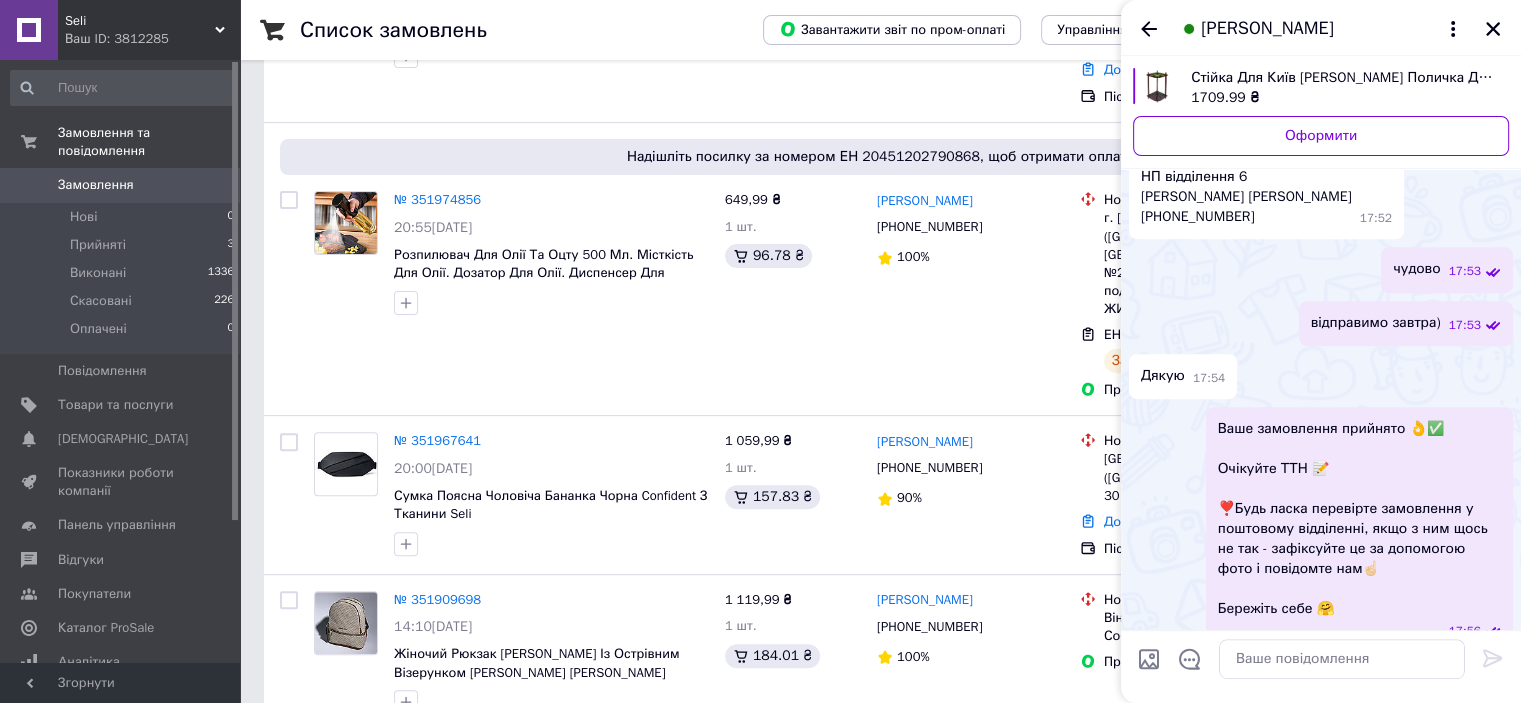 scroll, scrollTop: 815, scrollLeft: 0, axis: vertical 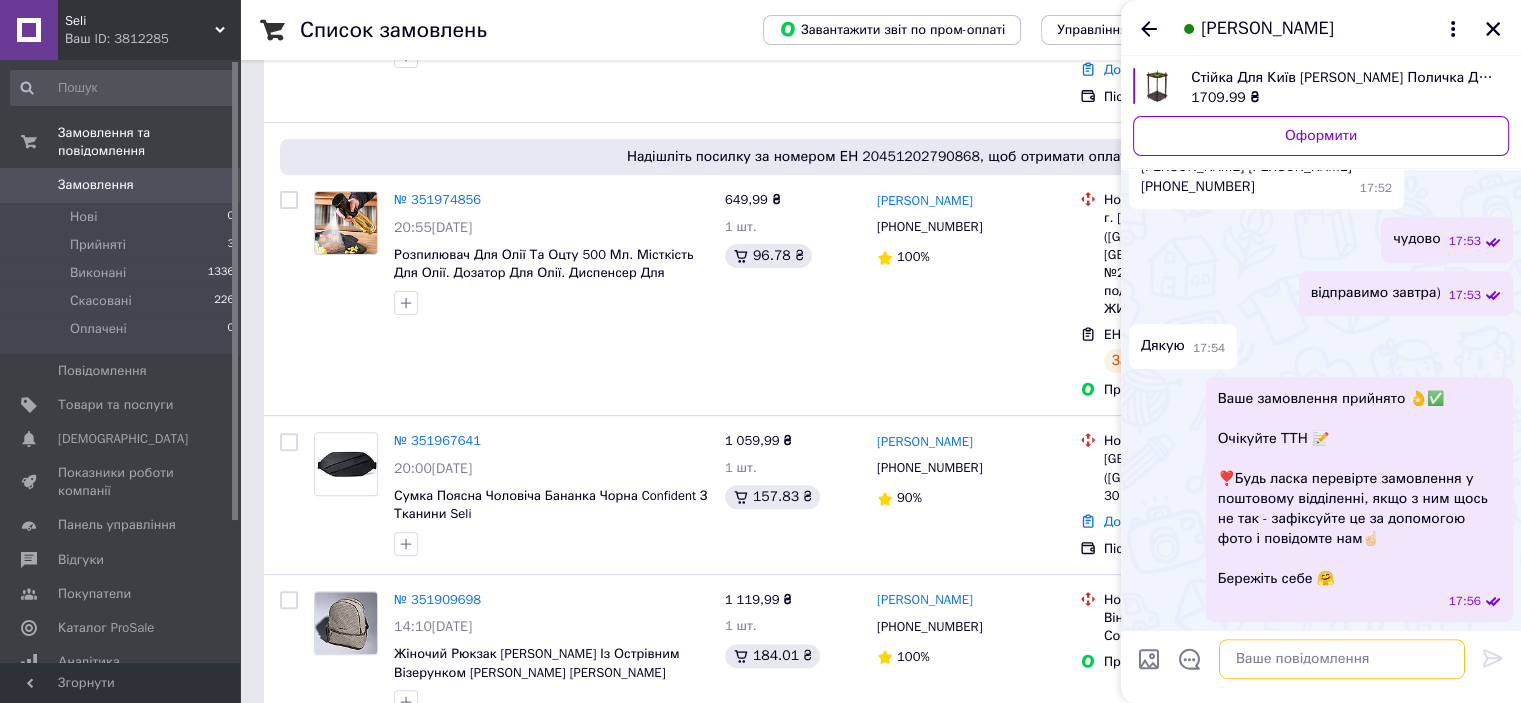 click at bounding box center (1342, 659) 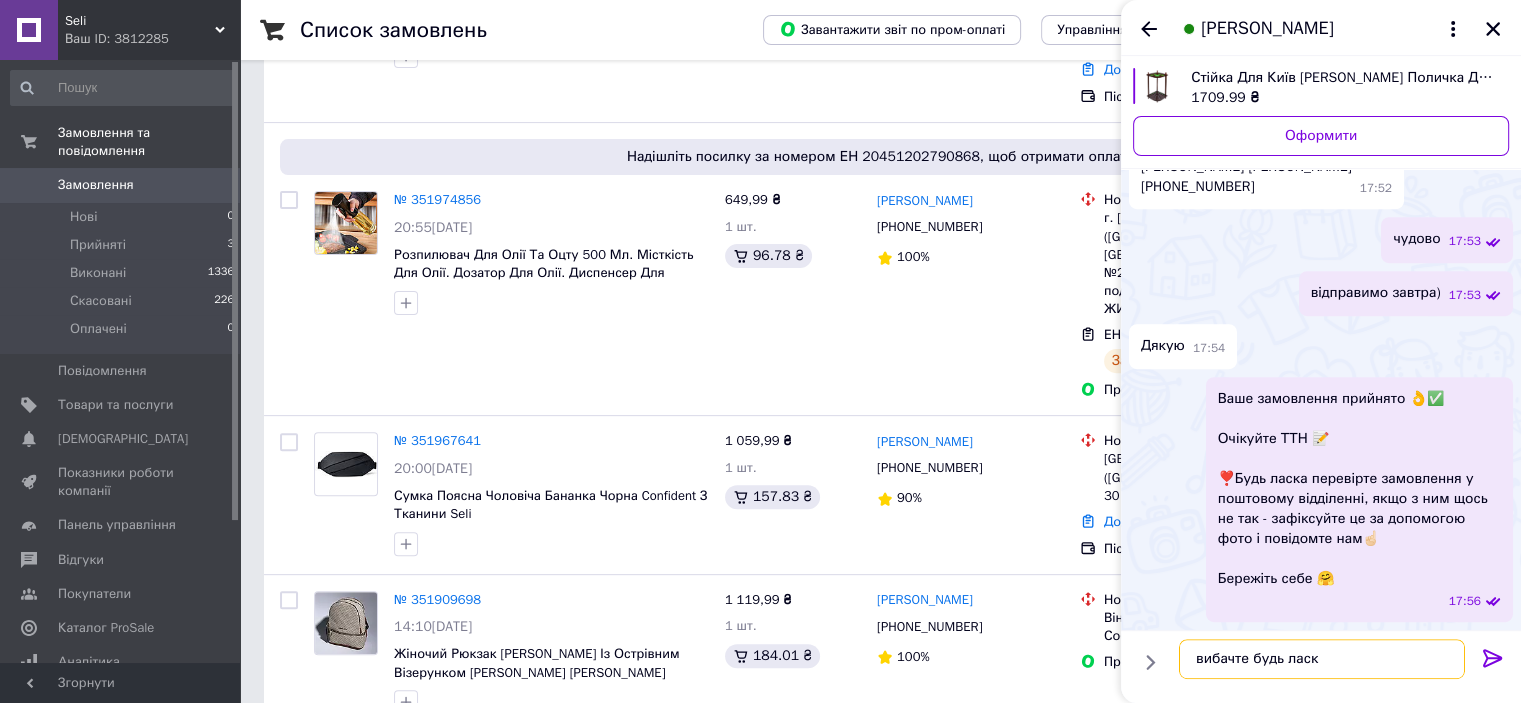 type on "вибачте будь ласка" 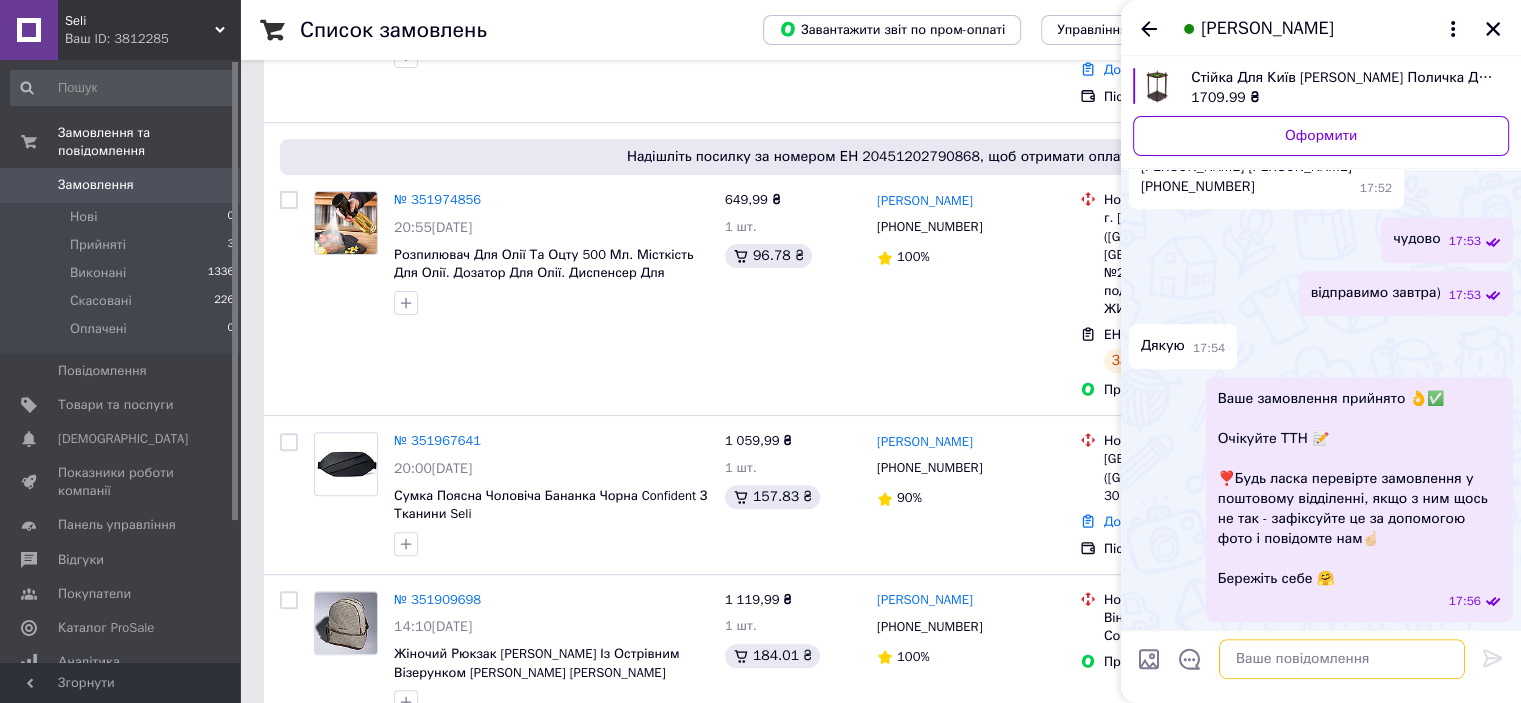 scroll, scrollTop: 868, scrollLeft: 0, axis: vertical 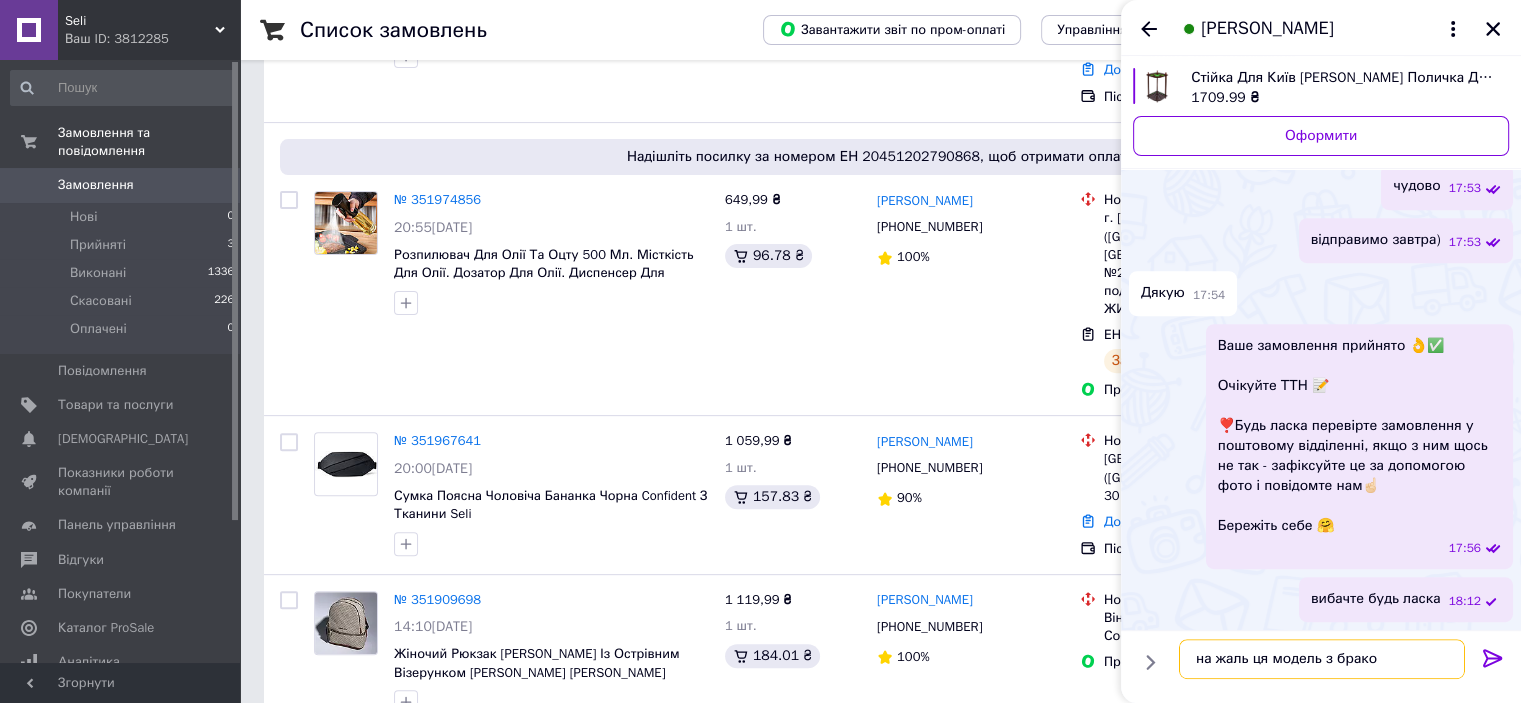 type on "на жаль ця модель з браком" 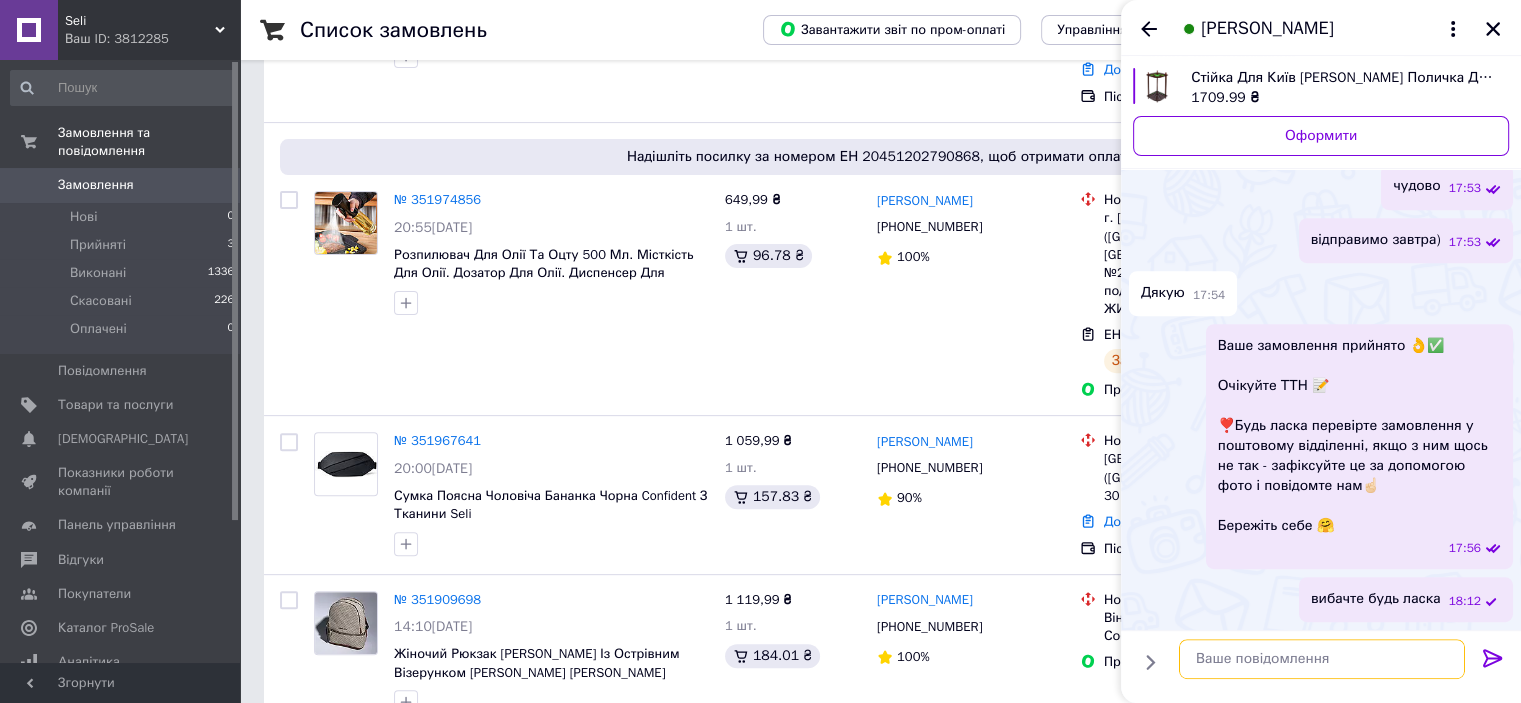 scroll, scrollTop: 921, scrollLeft: 0, axis: vertical 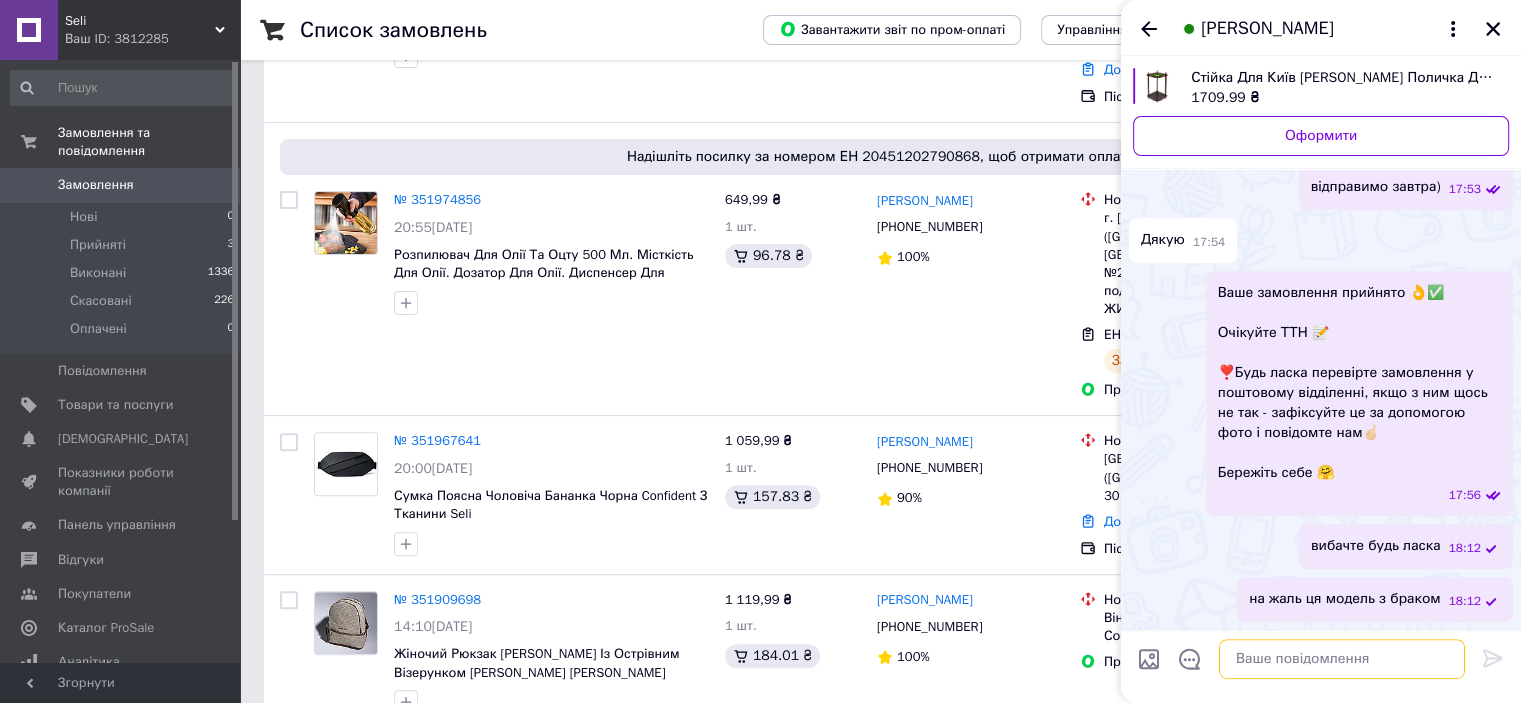paste on "Залишилась на складі з дефектами ,вм'ятини ,подряпини,завтра можу попросити зі складу фото,краще пропонуйте якусь іншу їй" 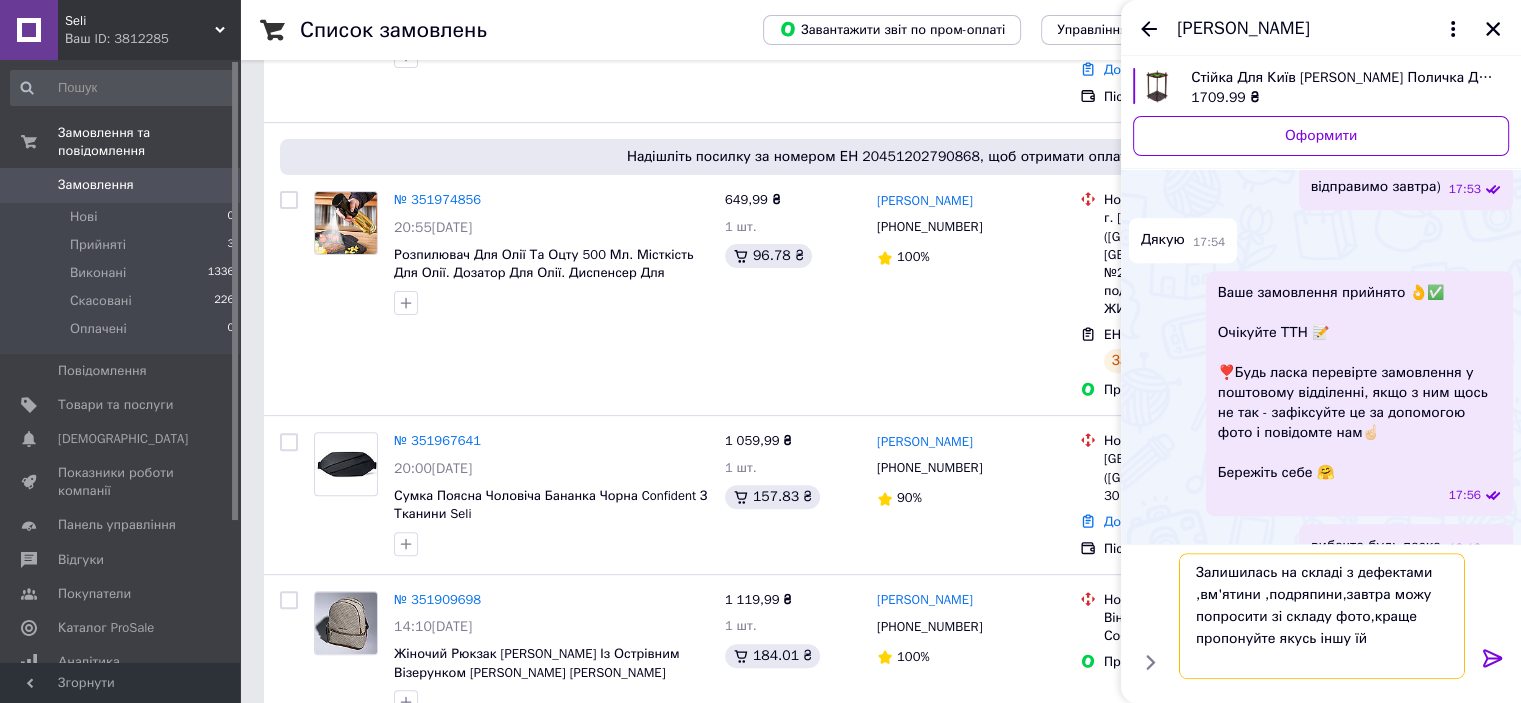drag, startPoint x: 1196, startPoint y: 640, endPoint x: 1374, endPoint y: 642, distance: 178.01123 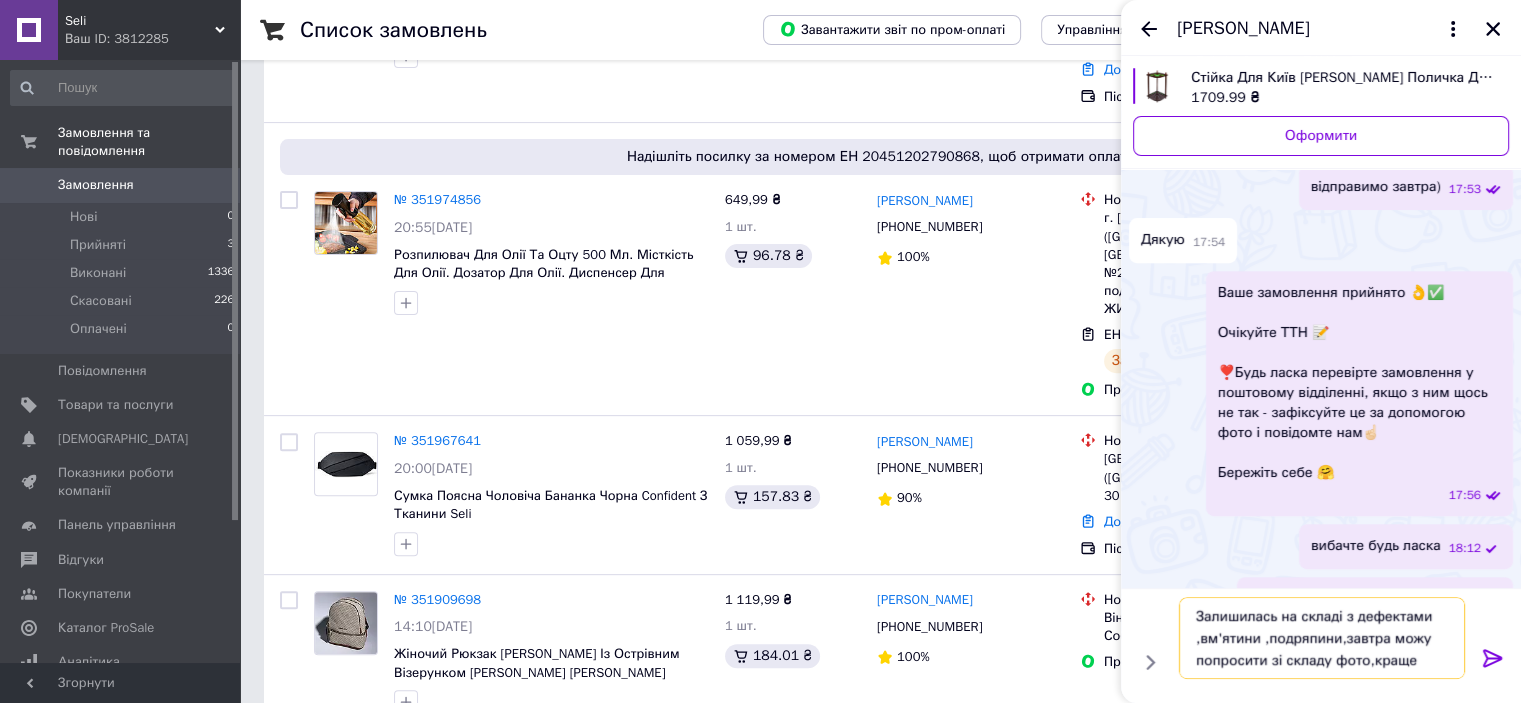 type on "Залишилась на складі з дефектами ,вм'ятини ,подряпини,завтра можу попросити зі складу фото,краще" 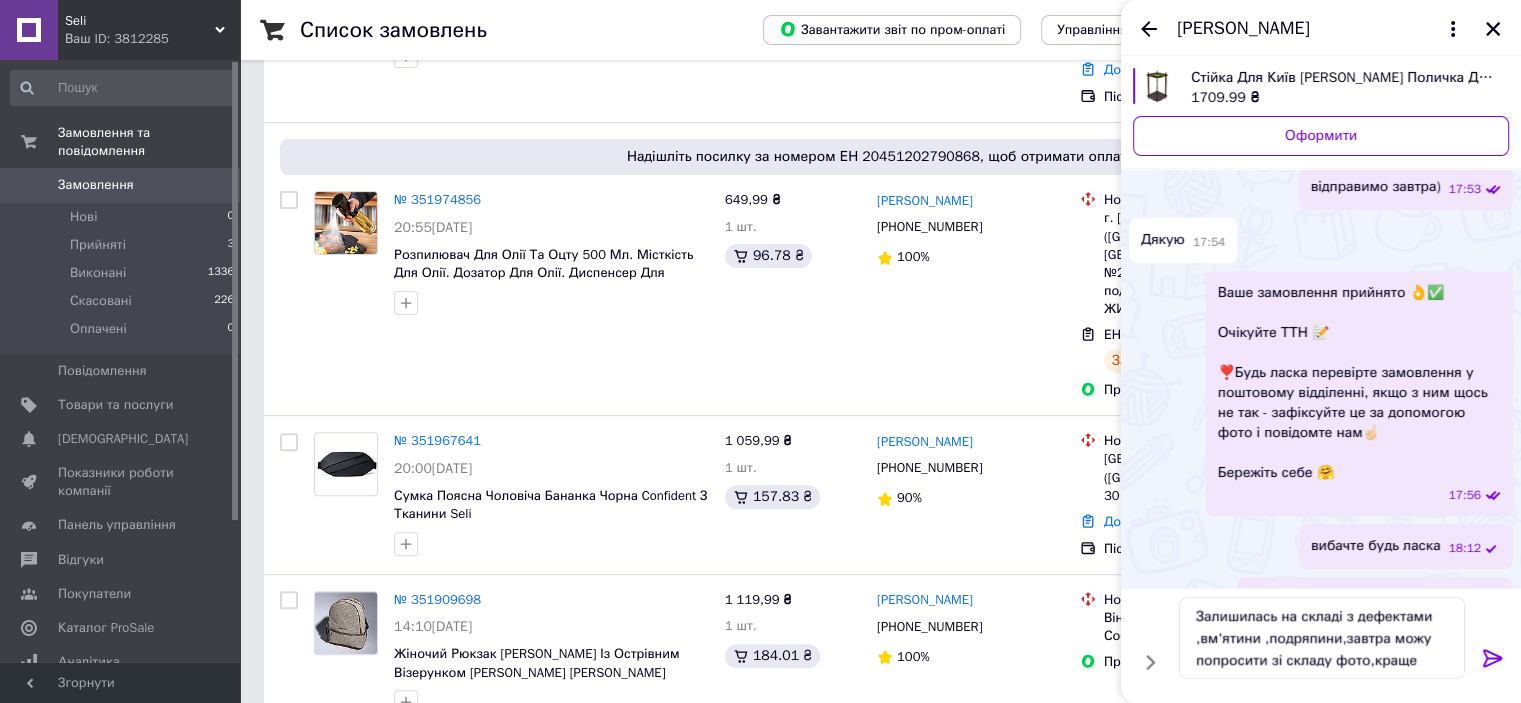 click 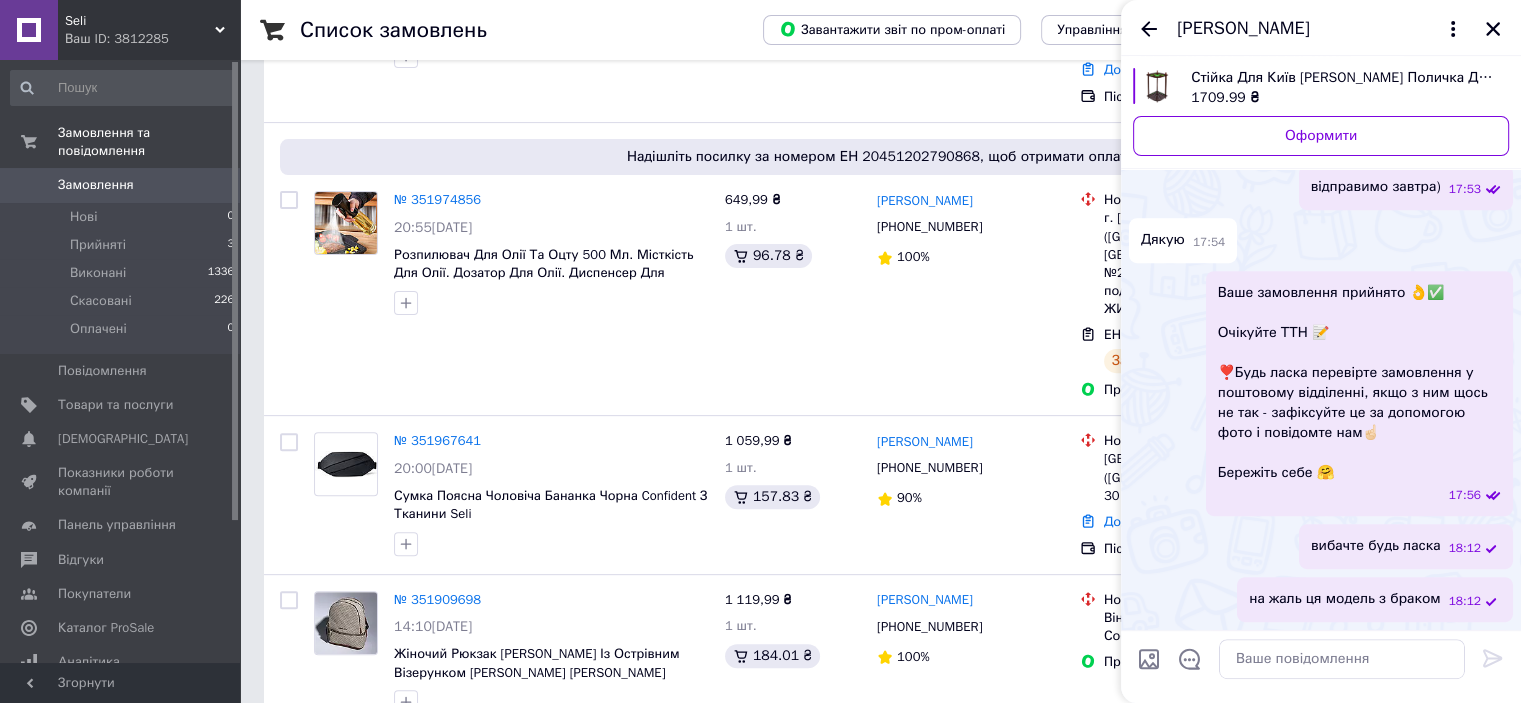 scroll, scrollTop: 1034, scrollLeft: 0, axis: vertical 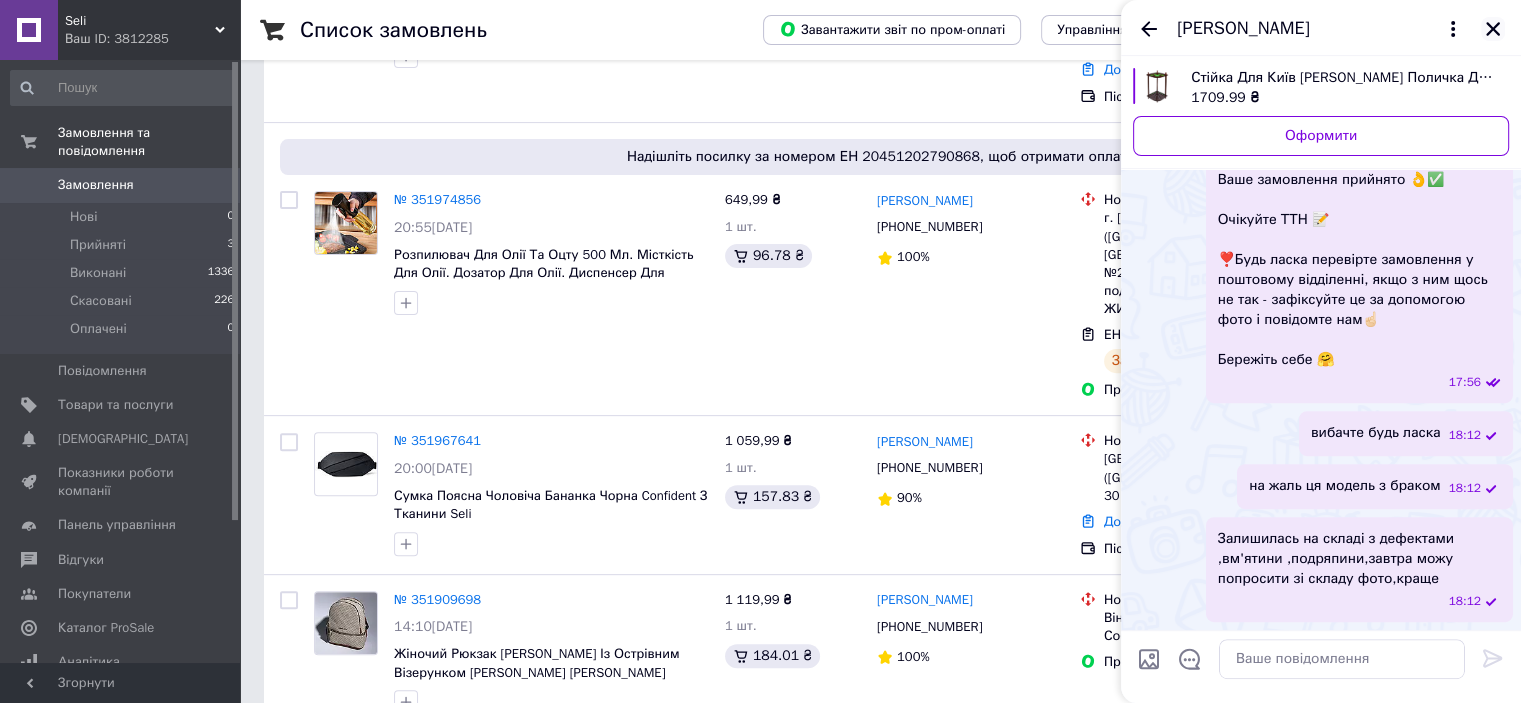click 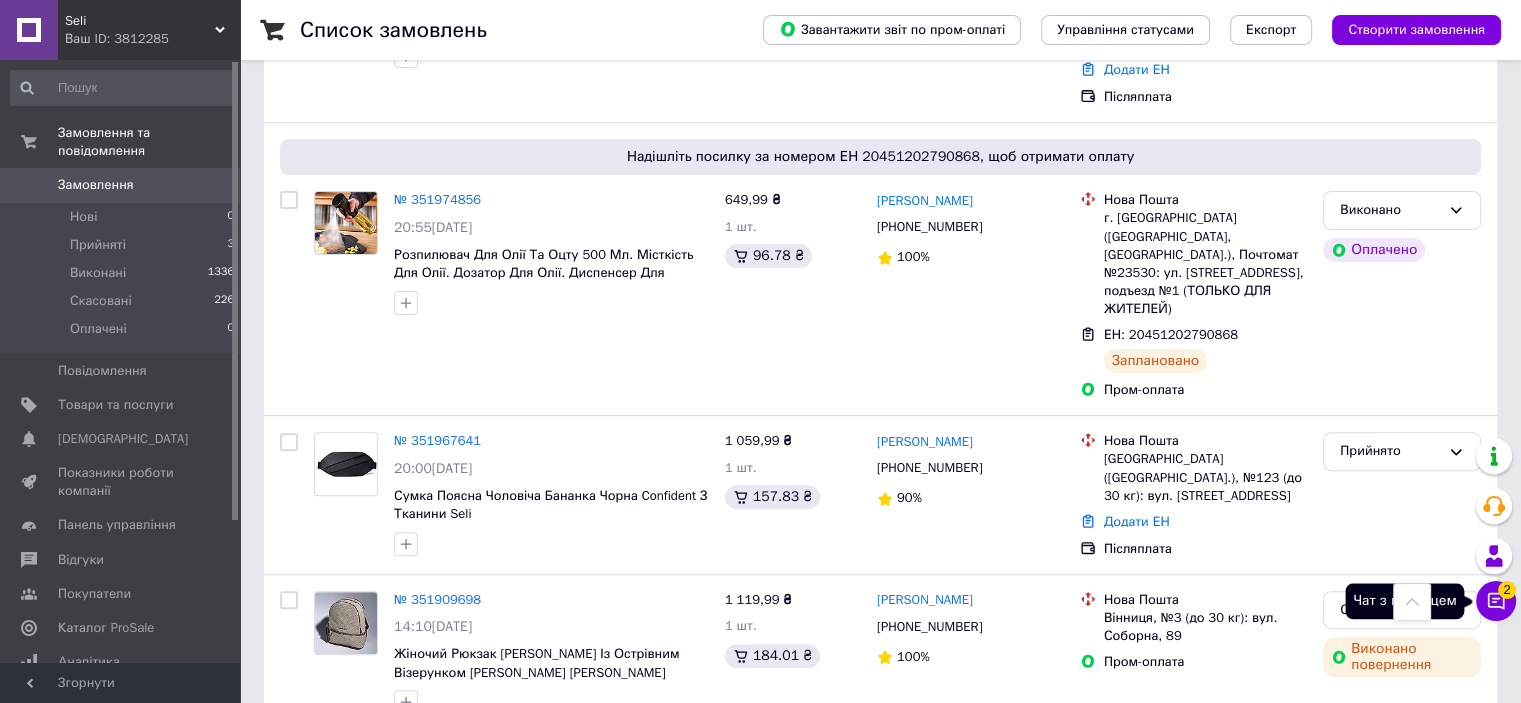 click on "2" at bounding box center (1507, 590) 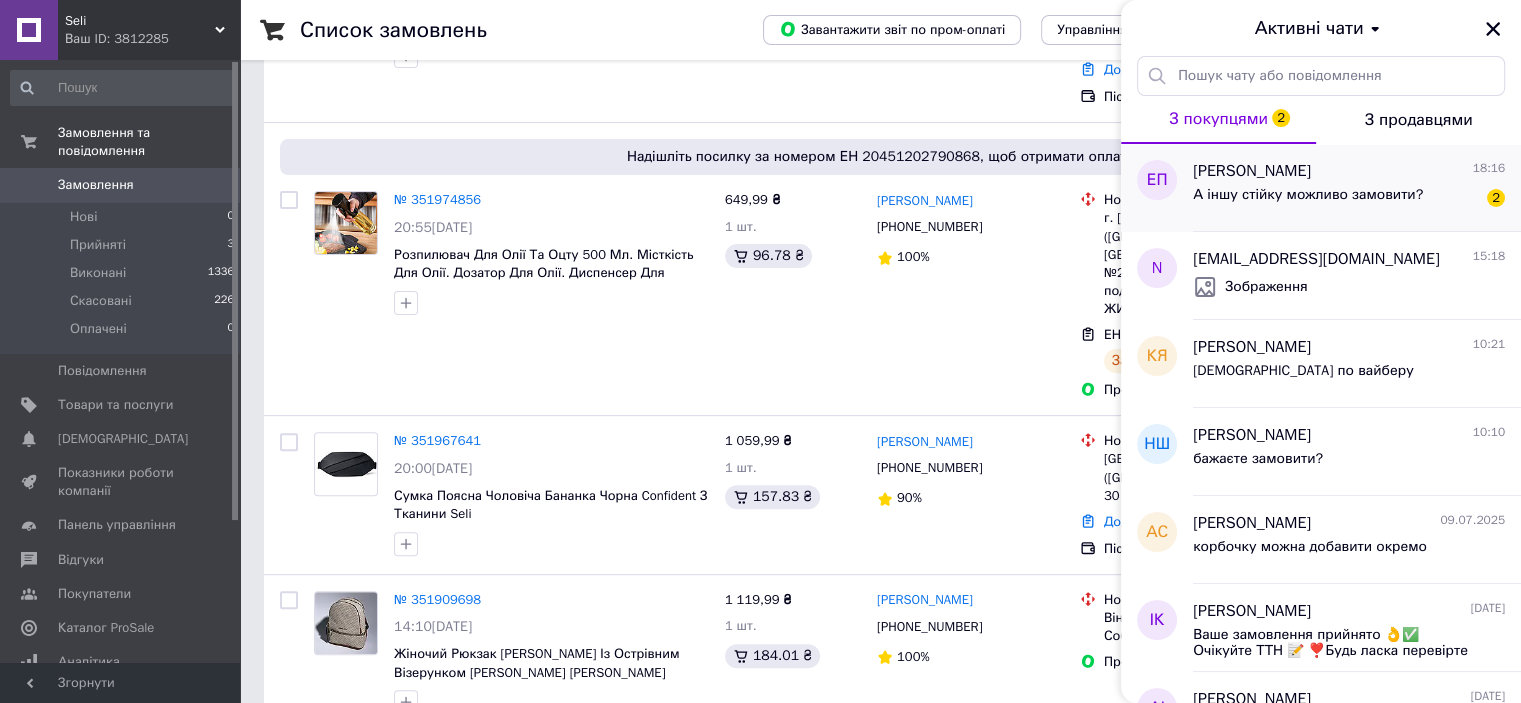 click on "А іншу стійку можливо замовити?" at bounding box center (1308, 195) 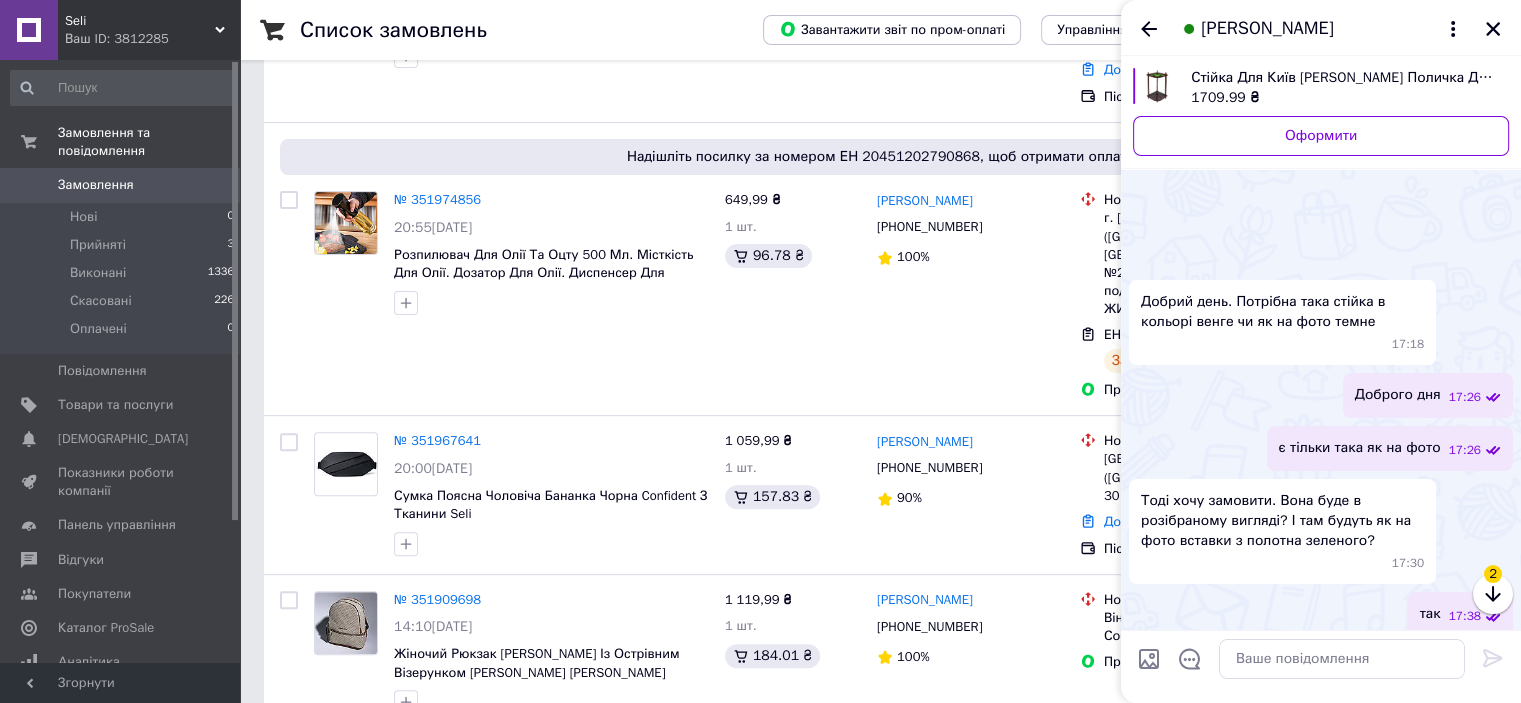 scroll, scrollTop: 1228, scrollLeft: 0, axis: vertical 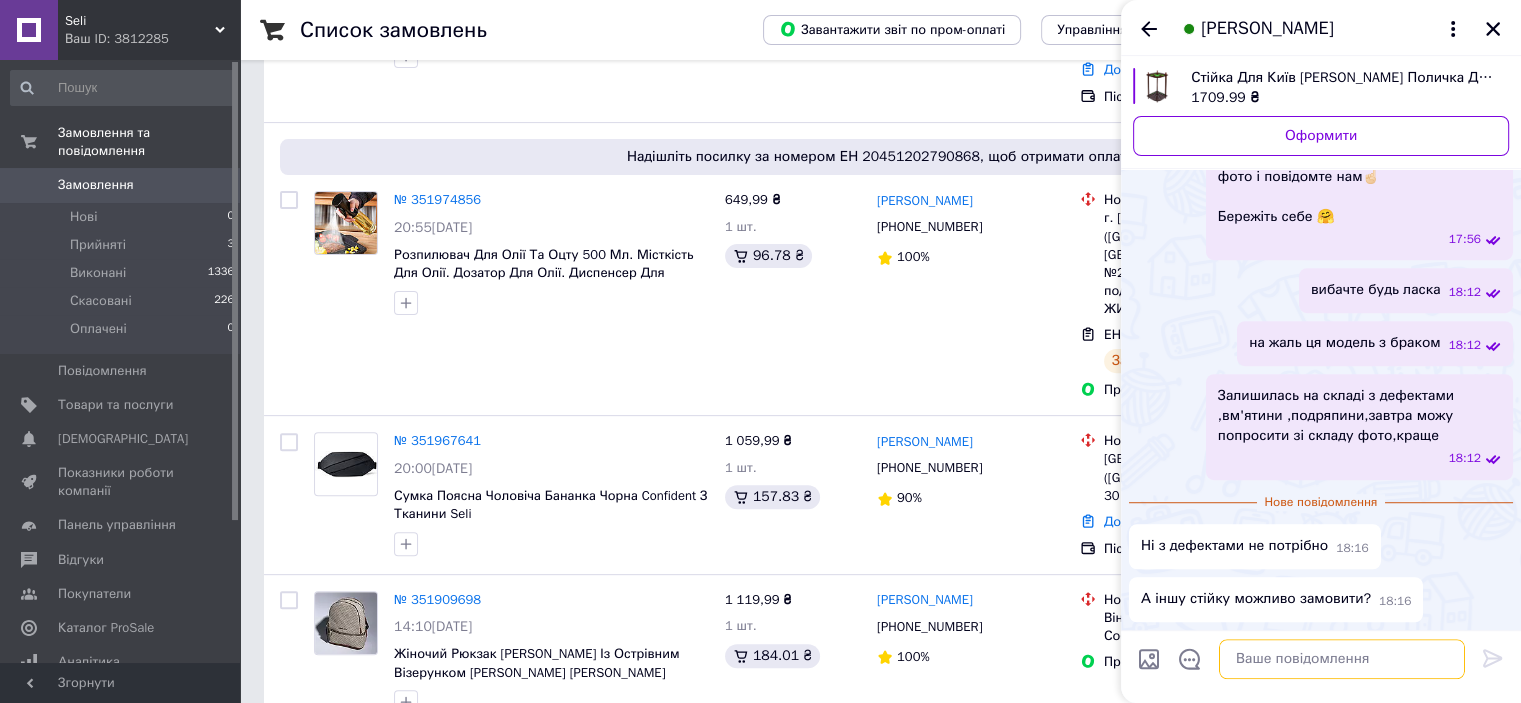 click at bounding box center [1342, 659] 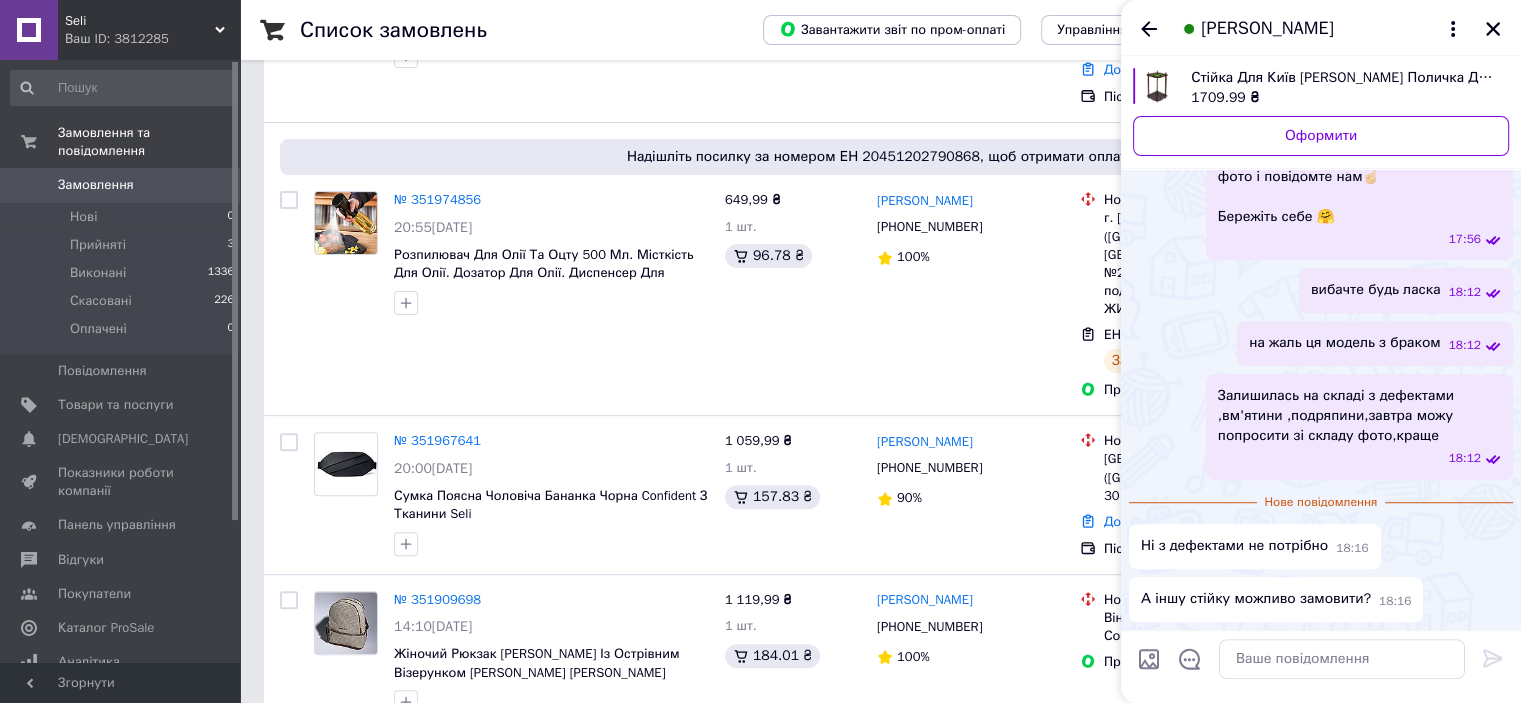 click on "Seli" at bounding box center [140, 21] 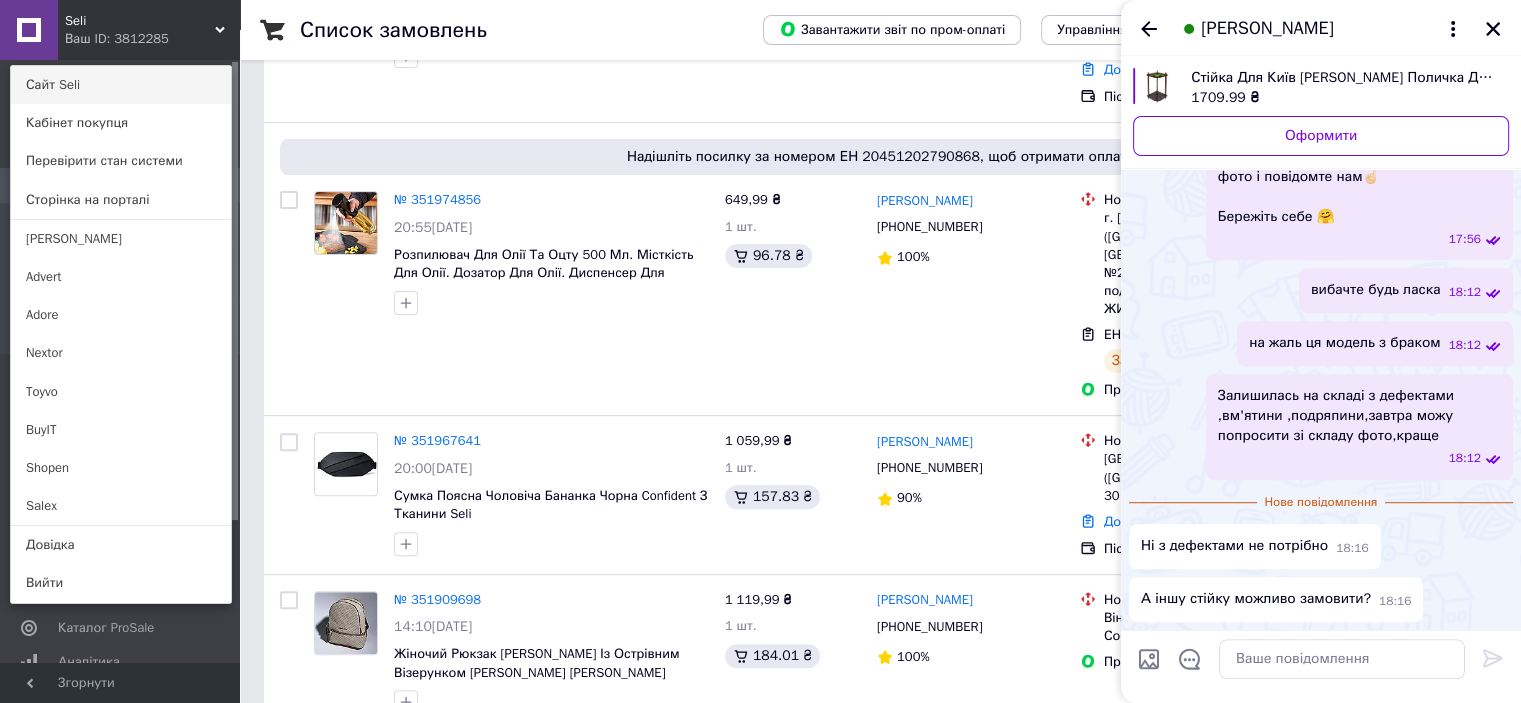click on "Сайт Seli" at bounding box center [121, 85] 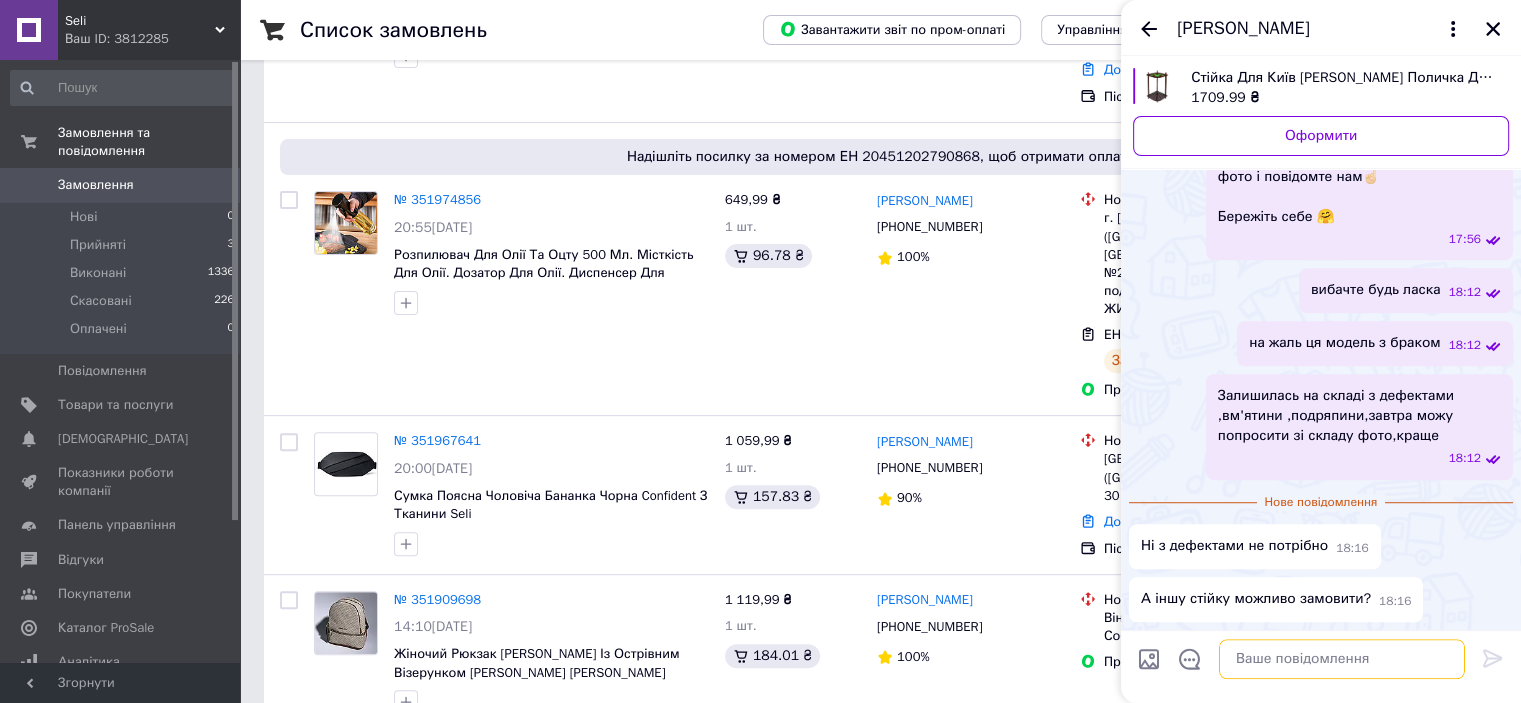 click at bounding box center [1342, 659] 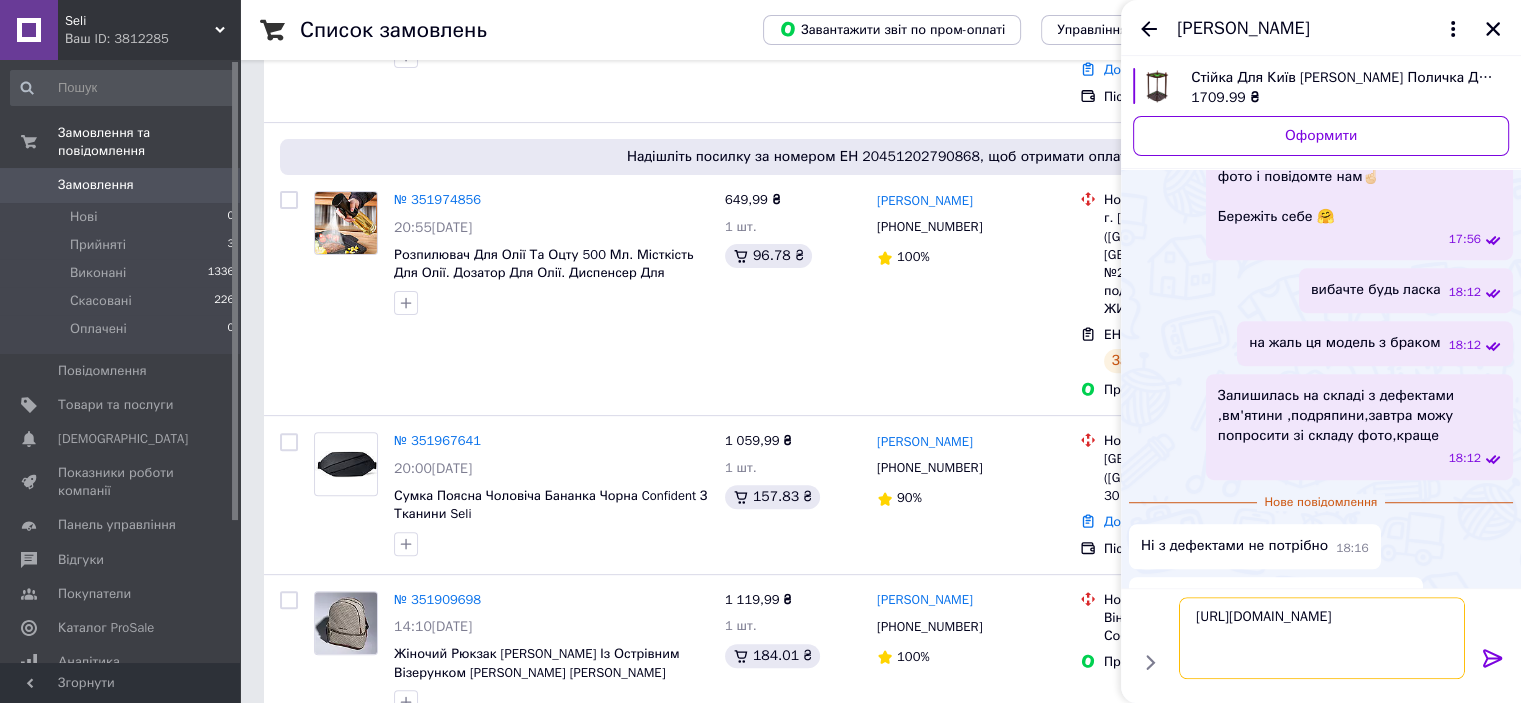 type on "https://cs3812285.prom.ua/ua/p2335315815-klassicheskaya-kievnitsa-kiev.html" 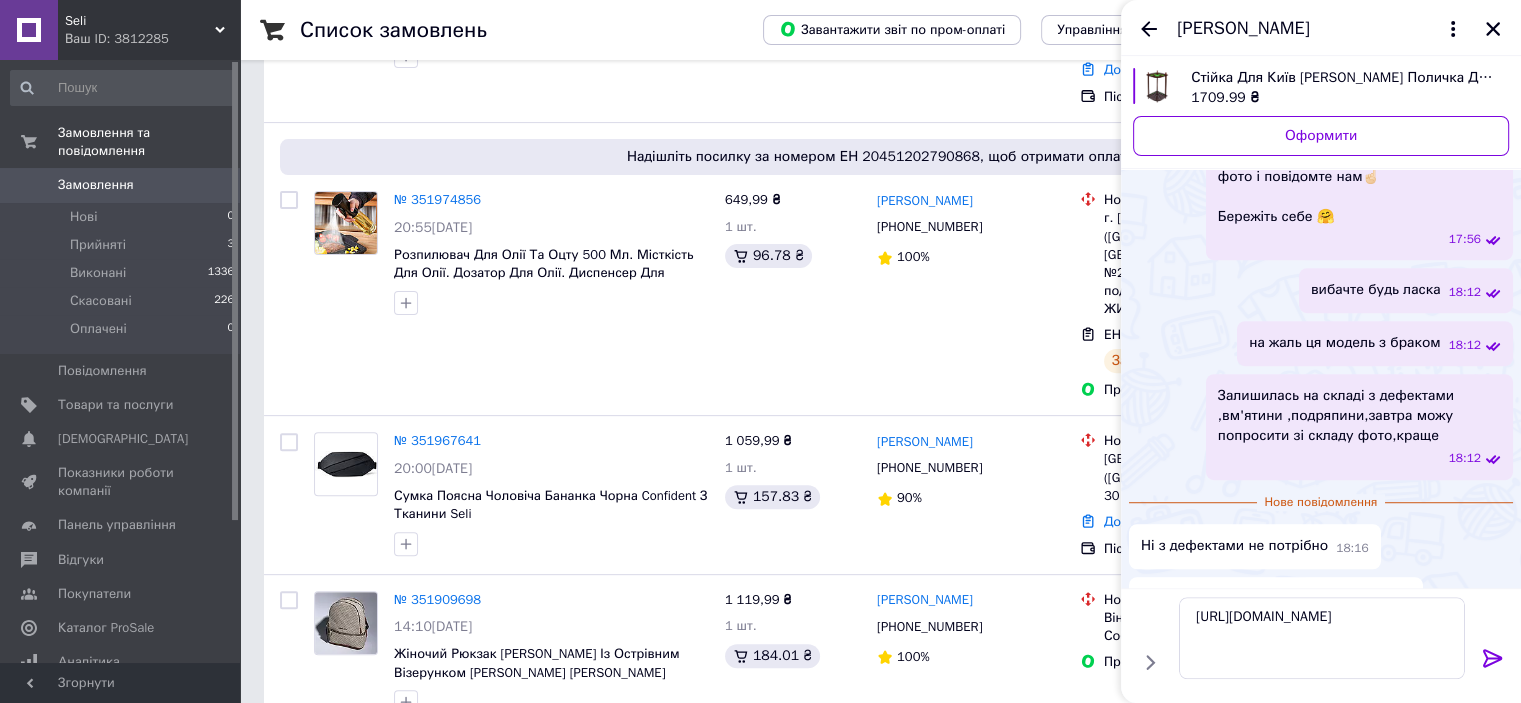 click 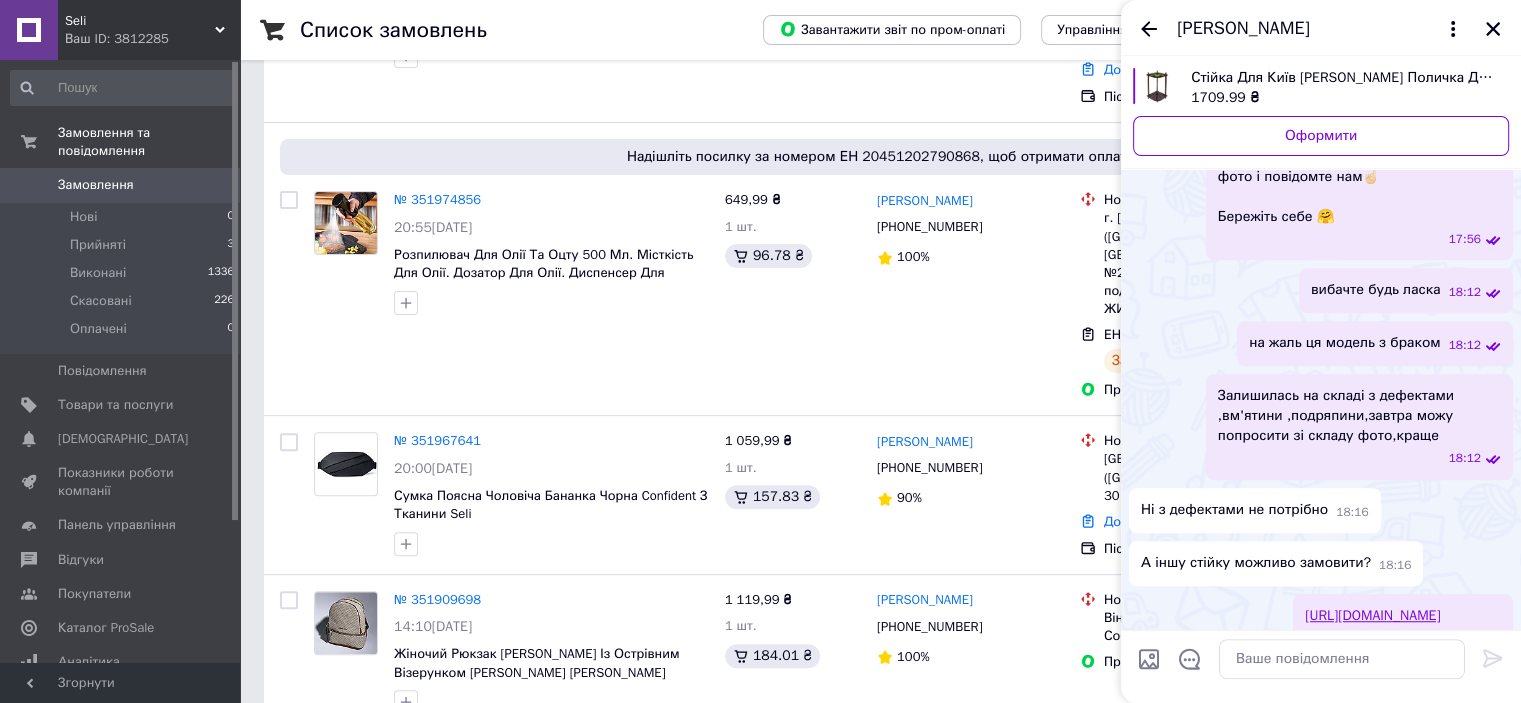 scroll, scrollTop: 1481, scrollLeft: 0, axis: vertical 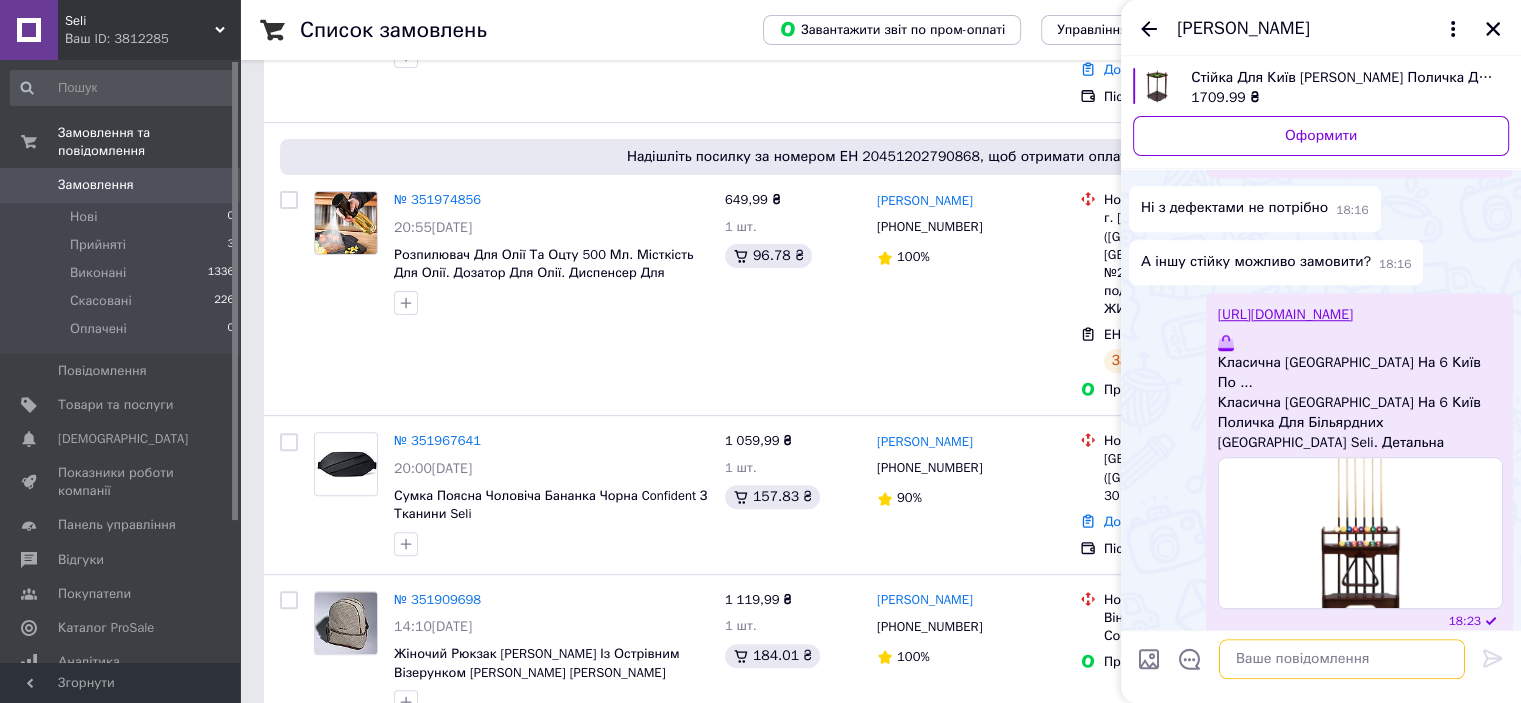 click at bounding box center (1342, 659) 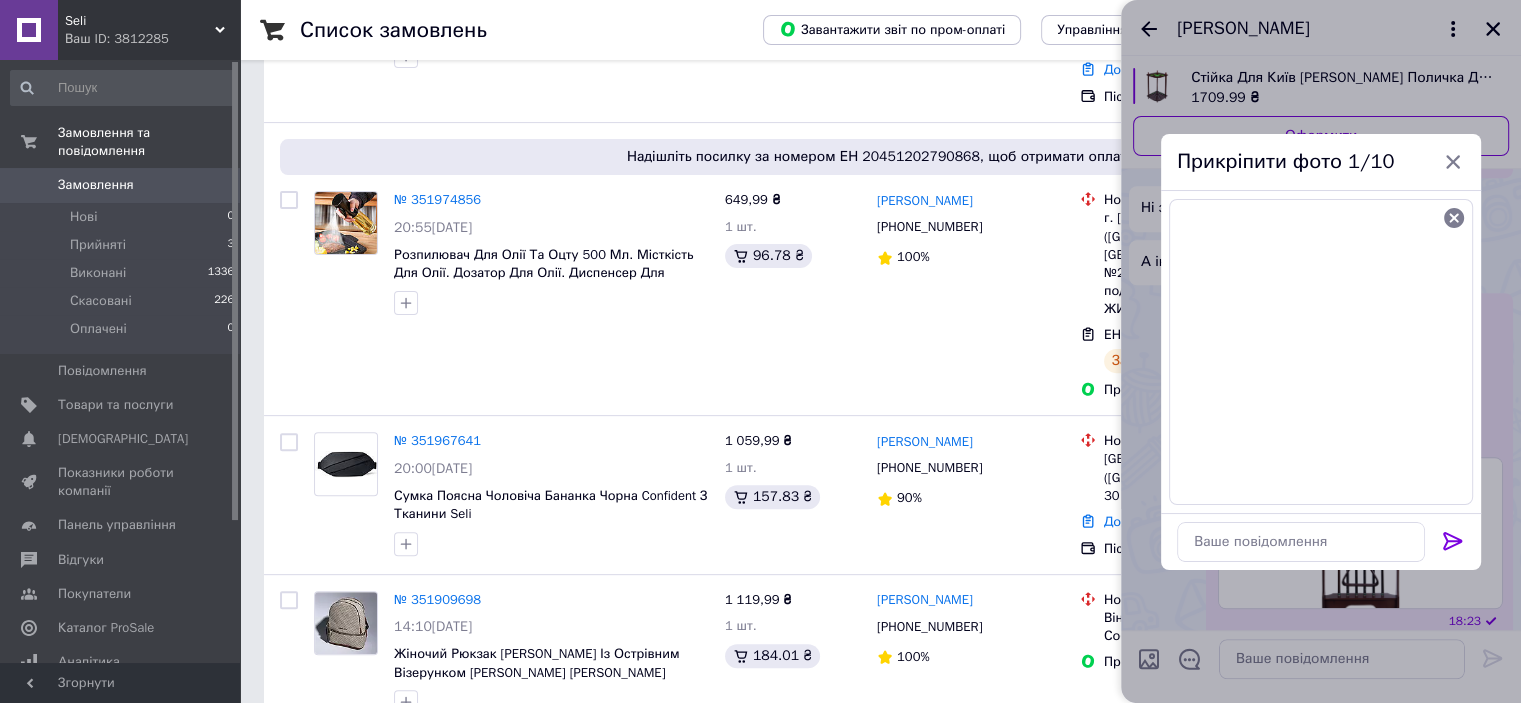 click 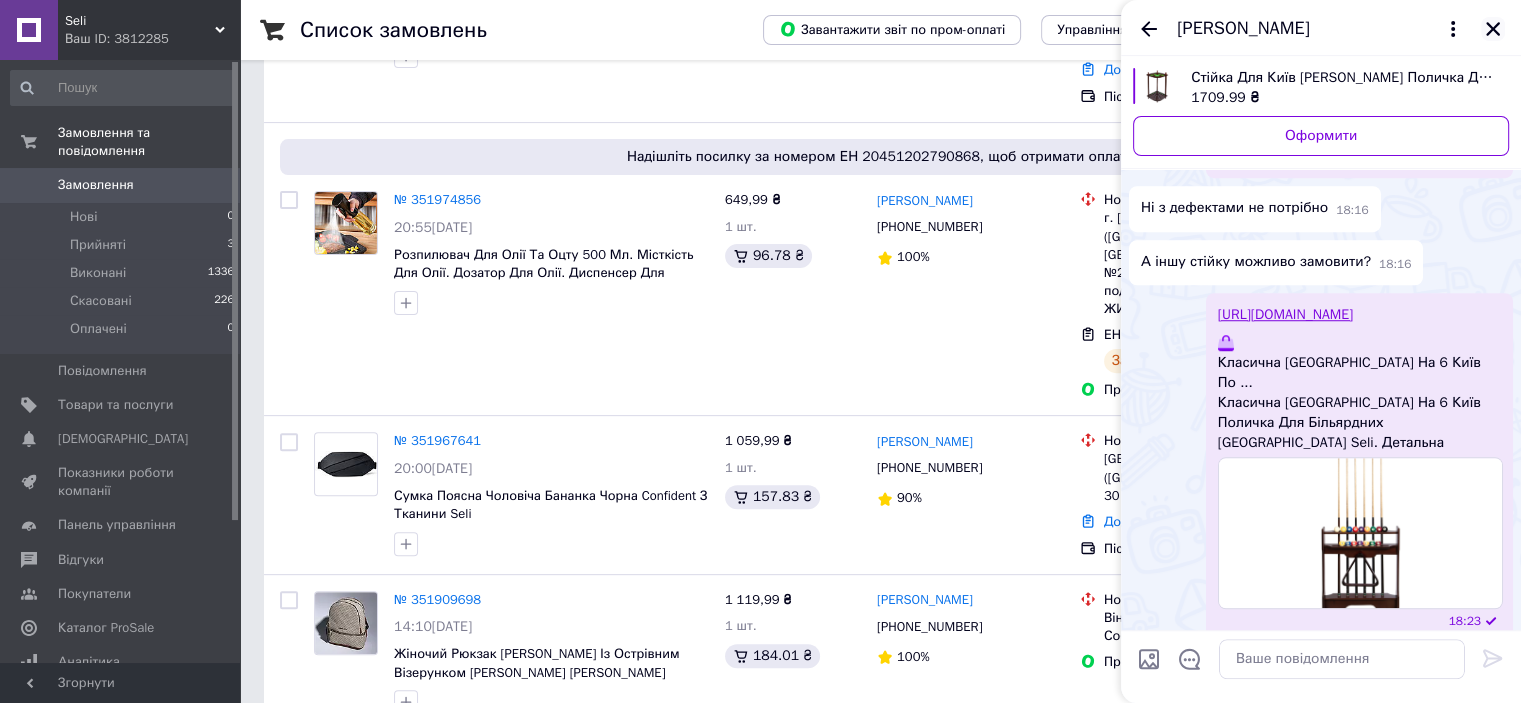 scroll, scrollTop: 1662, scrollLeft: 0, axis: vertical 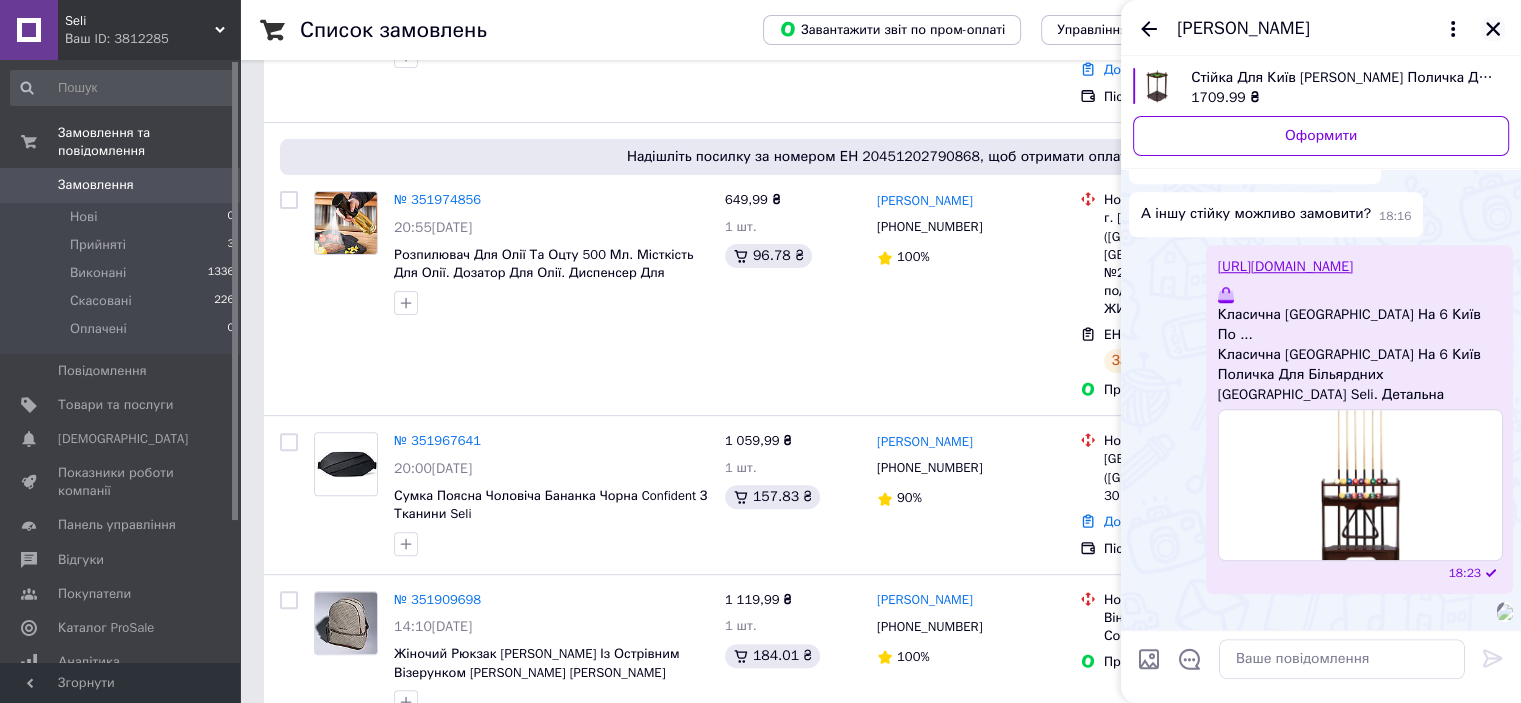 click 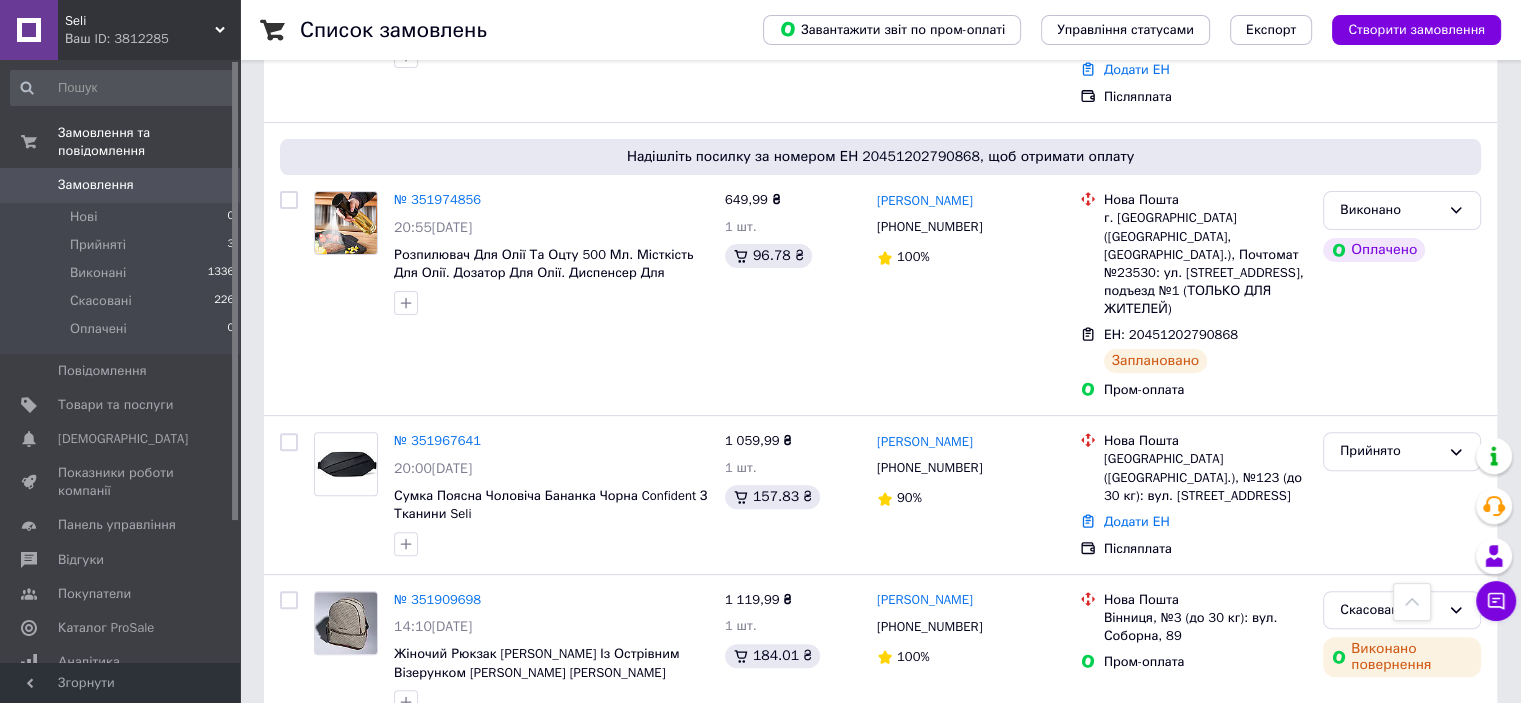 click on "Ваш ID: 3812285" at bounding box center (152, 39) 